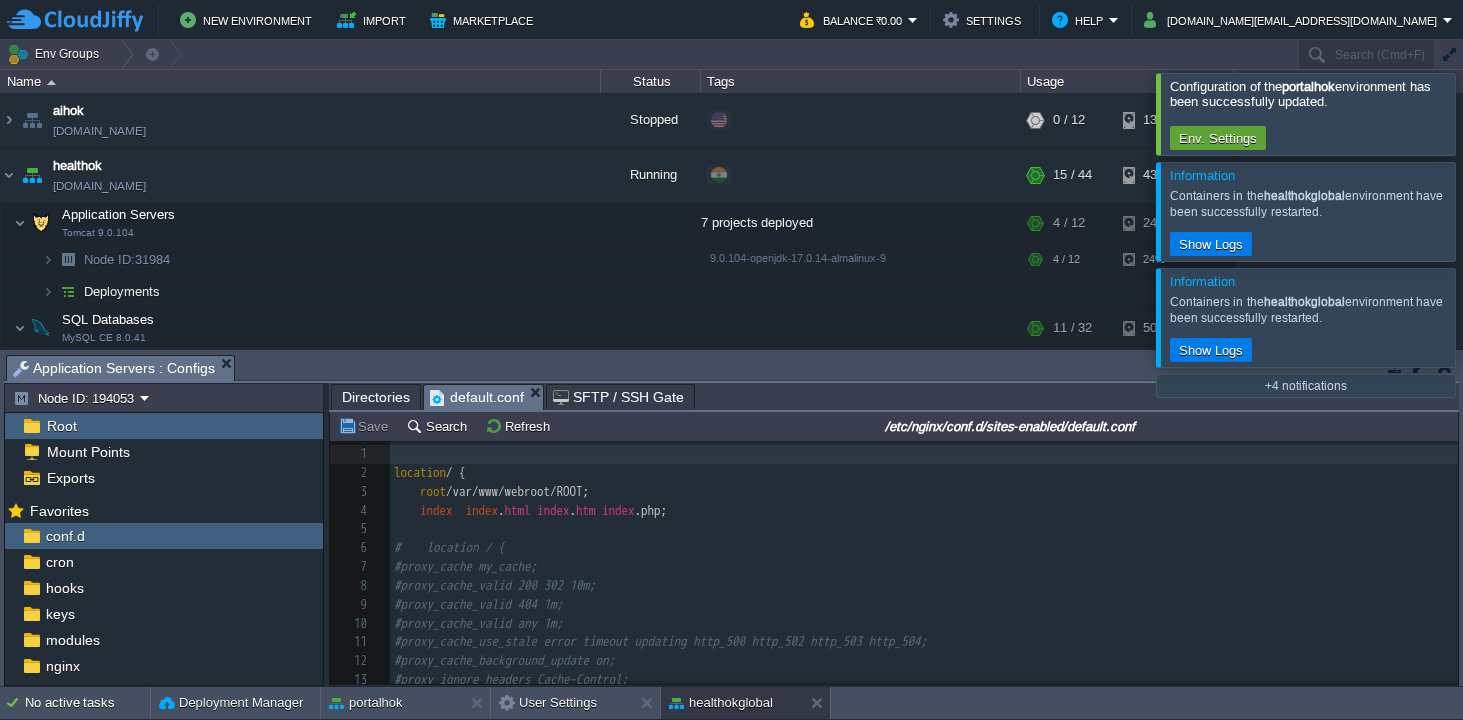 scroll, scrollTop: 0, scrollLeft: 0, axis: both 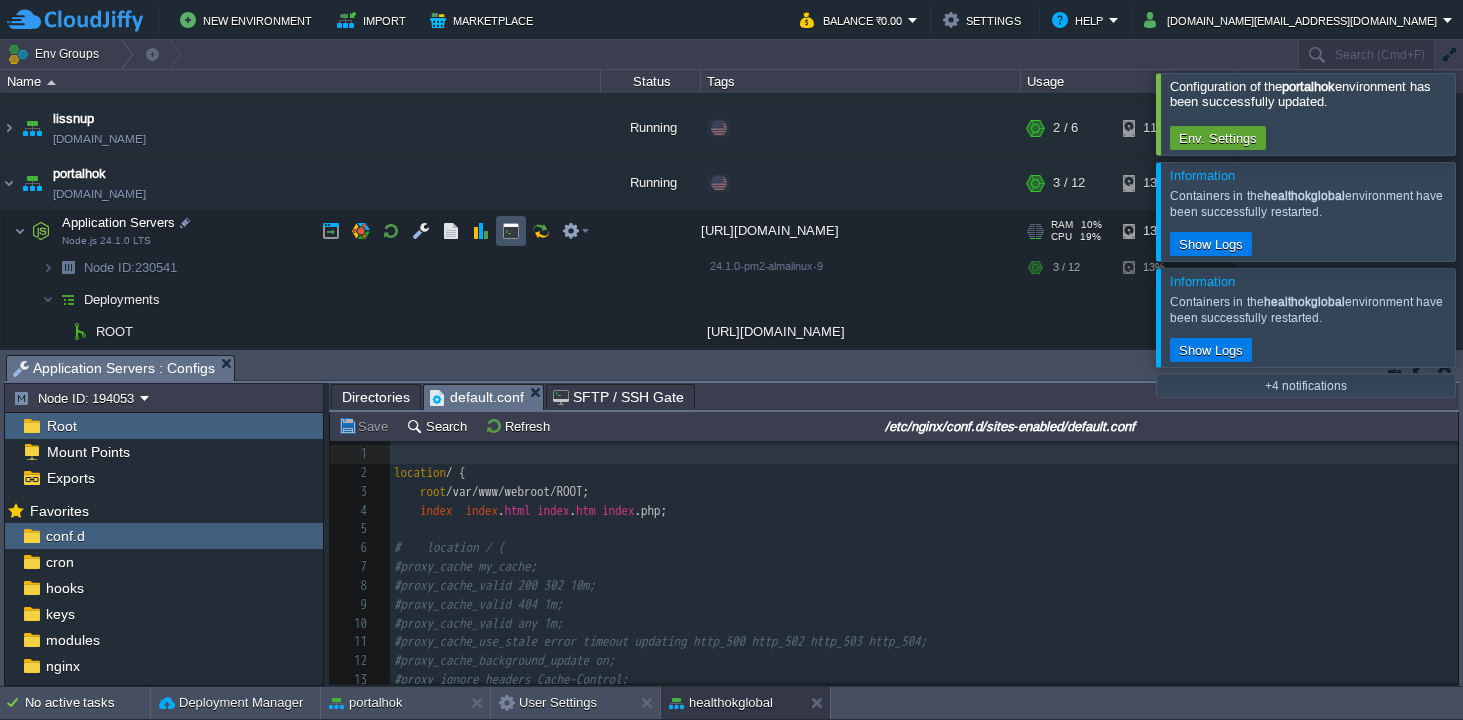 click at bounding box center (511, 231) 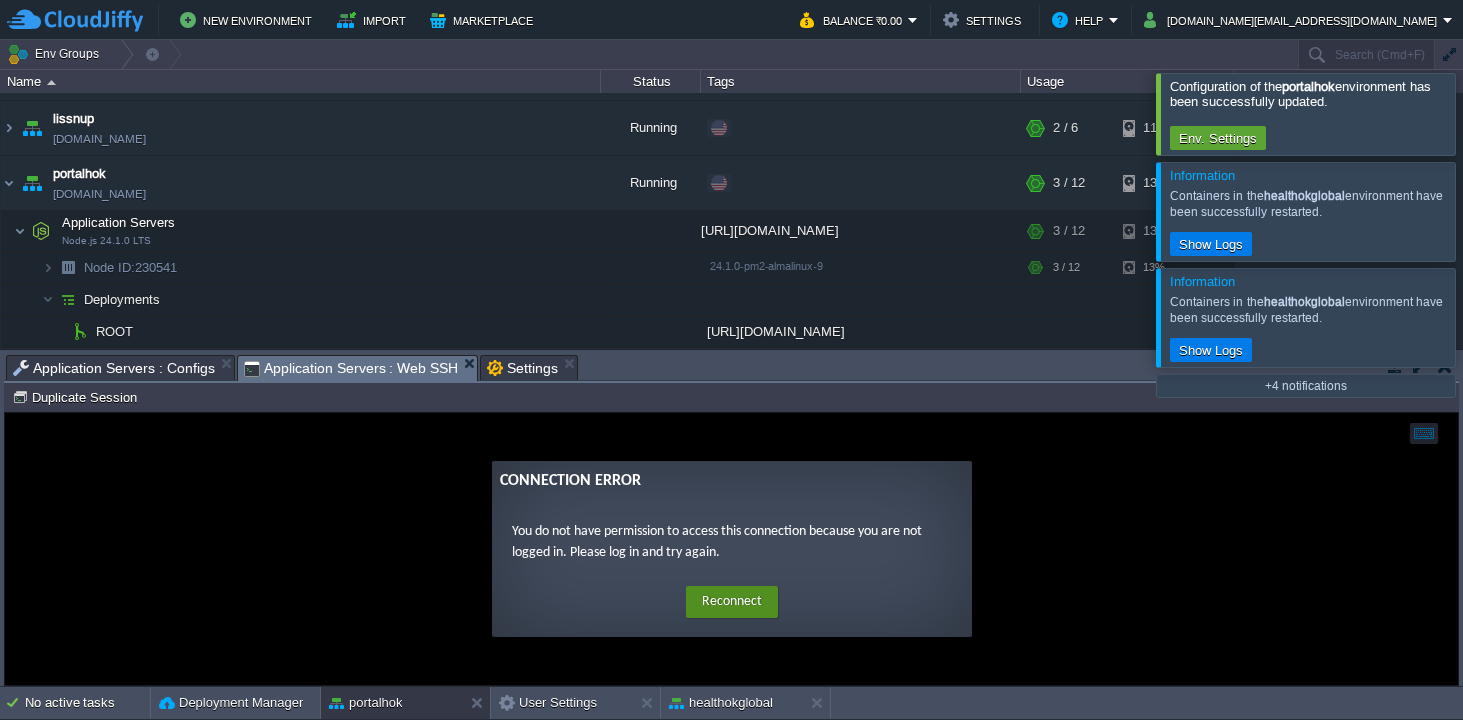 click on "Reconnect" at bounding box center (732, 602) 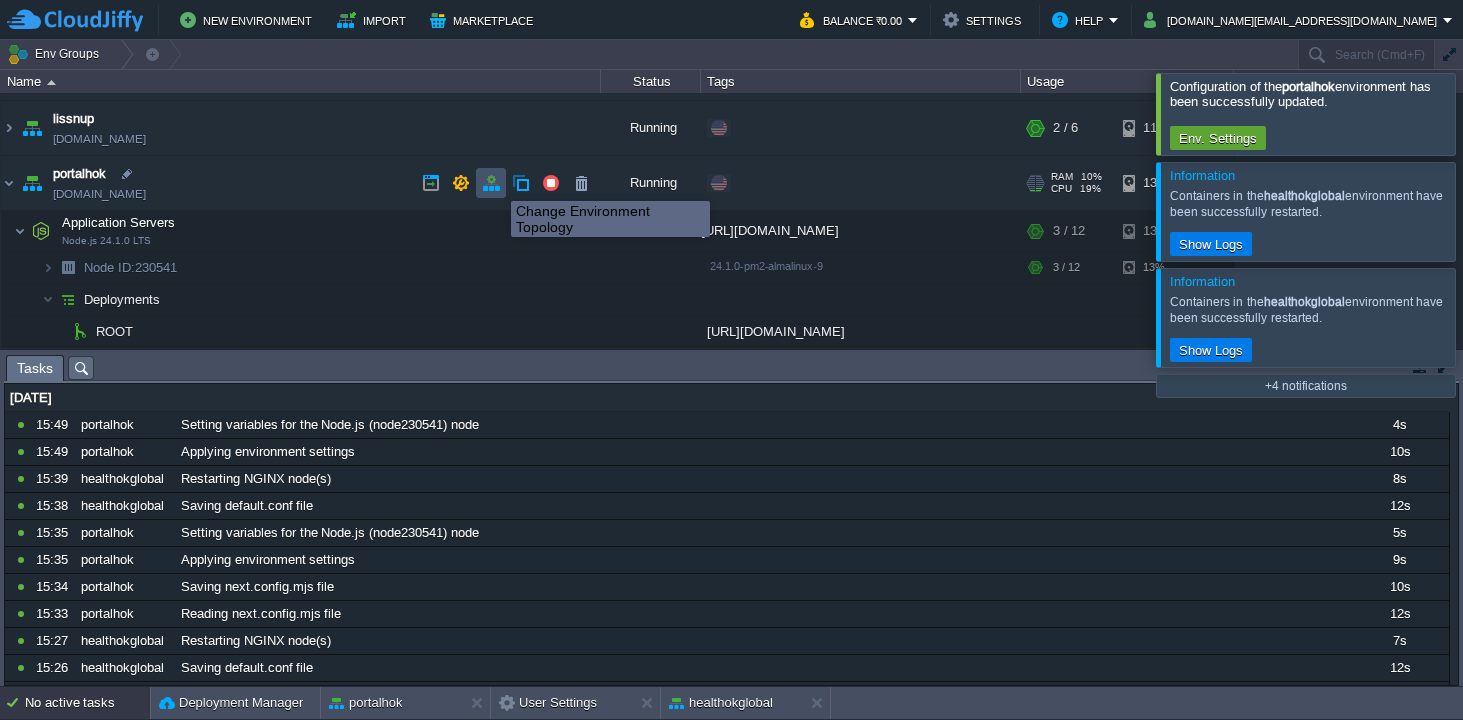 click at bounding box center [491, 183] 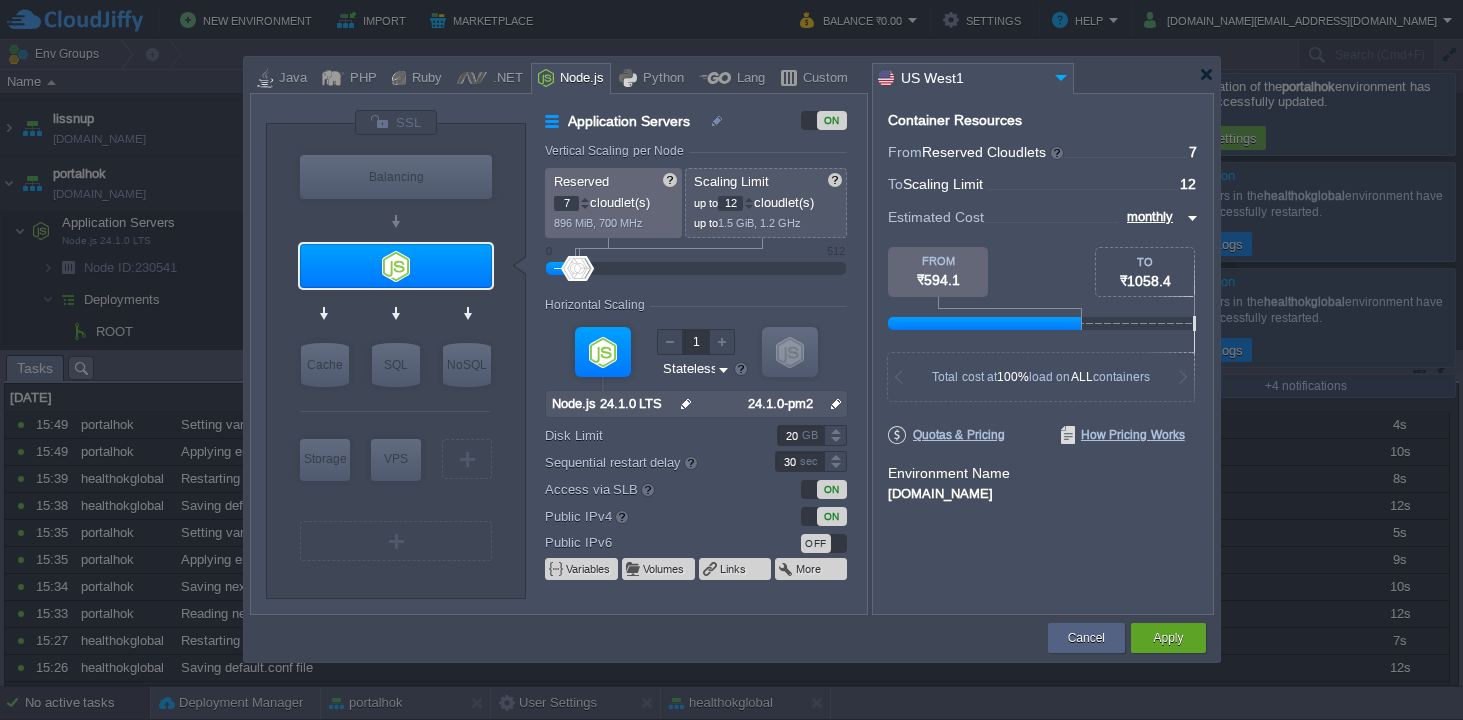 click at bounding box center [585, 207] 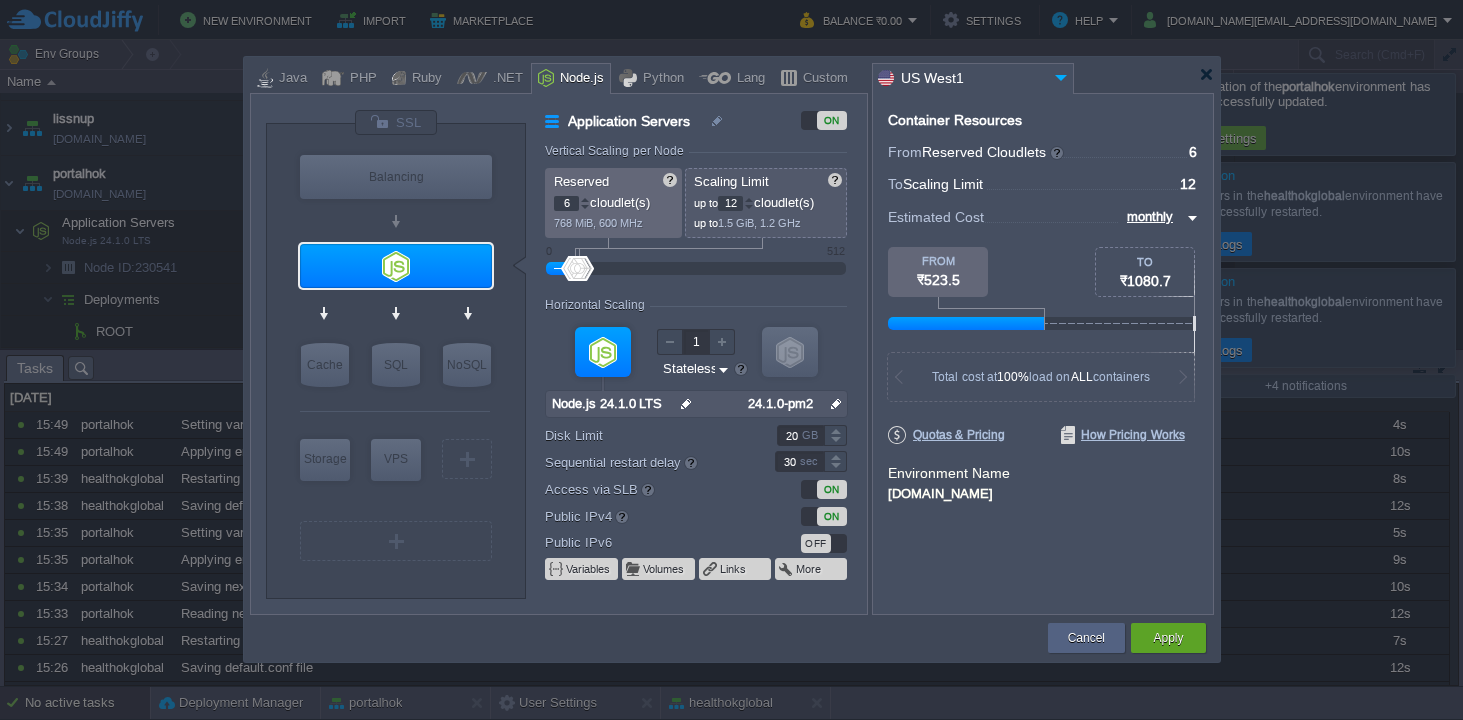 click at bounding box center [585, 207] 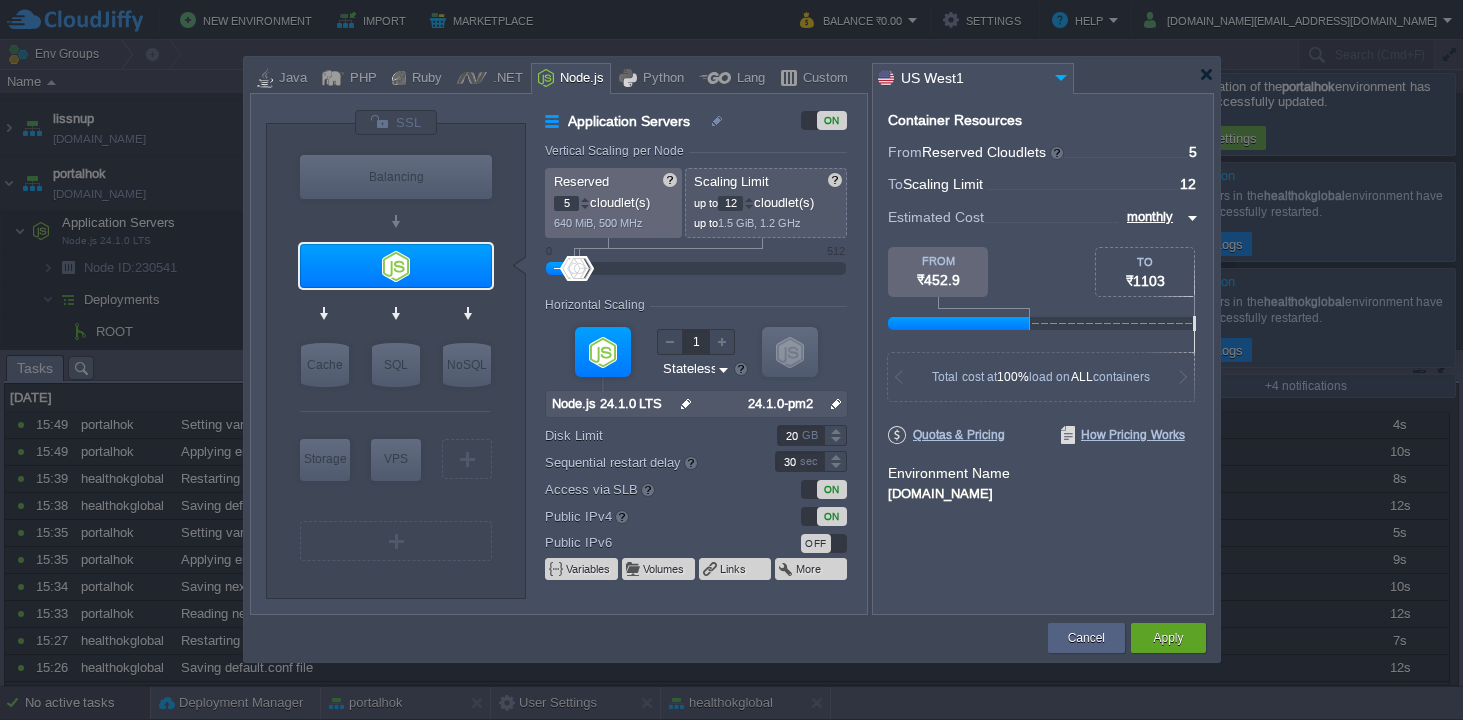 click at bounding box center [585, 207] 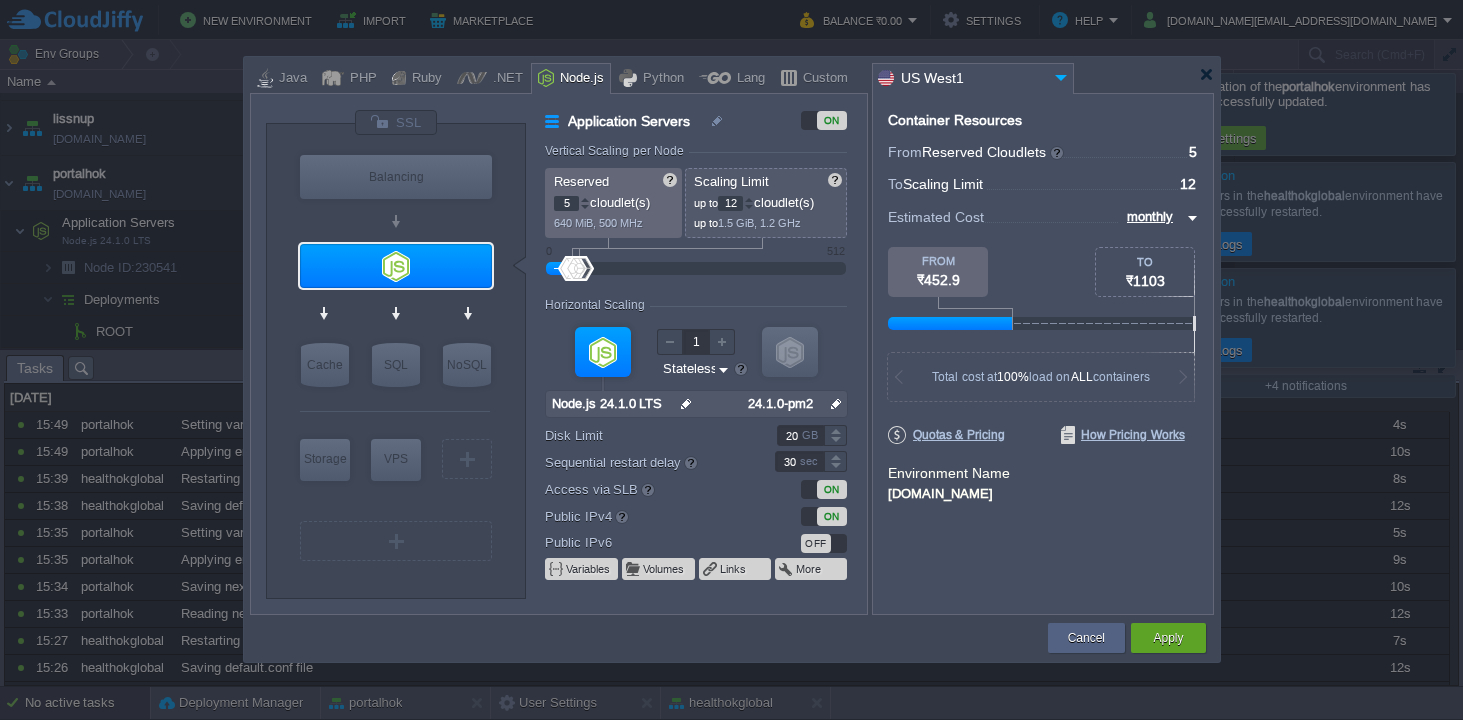 type on "4" 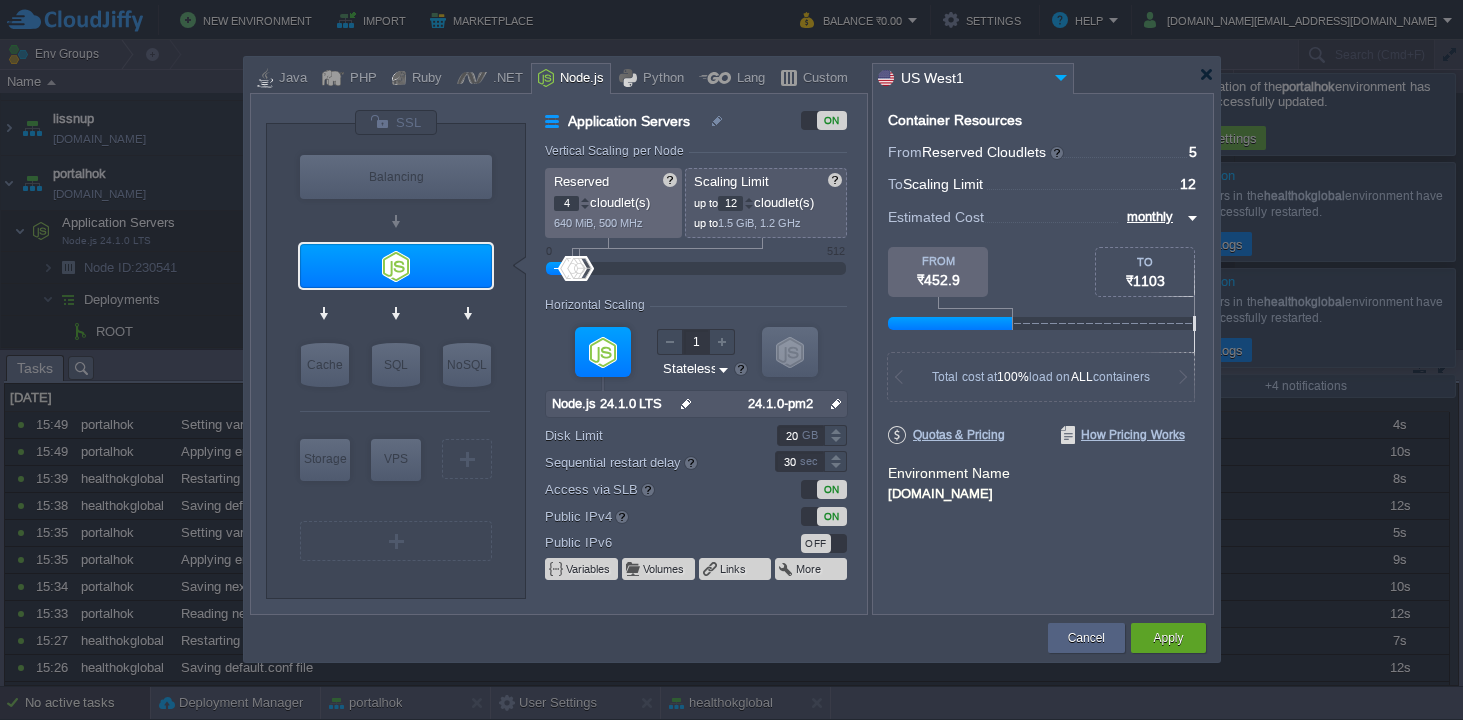 click at bounding box center (585, 207) 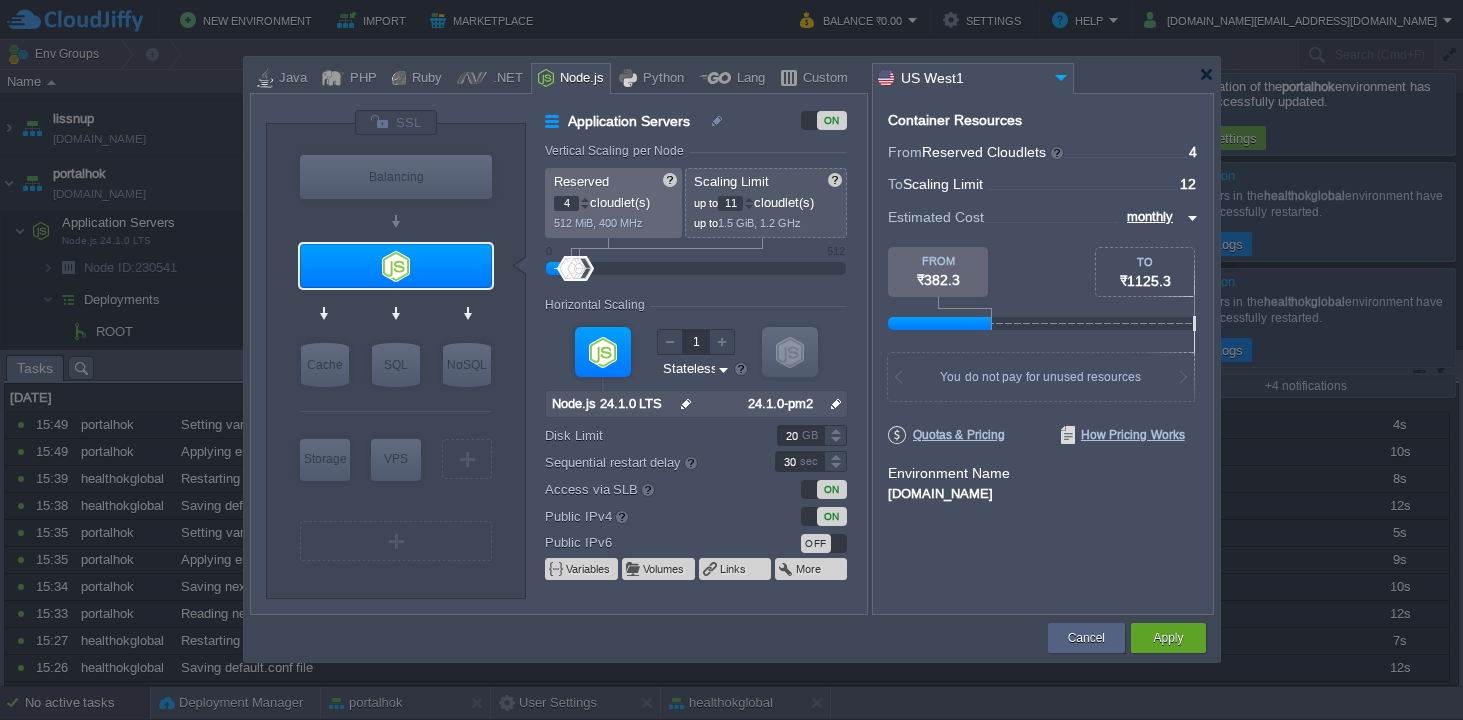click at bounding box center (749, 207) 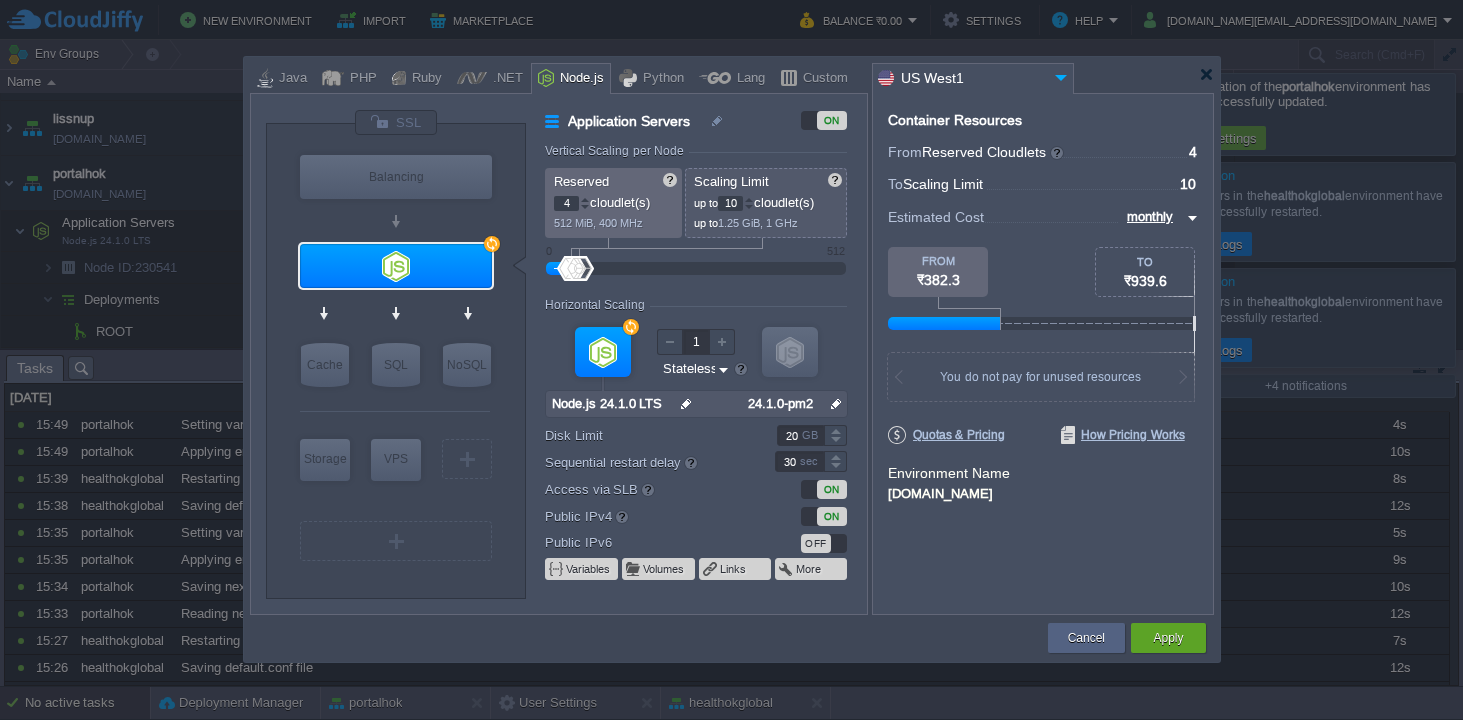 click at bounding box center (749, 207) 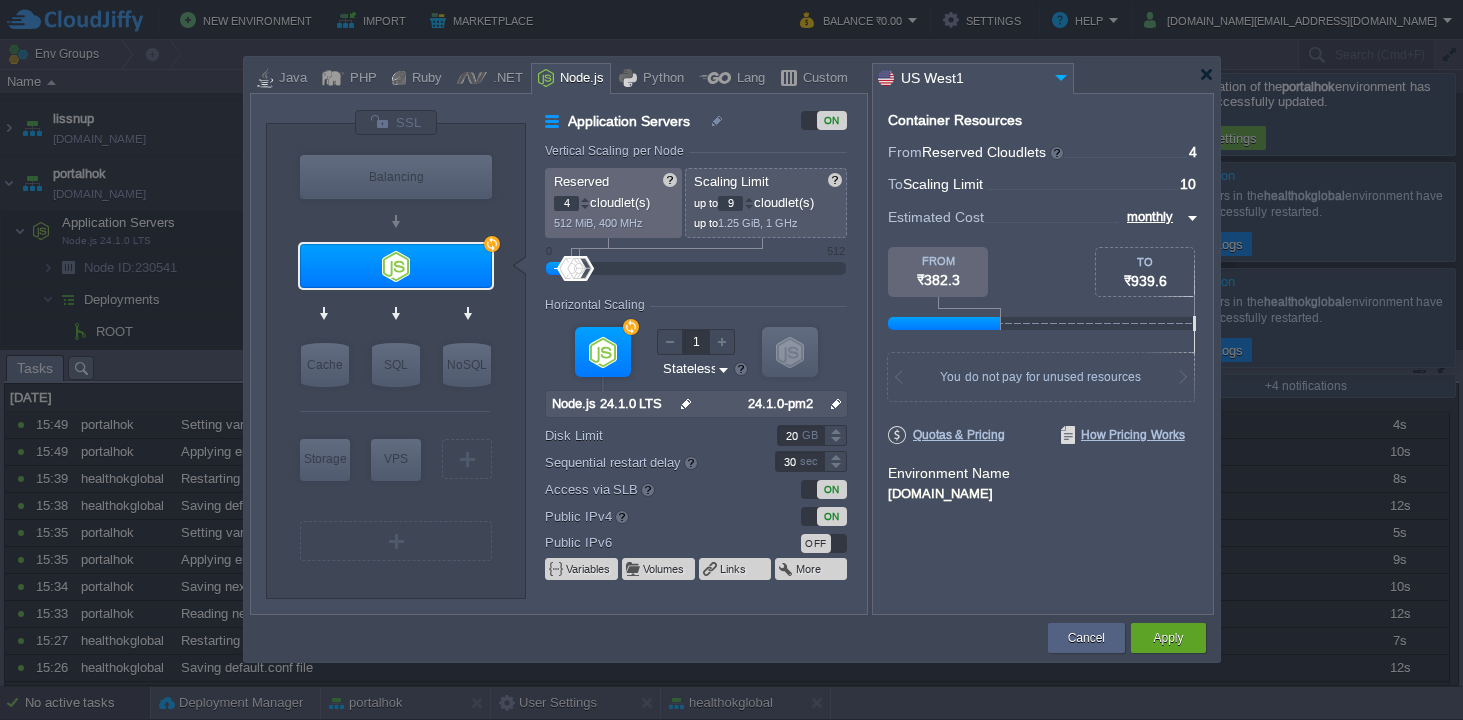 click at bounding box center (749, 207) 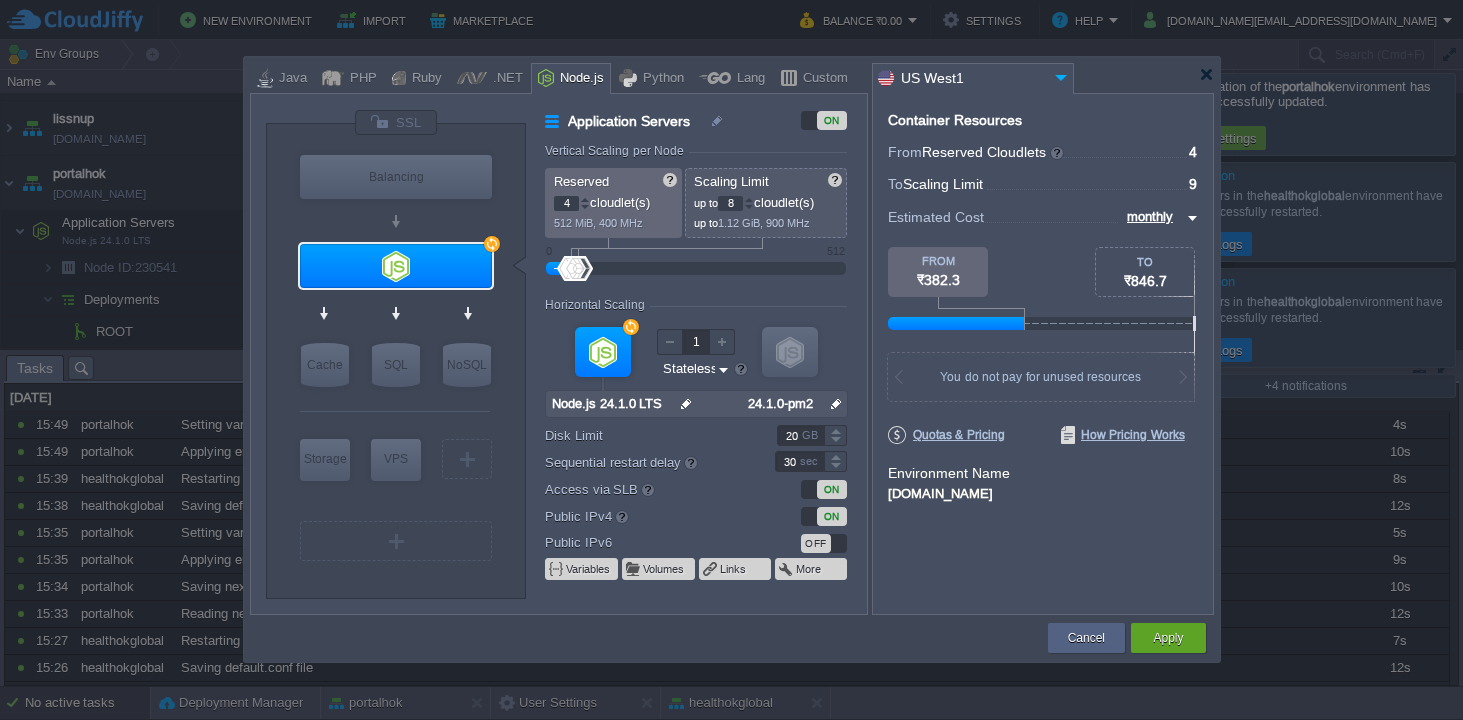 click at bounding box center (749, 207) 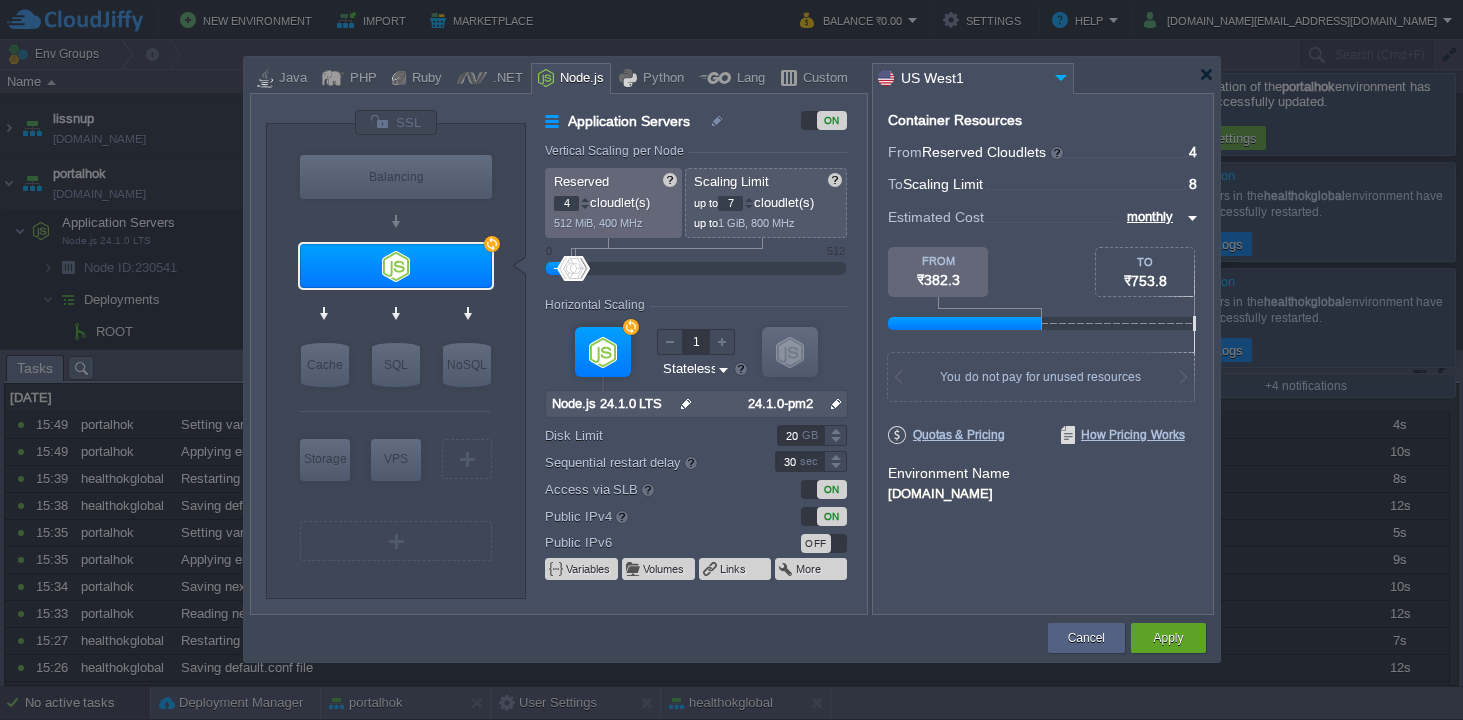 click at bounding box center [749, 207] 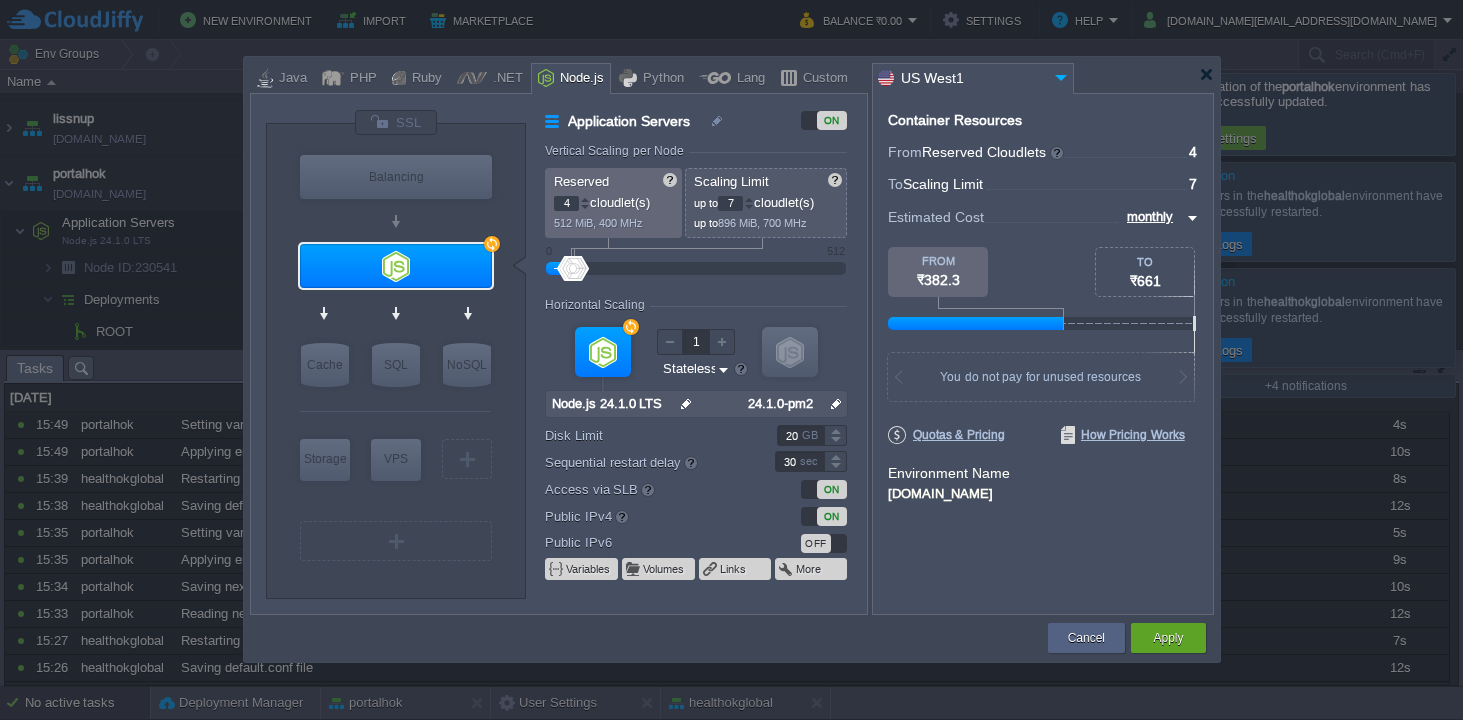type on "6" 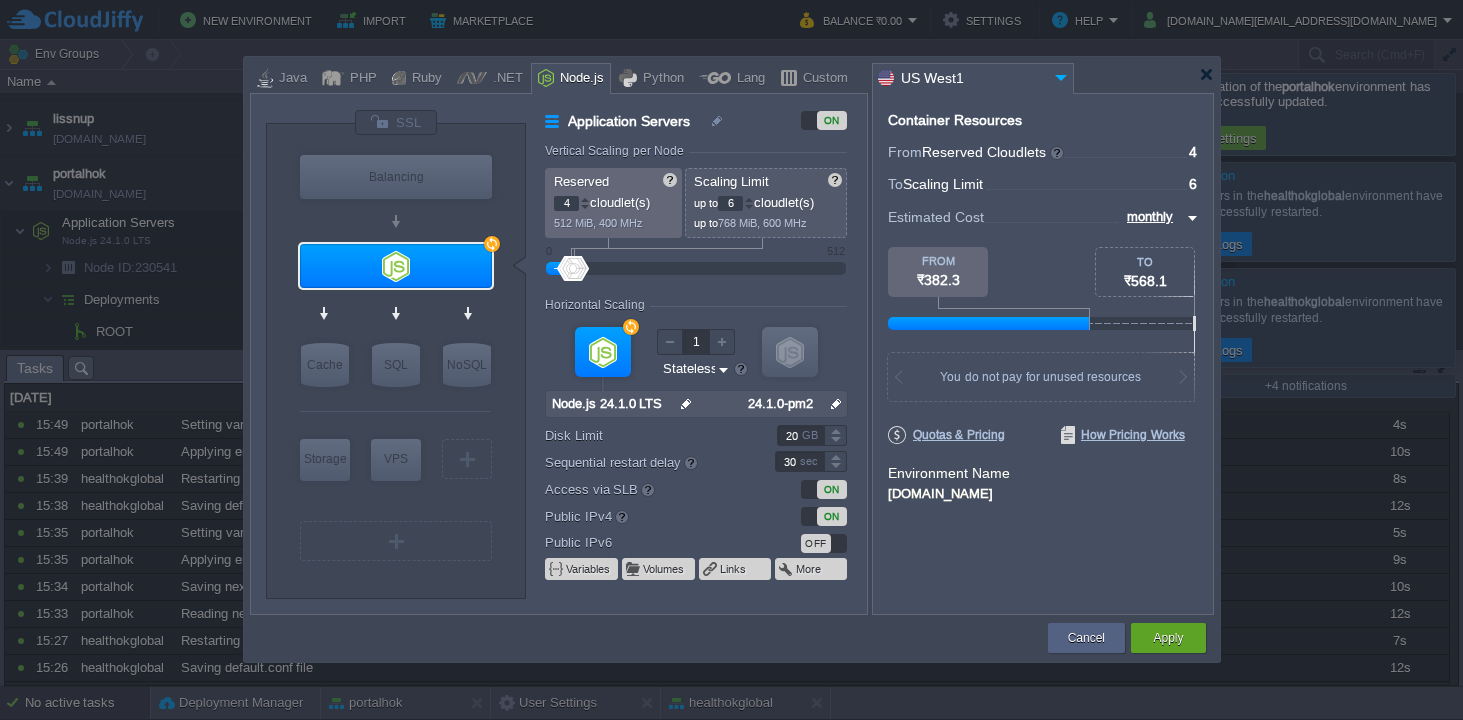 click at bounding box center [749, 207] 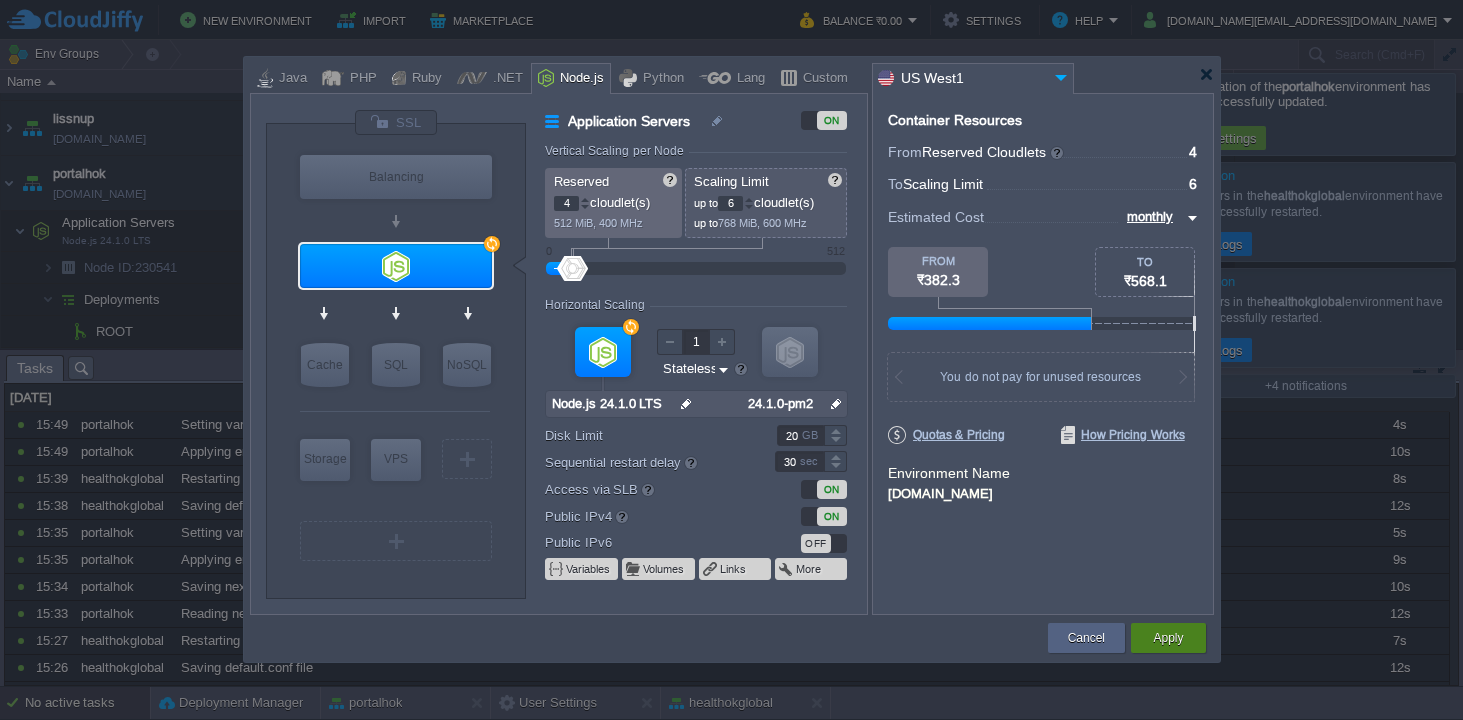 click on "Apply" at bounding box center (1168, 638) 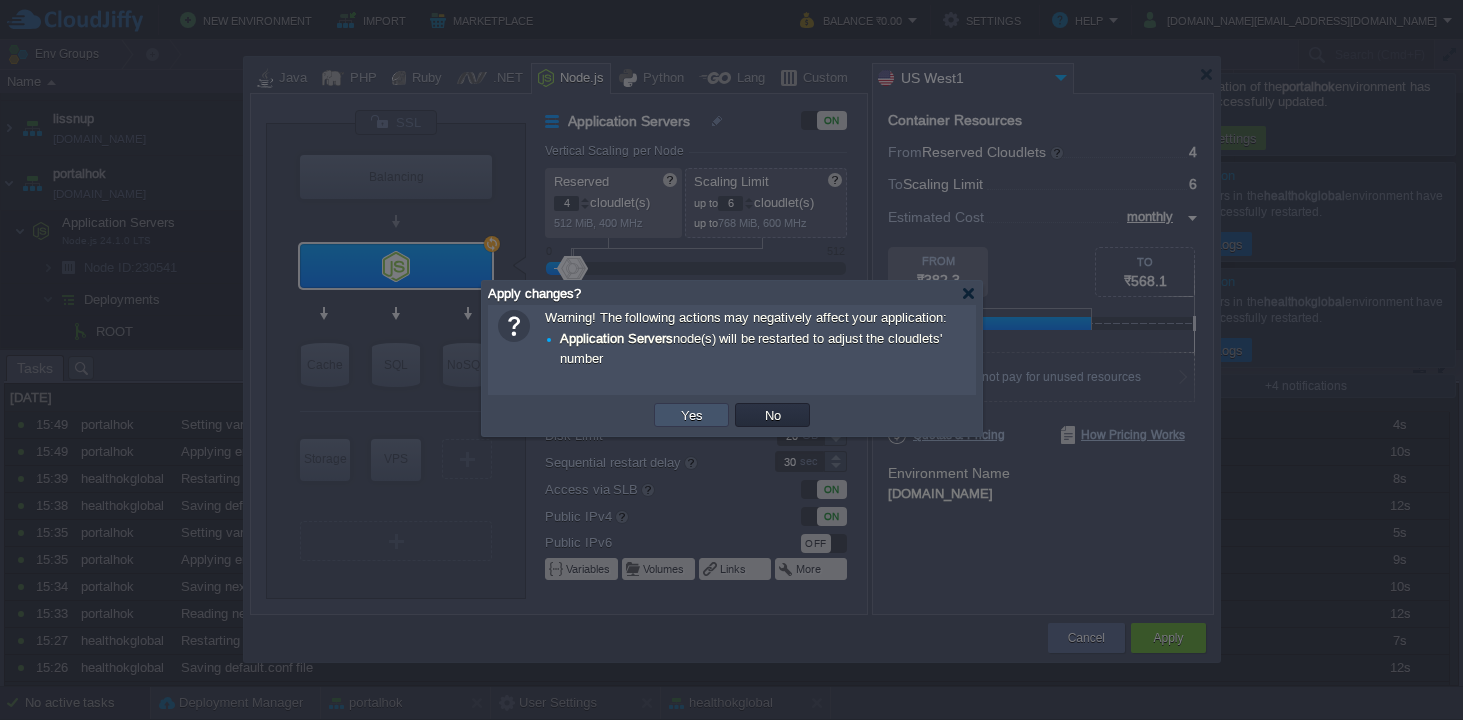 click on "Yes" at bounding box center (692, 415) 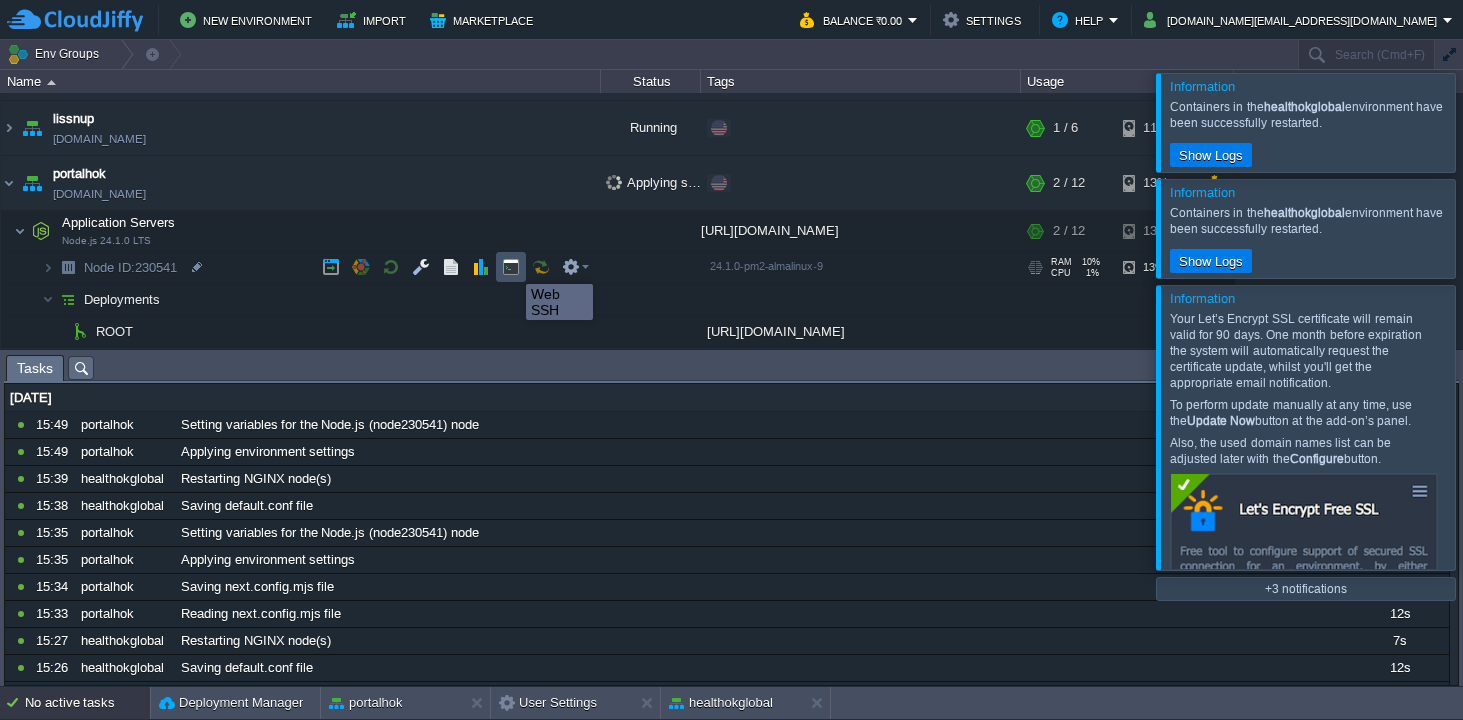 click at bounding box center (511, 267) 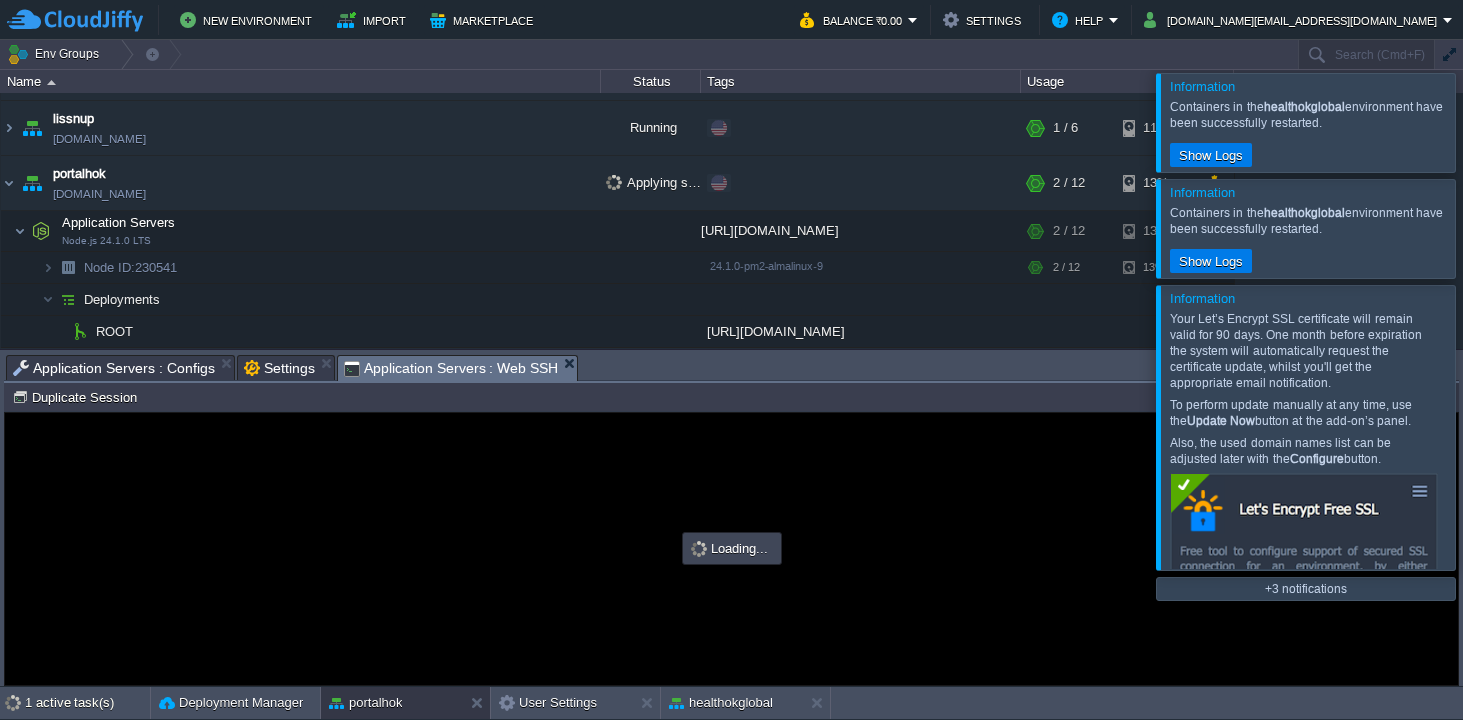 scroll, scrollTop: 0, scrollLeft: 0, axis: both 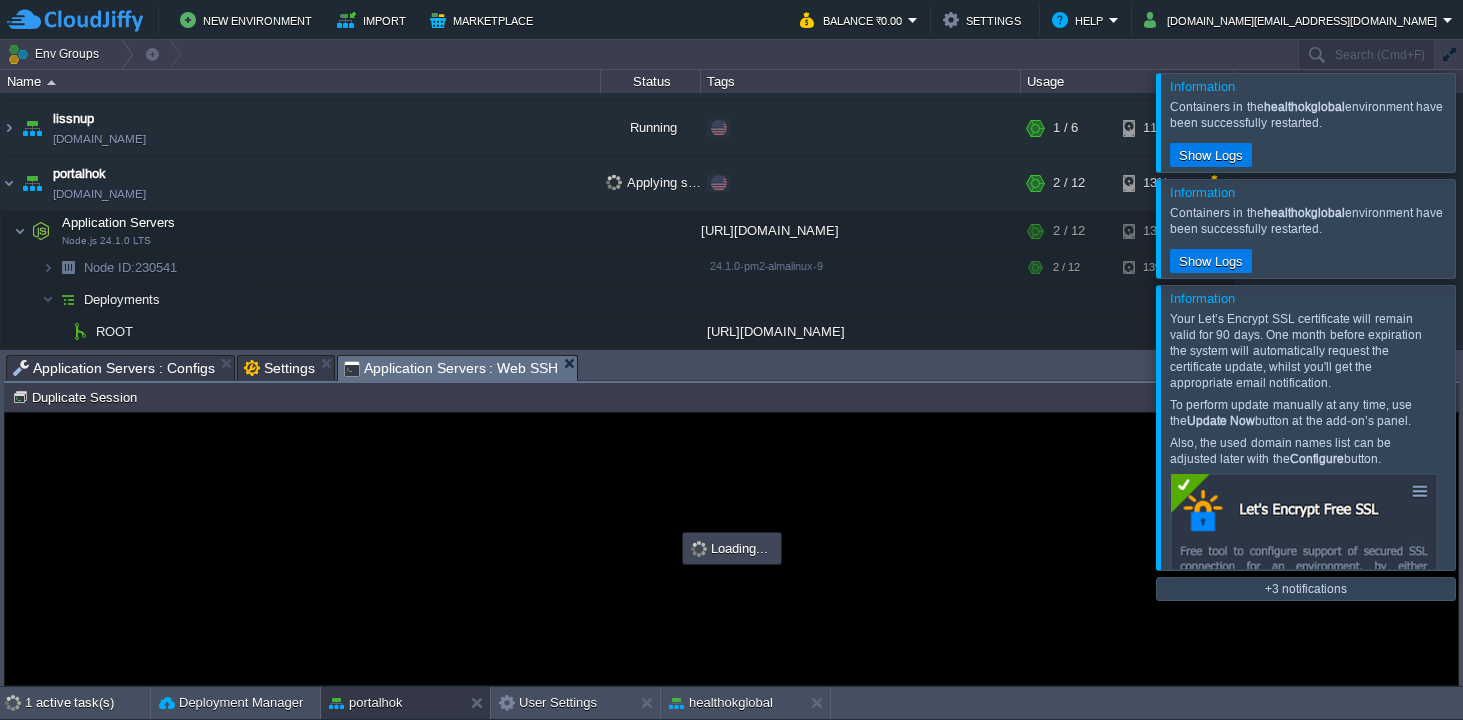 type on "#000000" 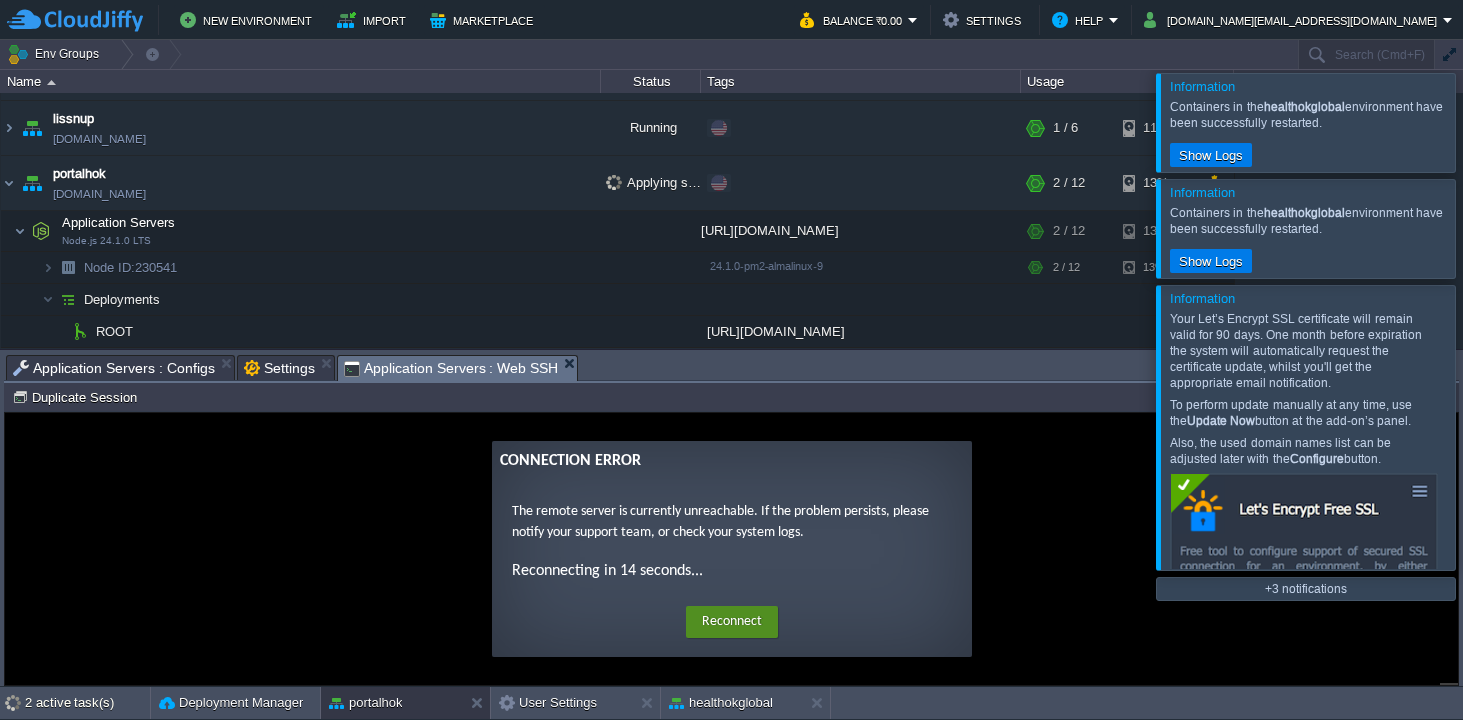 click on "Reconnect" at bounding box center [732, 622] 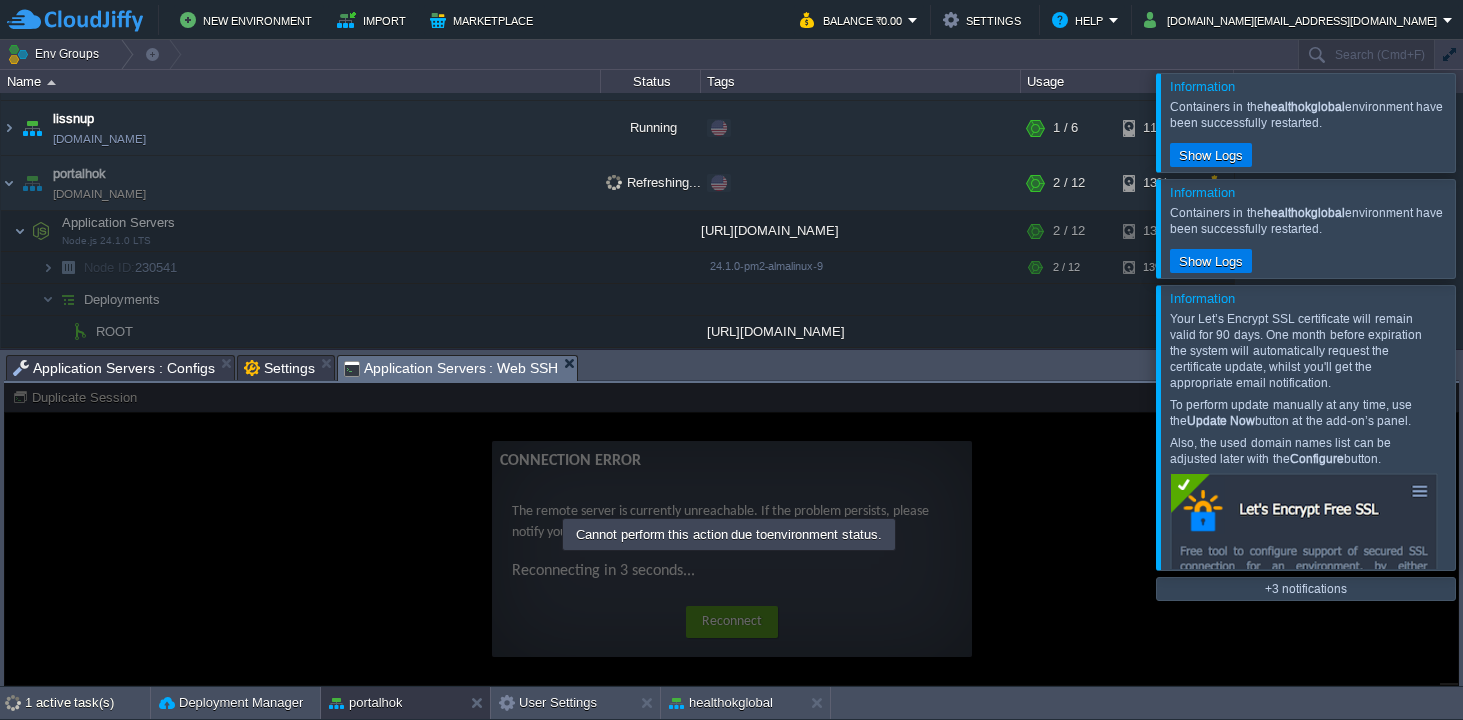 scroll, scrollTop: 692, scrollLeft: 0, axis: vertical 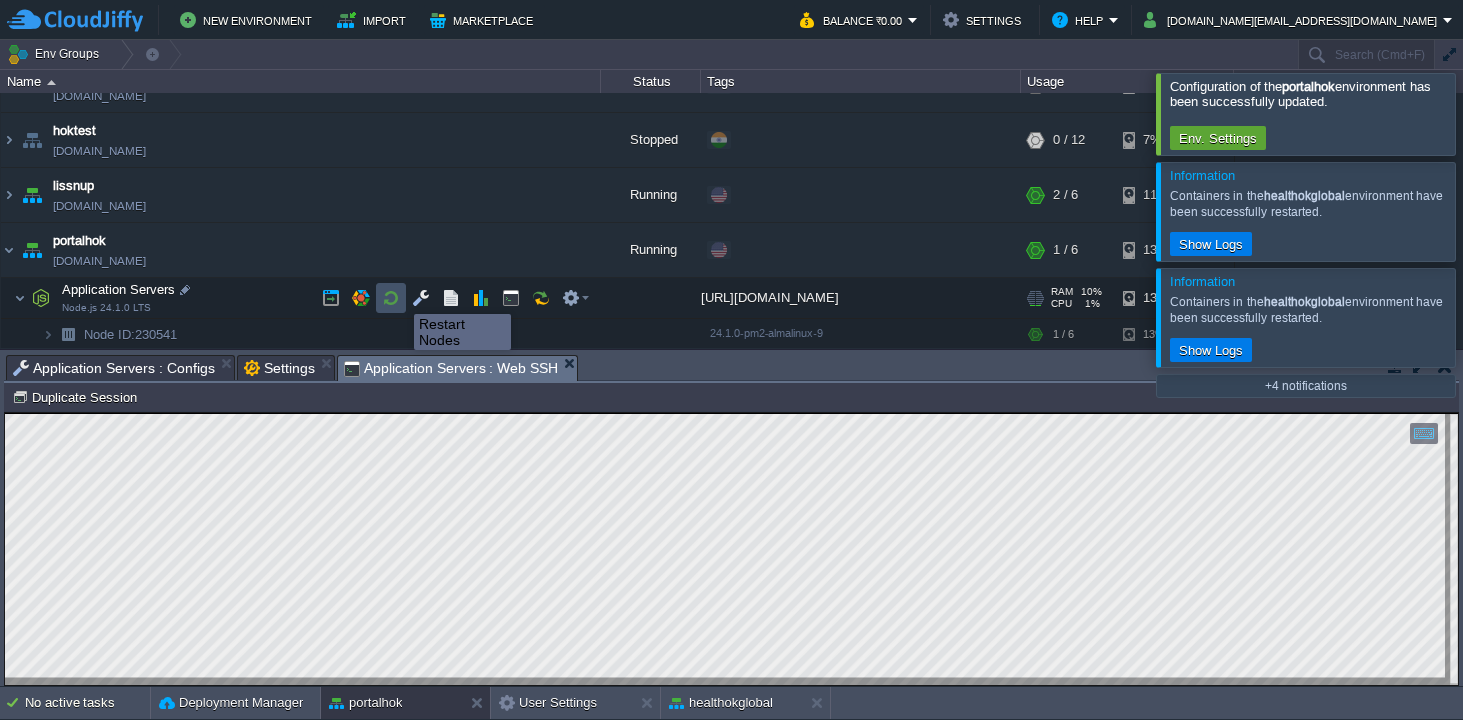 click at bounding box center [391, 298] 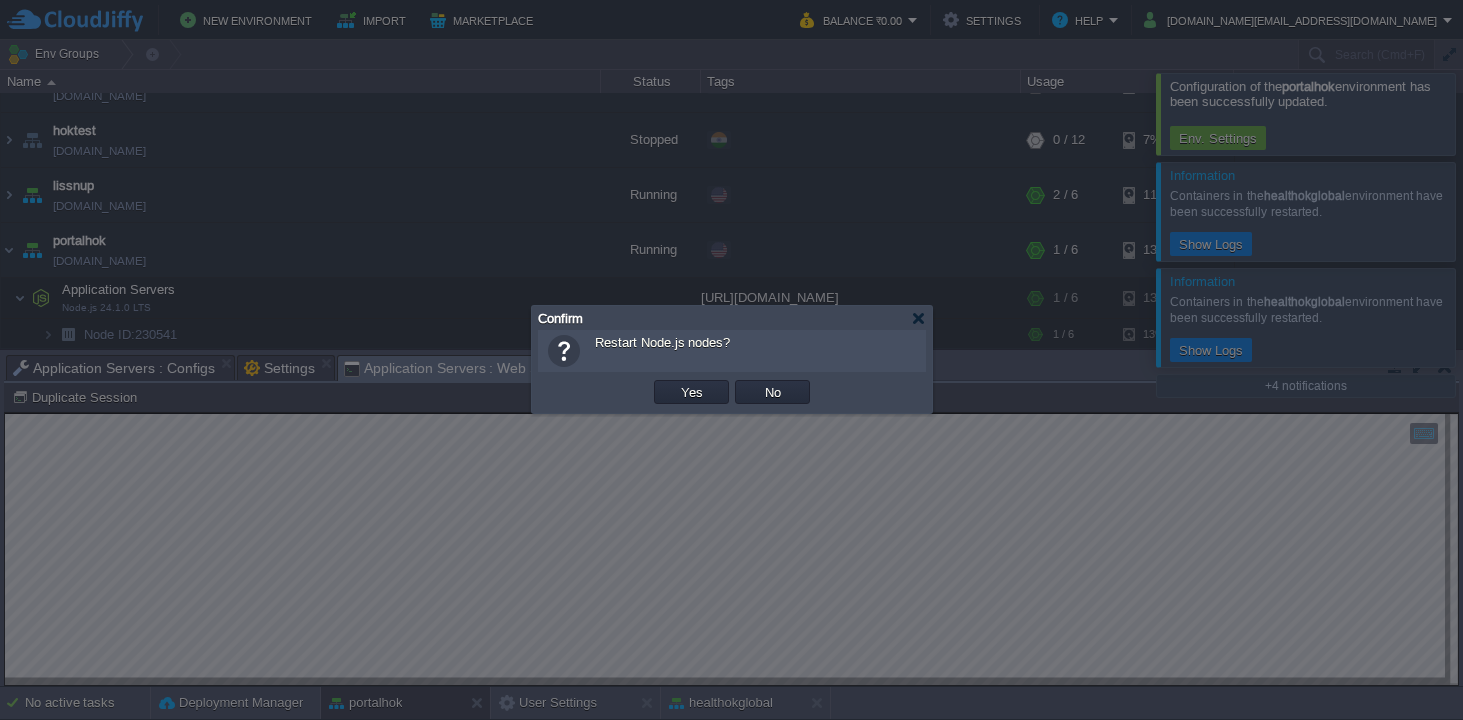 click on "Yes" at bounding box center (691, 392) 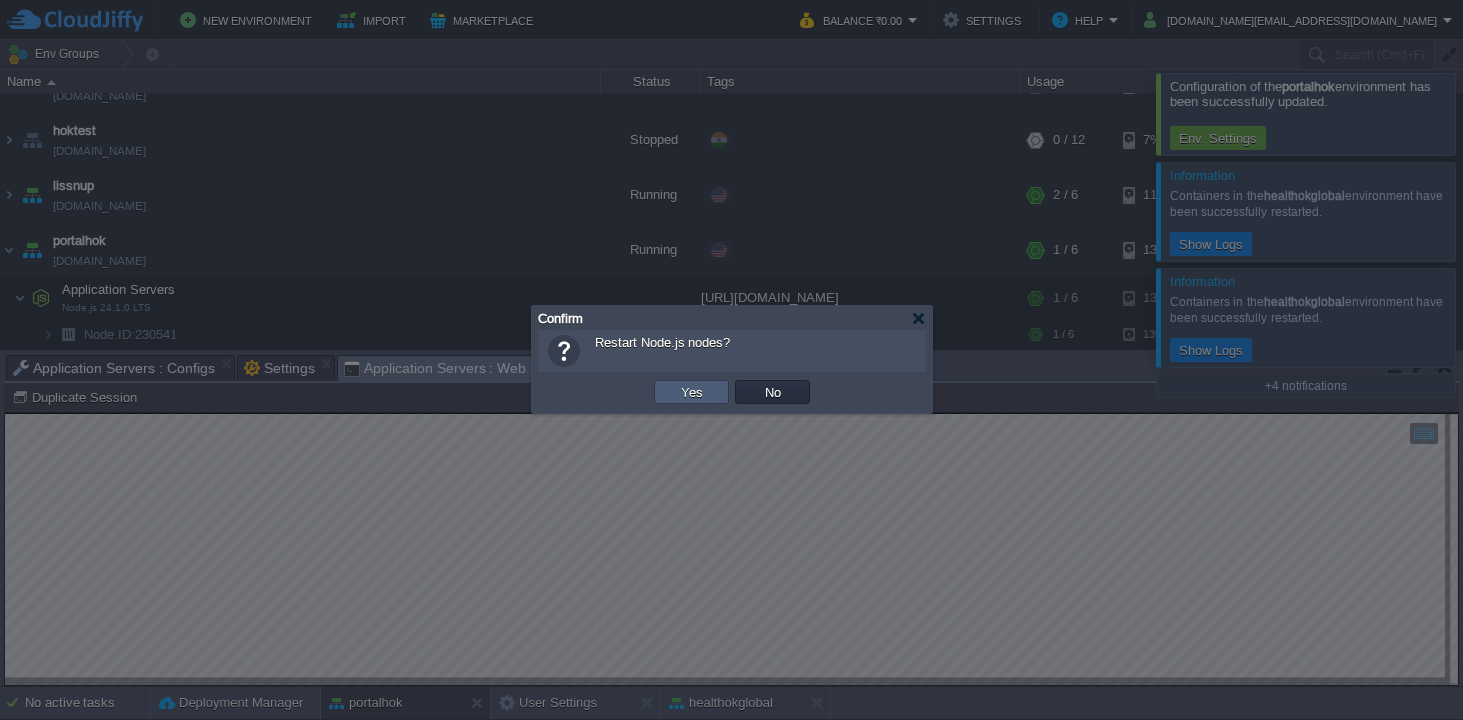 click on "Yes" at bounding box center (692, 392) 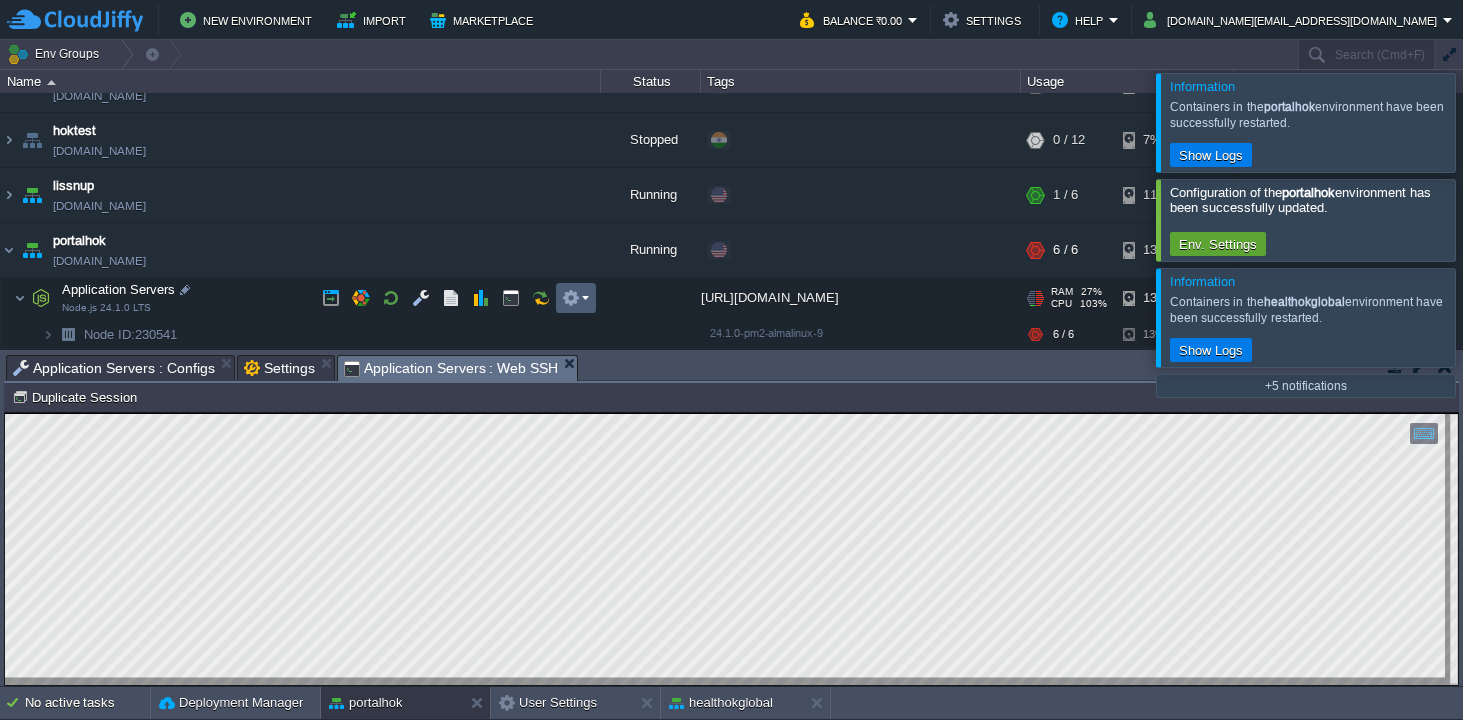 click at bounding box center [575, 298] 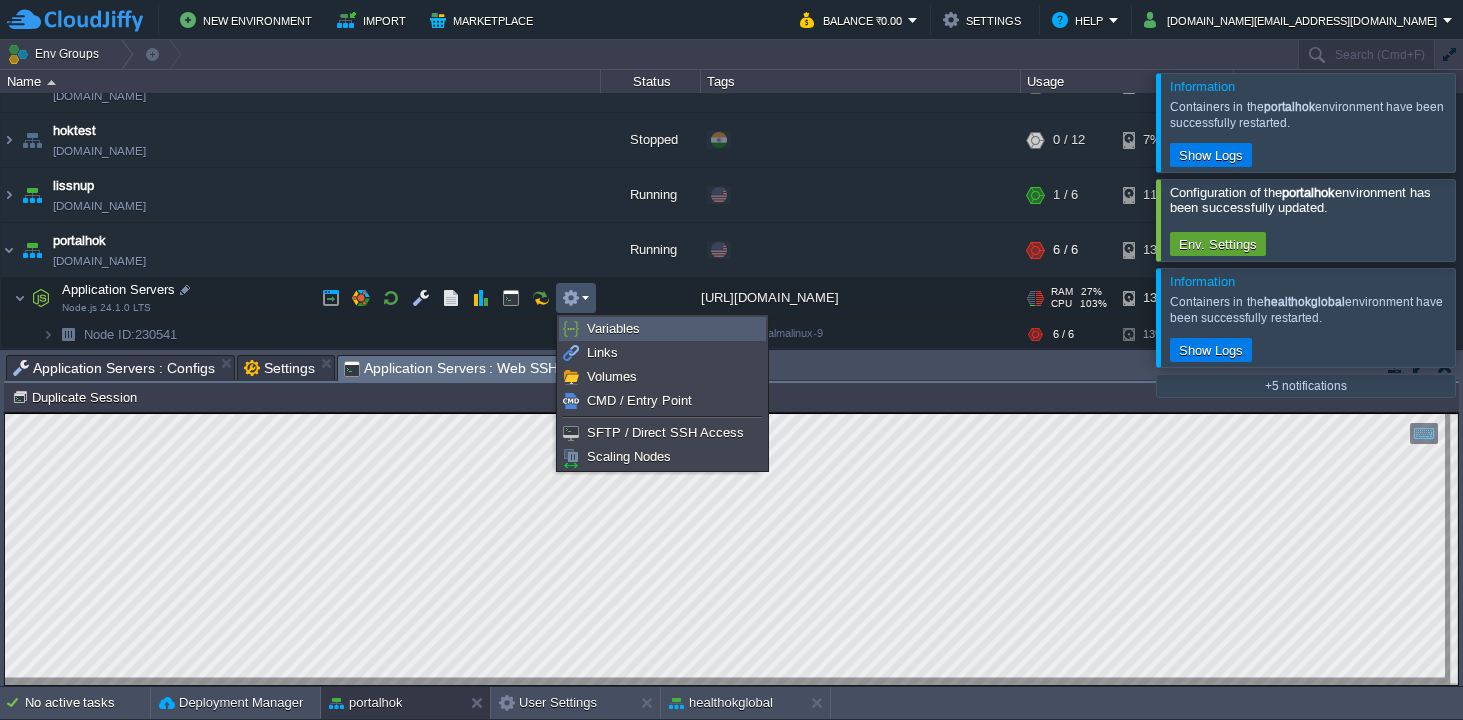 click on "Variables" at bounding box center (613, 328) 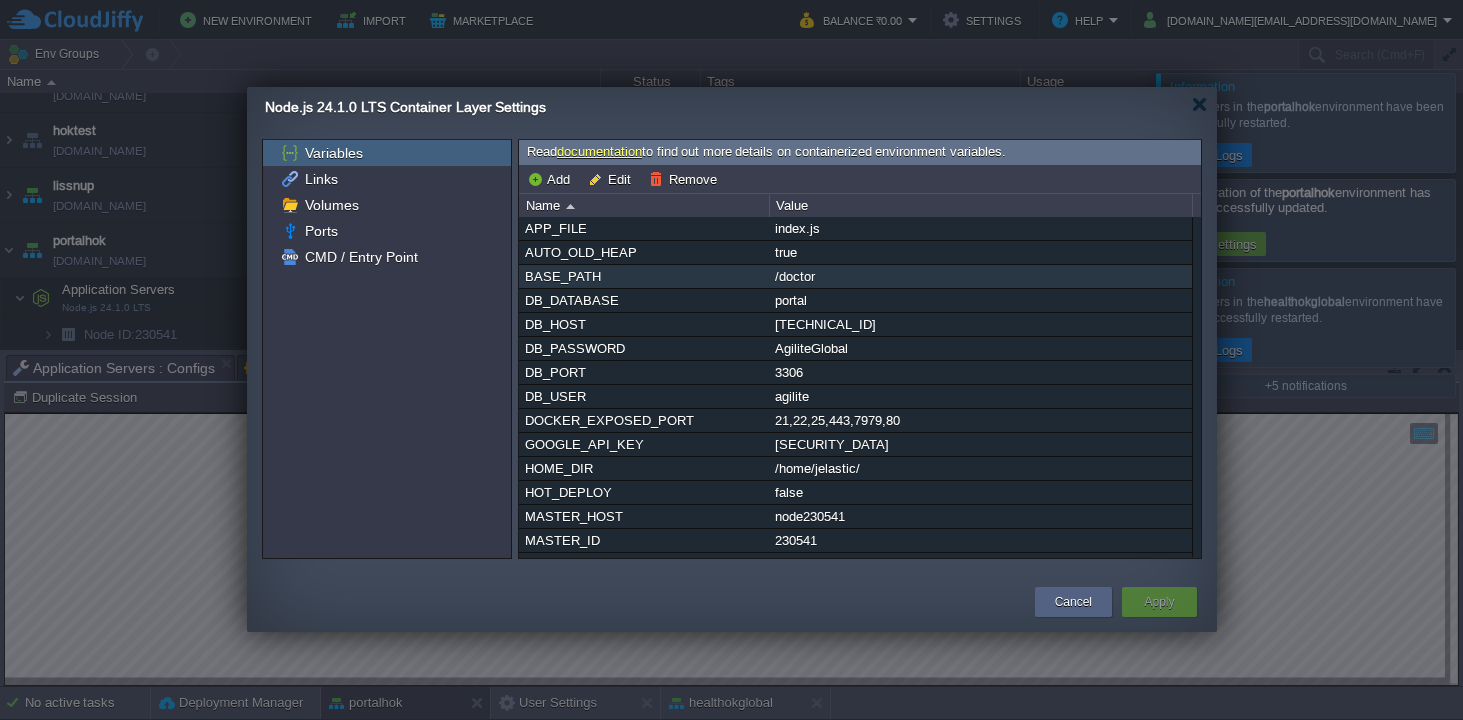 click on "/doctor" at bounding box center [980, 276] 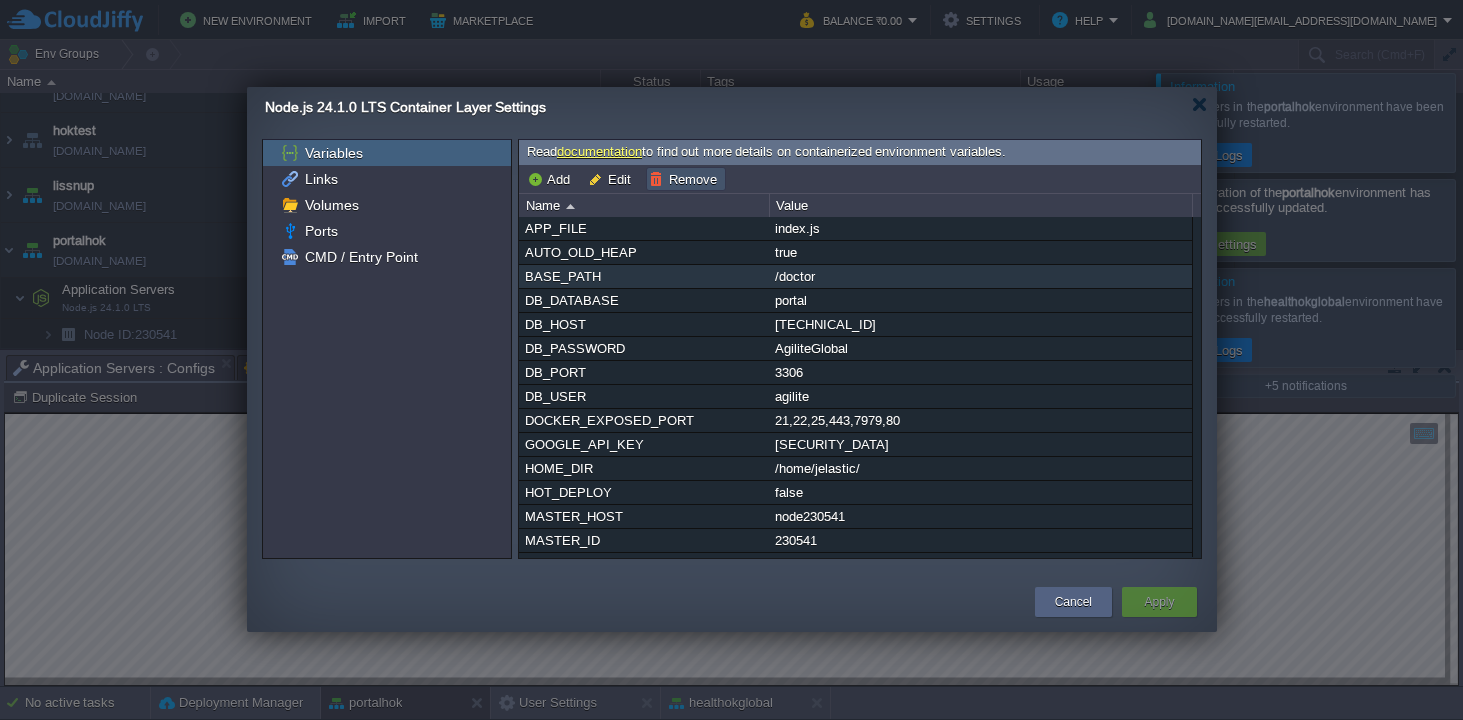 click on "Remove" at bounding box center (686, 179) 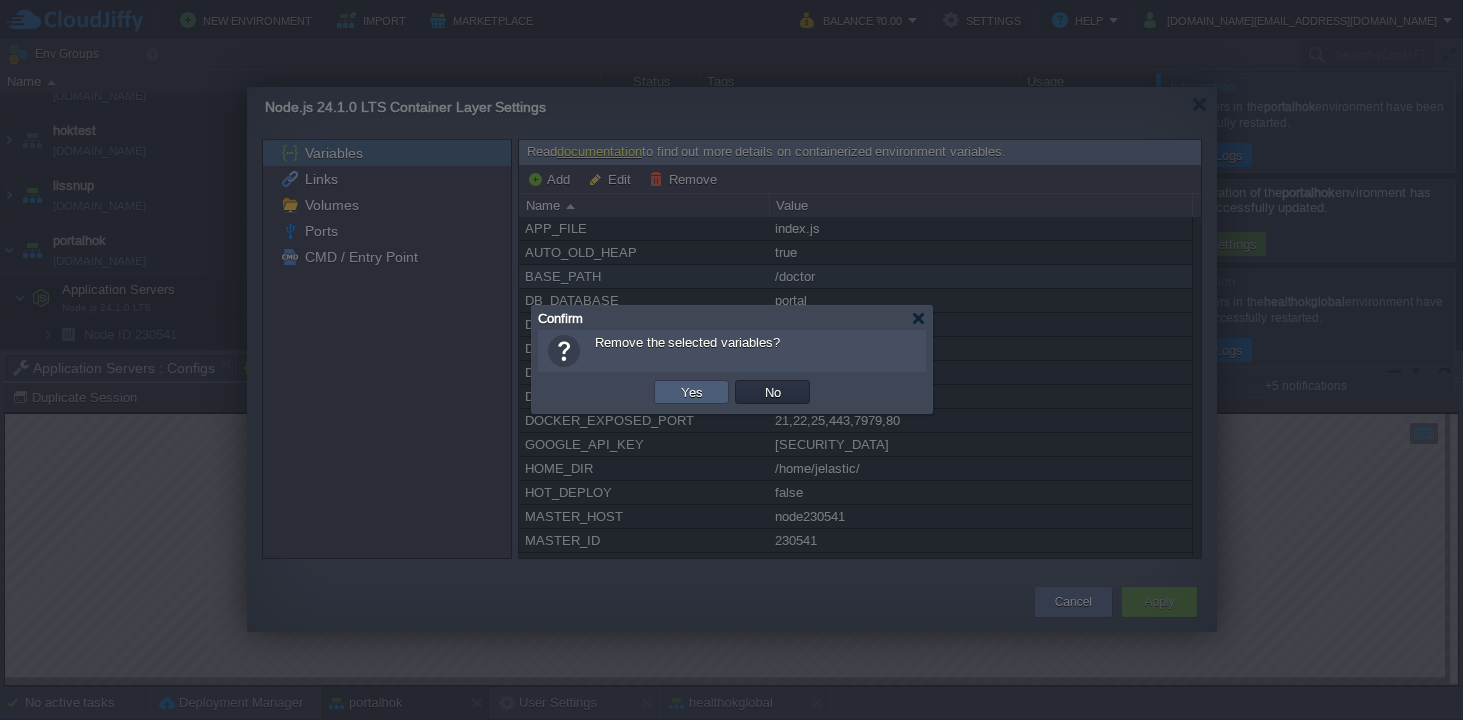 click on "Yes" at bounding box center (692, 392) 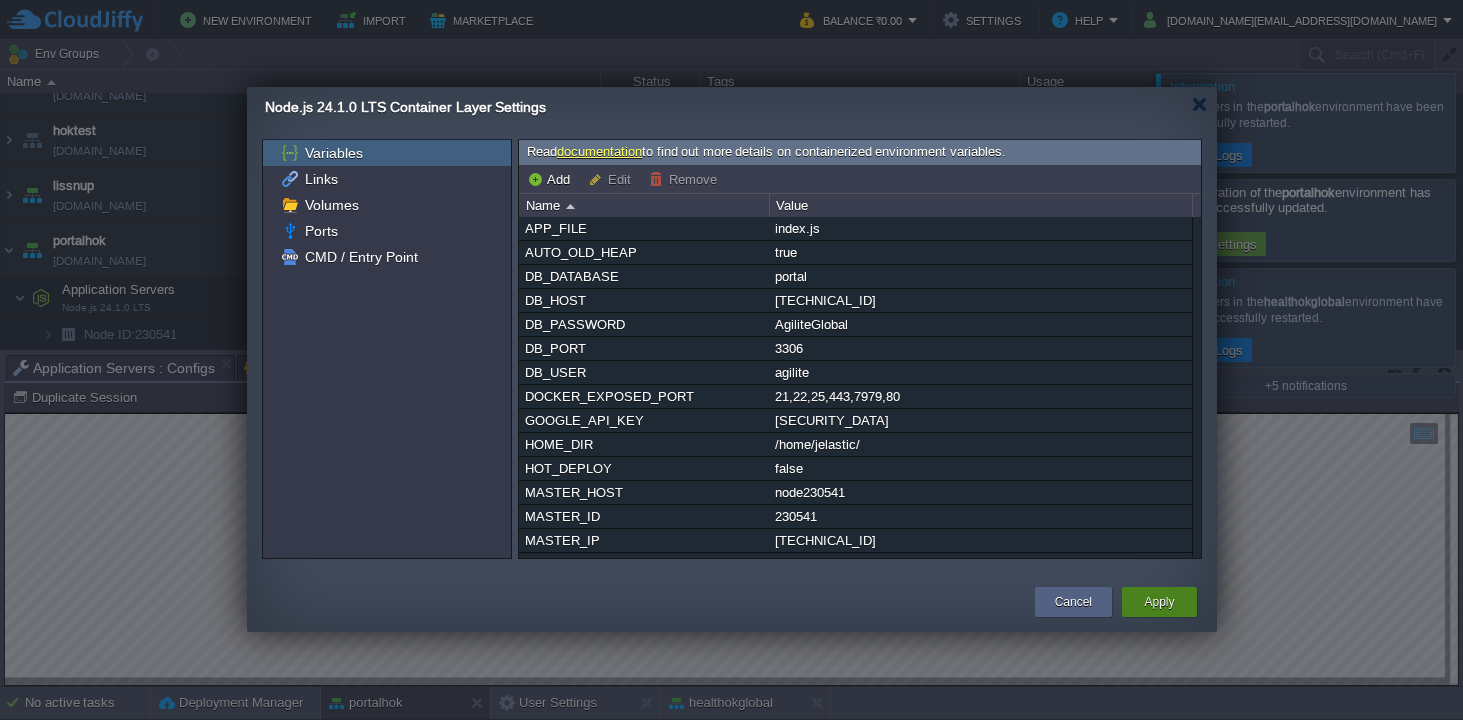 click on "Apply" at bounding box center (1159, 602) 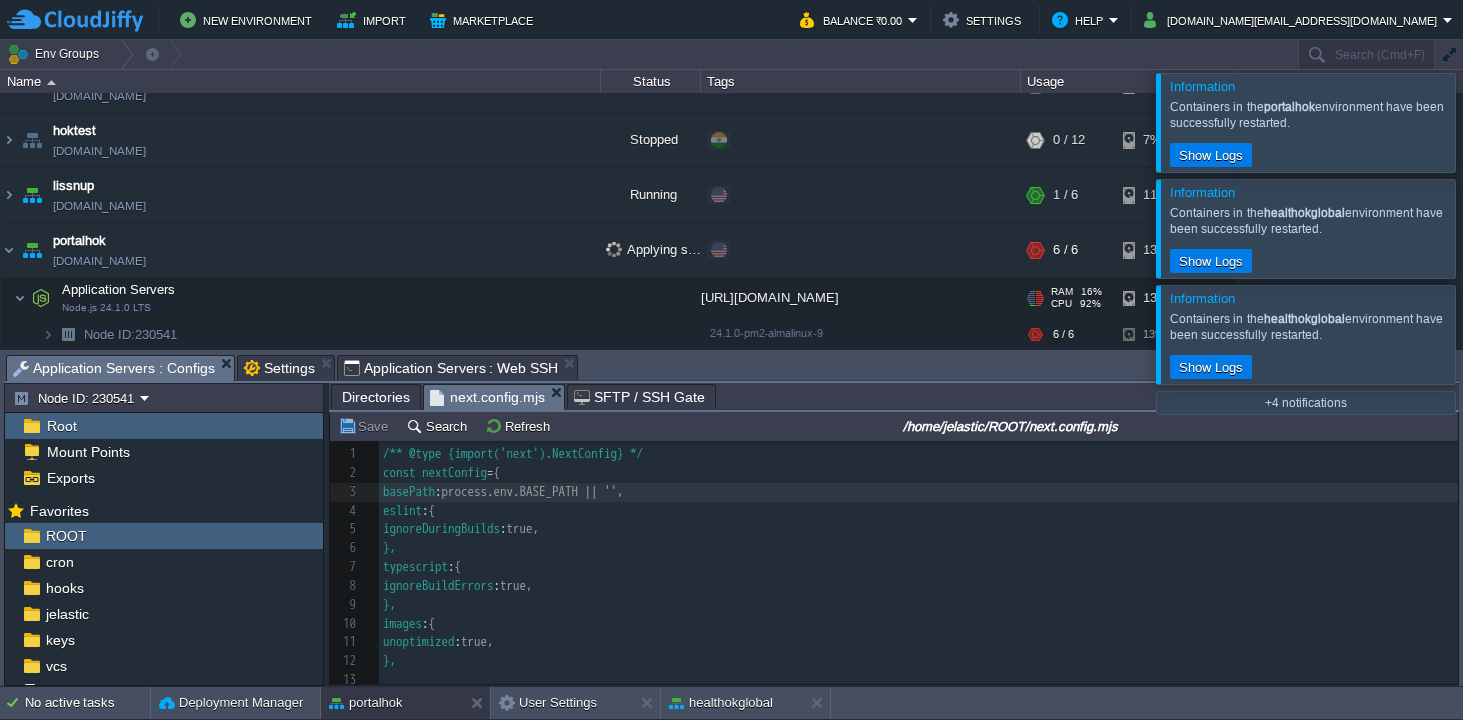 click on "Application Servers : Configs" at bounding box center [114, 368] 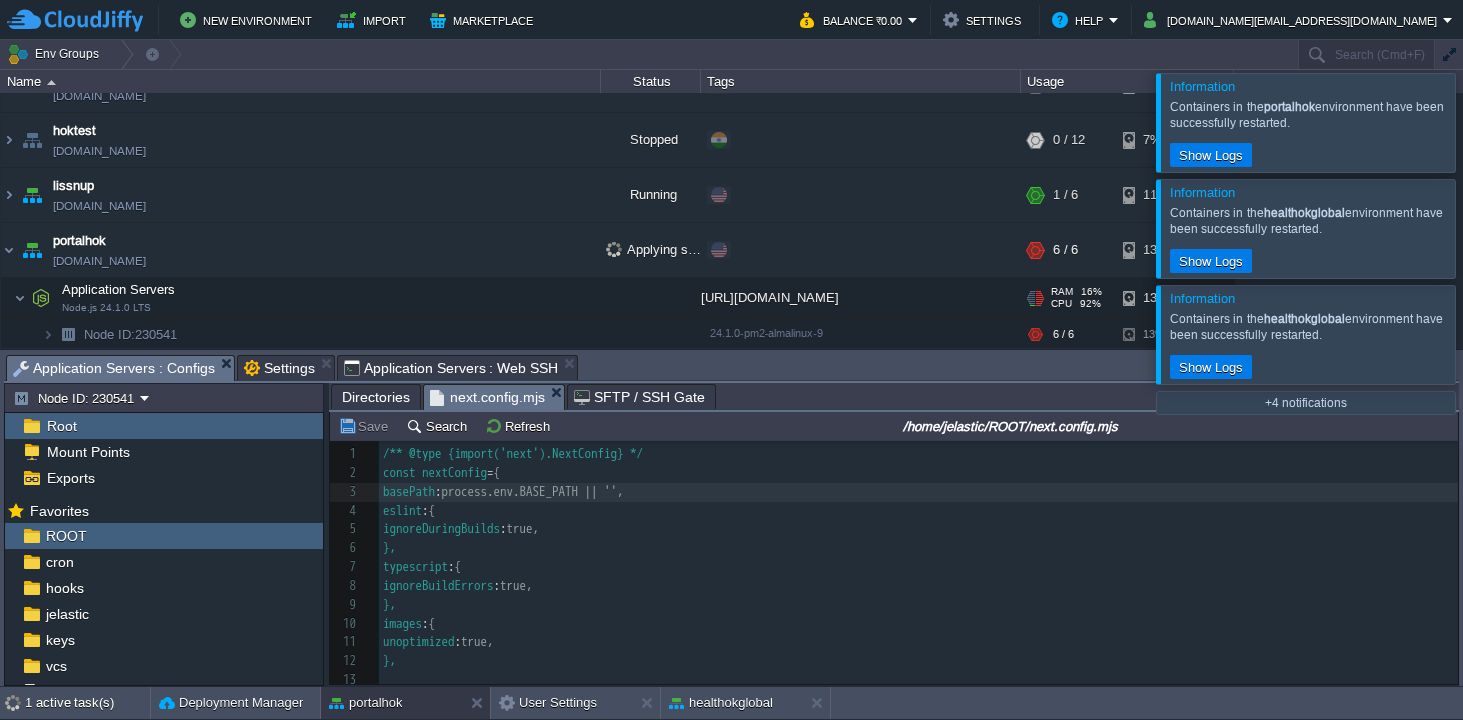 scroll, scrollTop: 0, scrollLeft: 0, axis: both 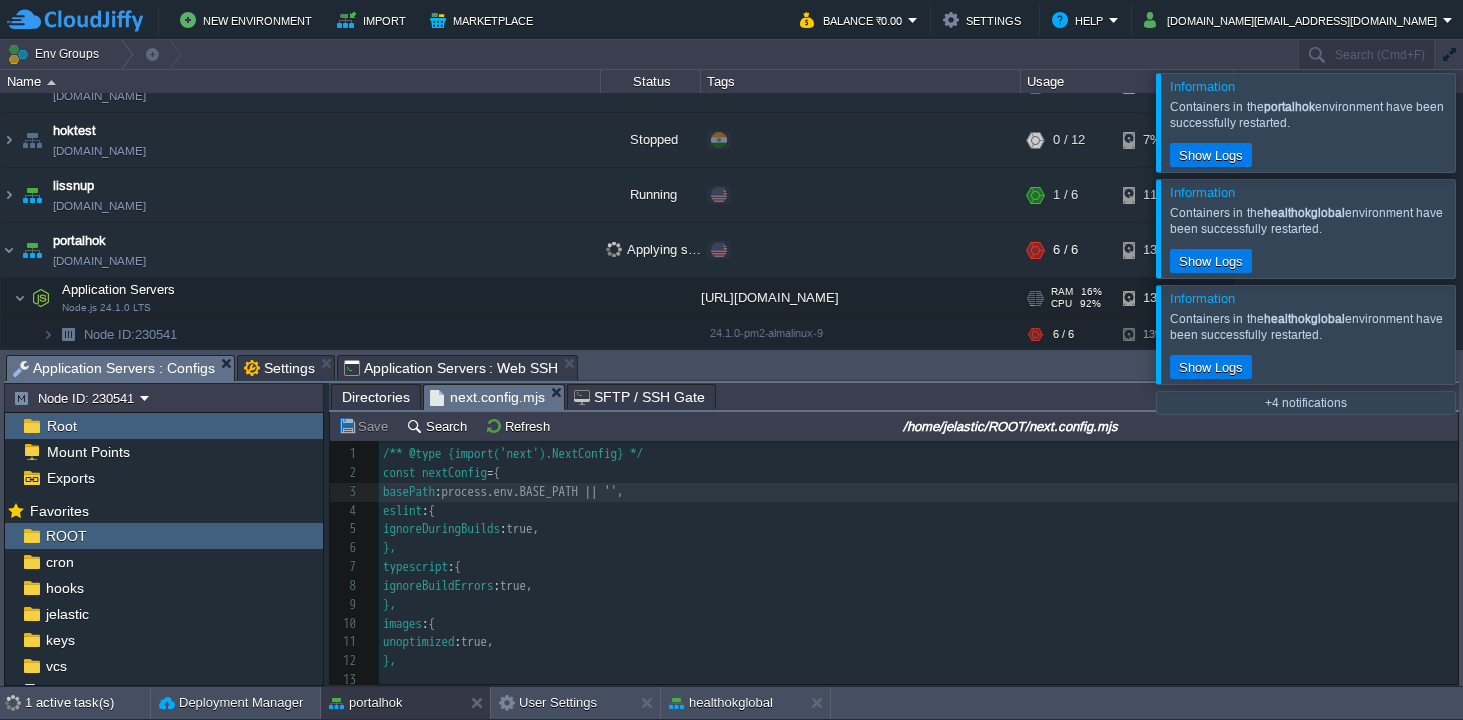 click on "basePath :  process.env.BASE_PATH || ''," at bounding box center [918, 492] 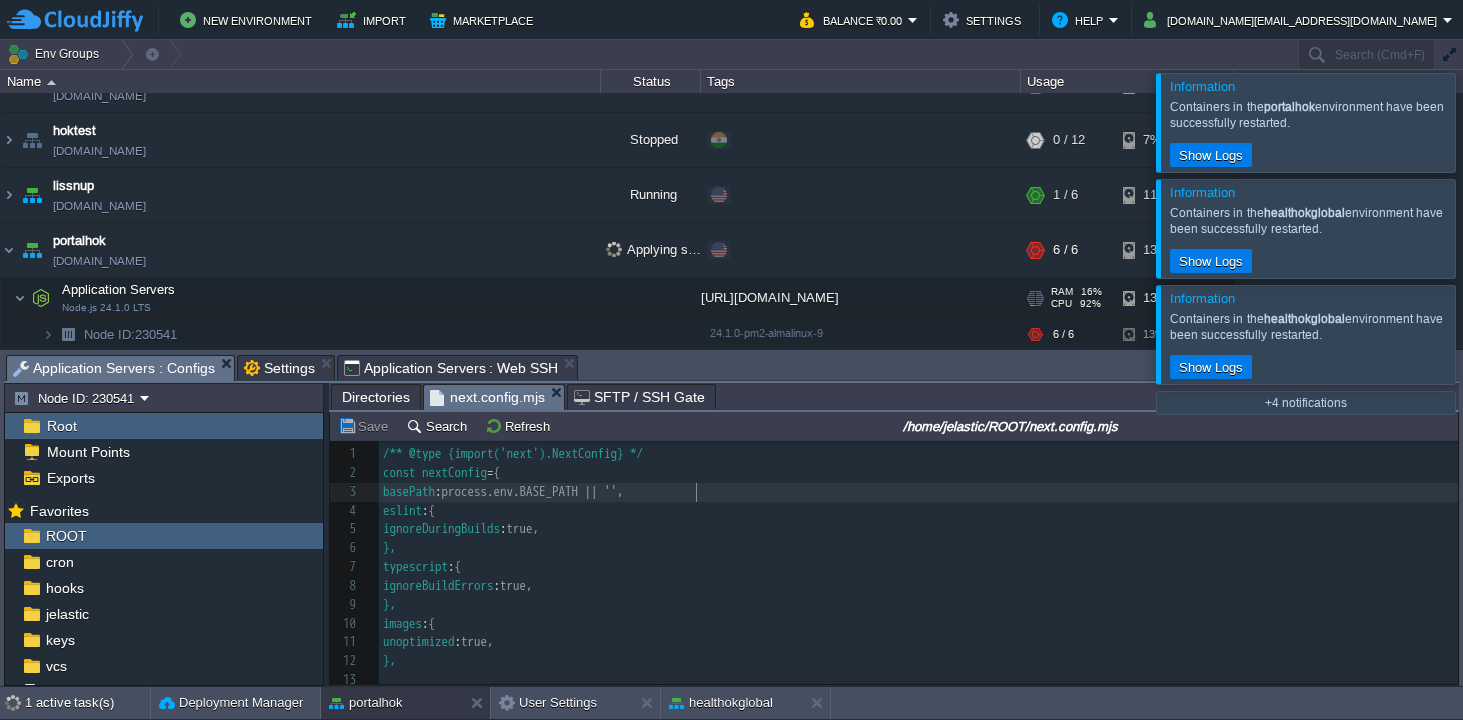 type on "basePath: process.env.BASE_PATH || ''," 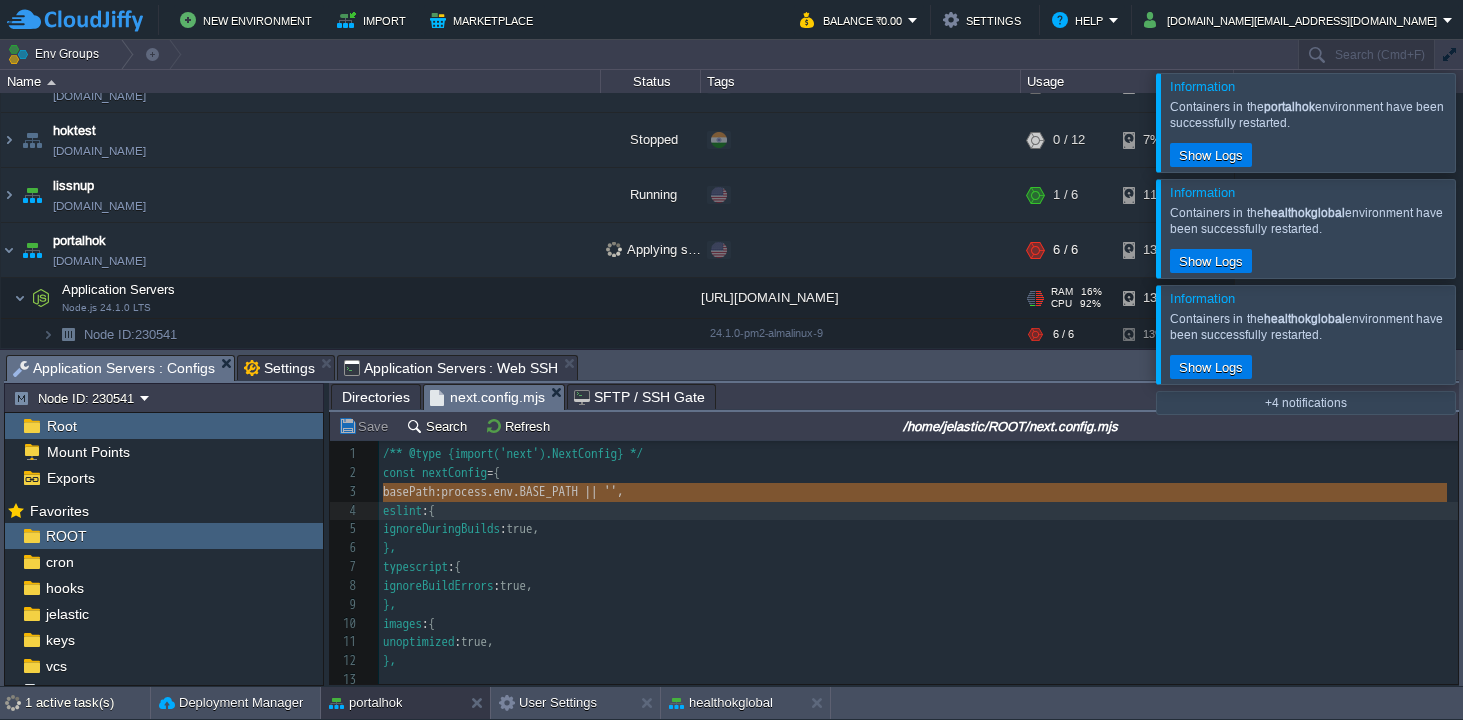 type 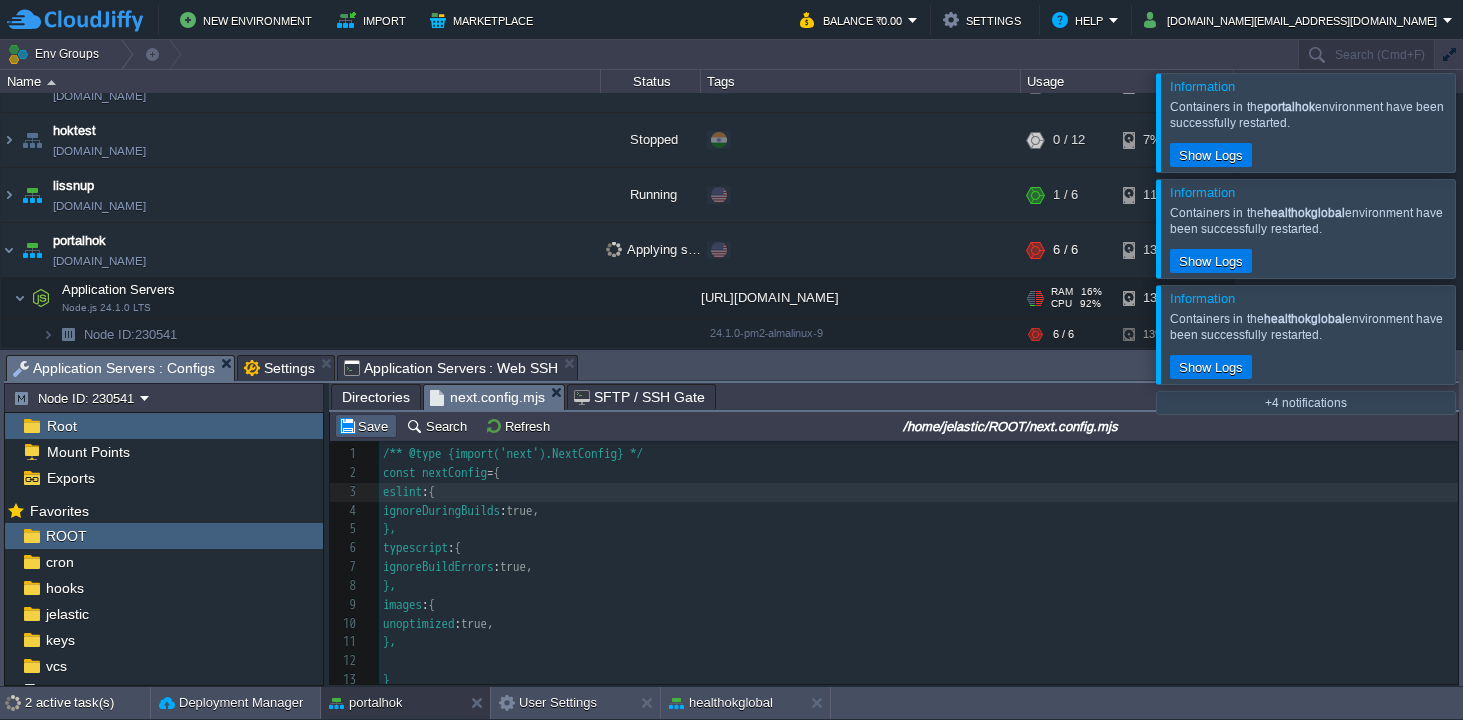 click on "Save" at bounding box center (366, 426) 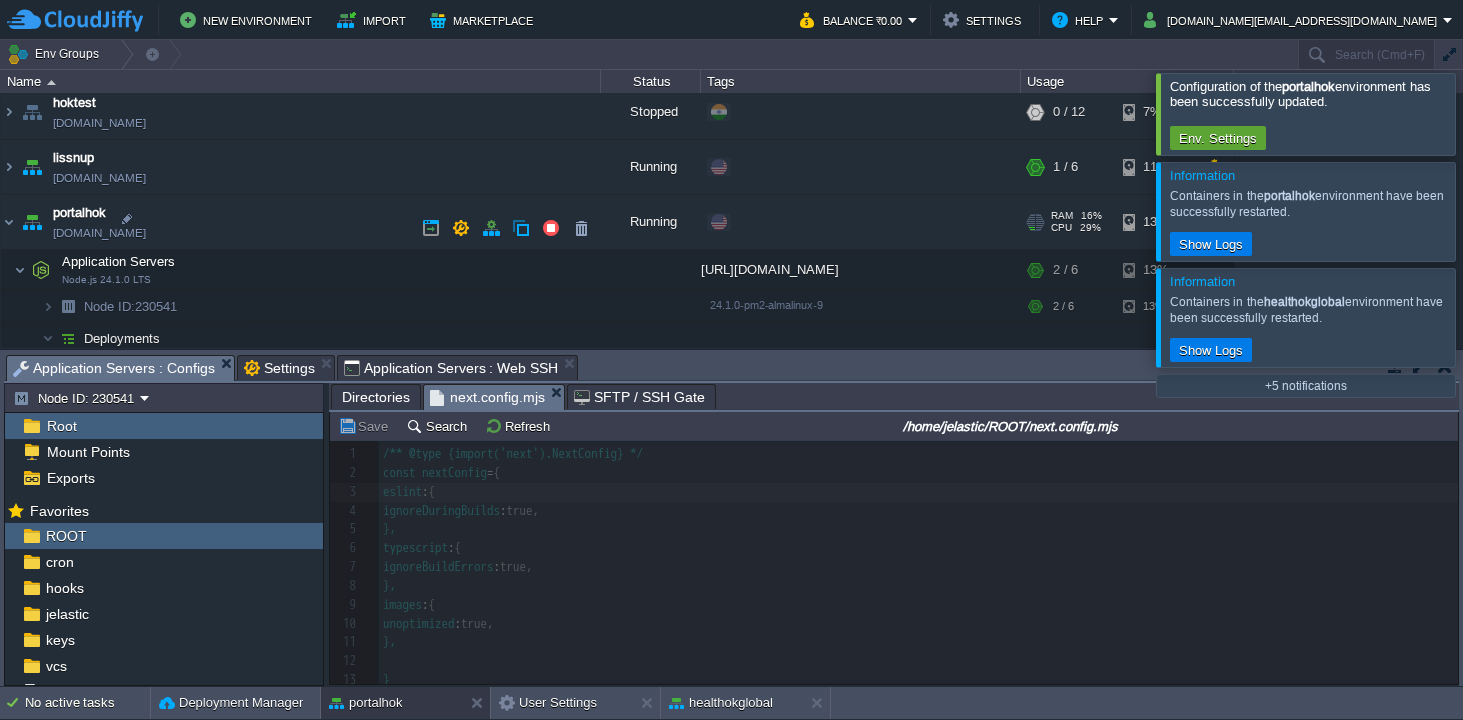 scroll, scrollTop: 793, scrollLeft: 0, axis: vertical 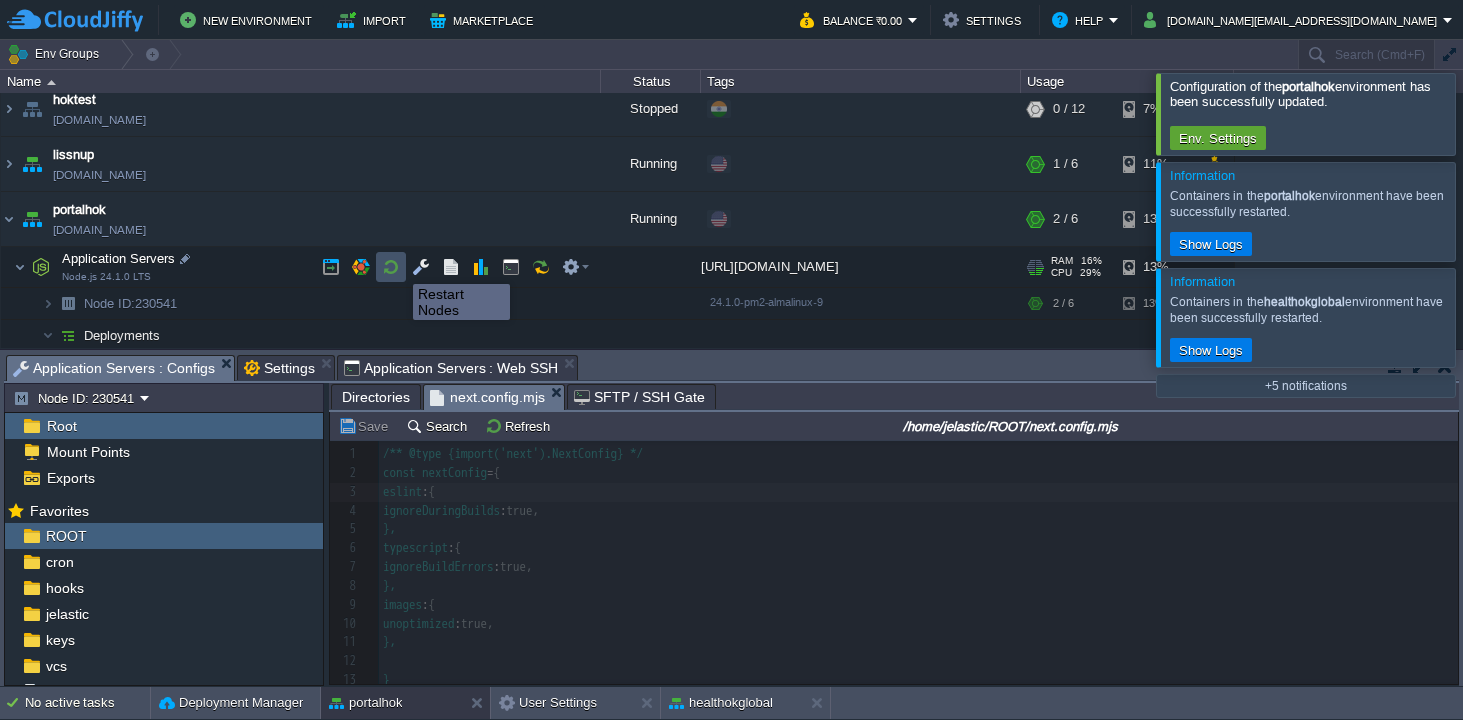 click at bounding box center (391, 267) 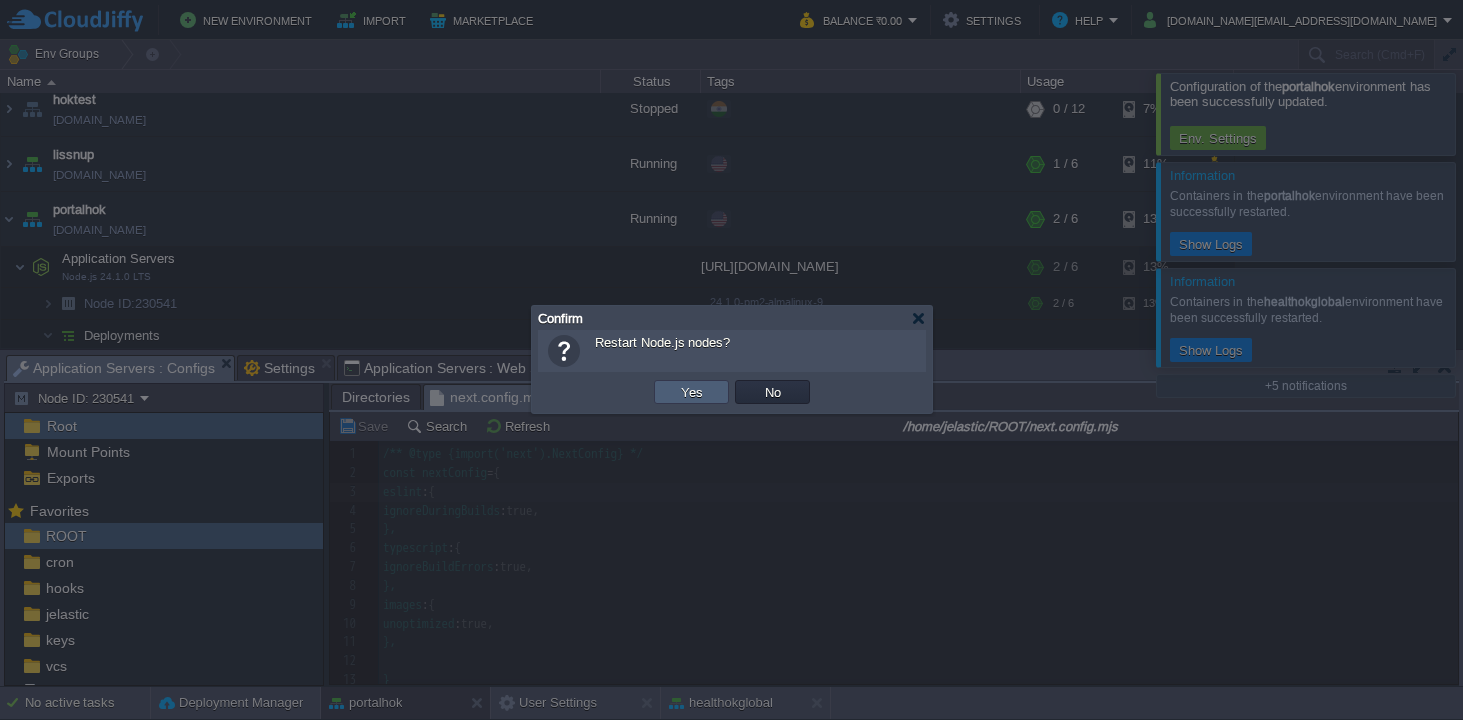 click on "Yes" at bounding box center (692, 392) 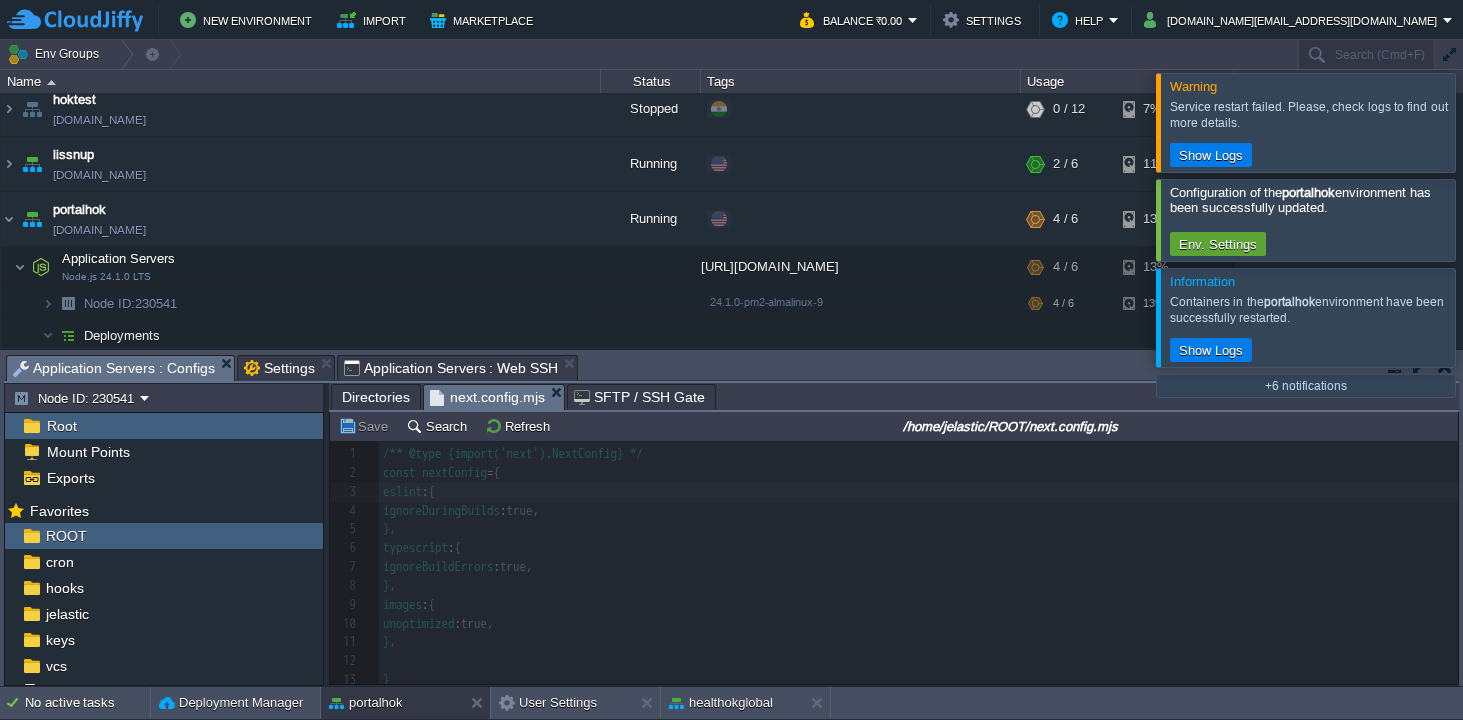 click at bounding box center (894, 562) 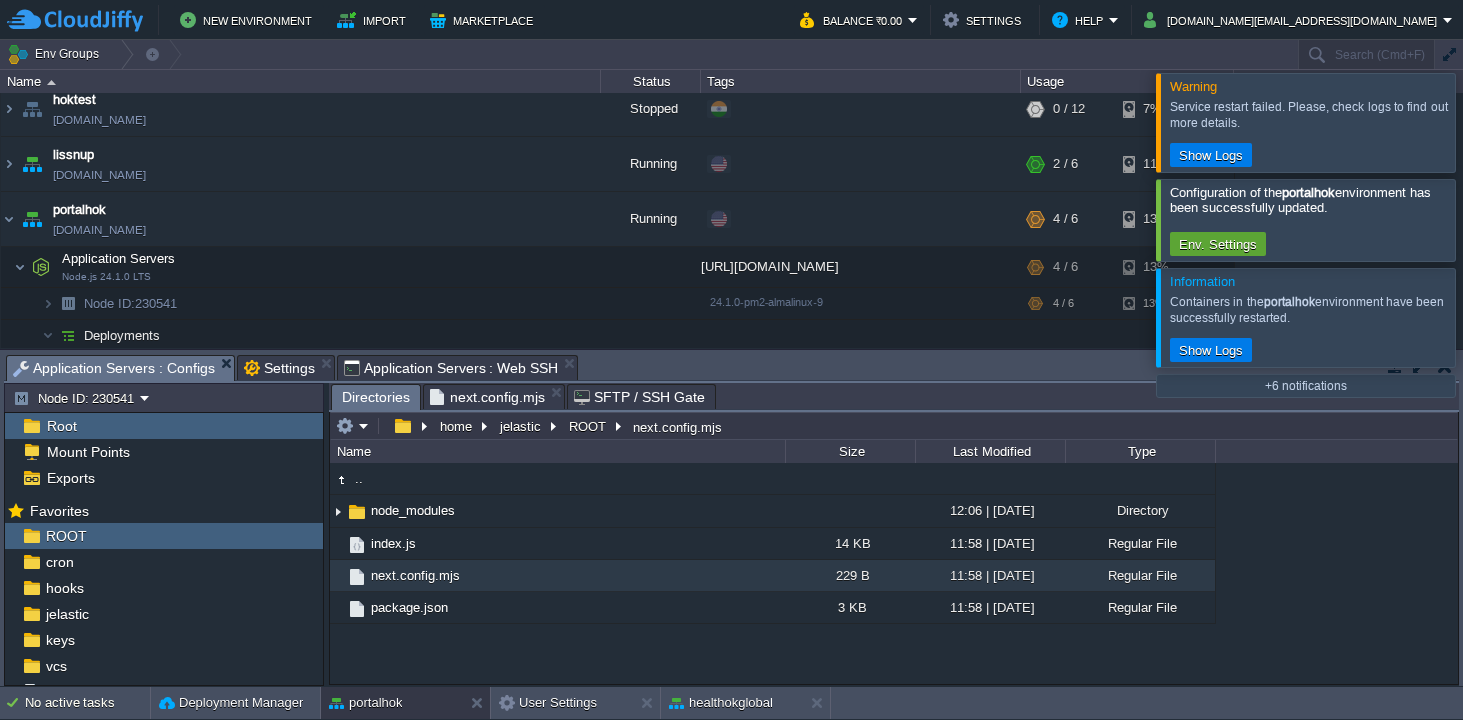 click on "Directories" at bounding box center (376, 397) 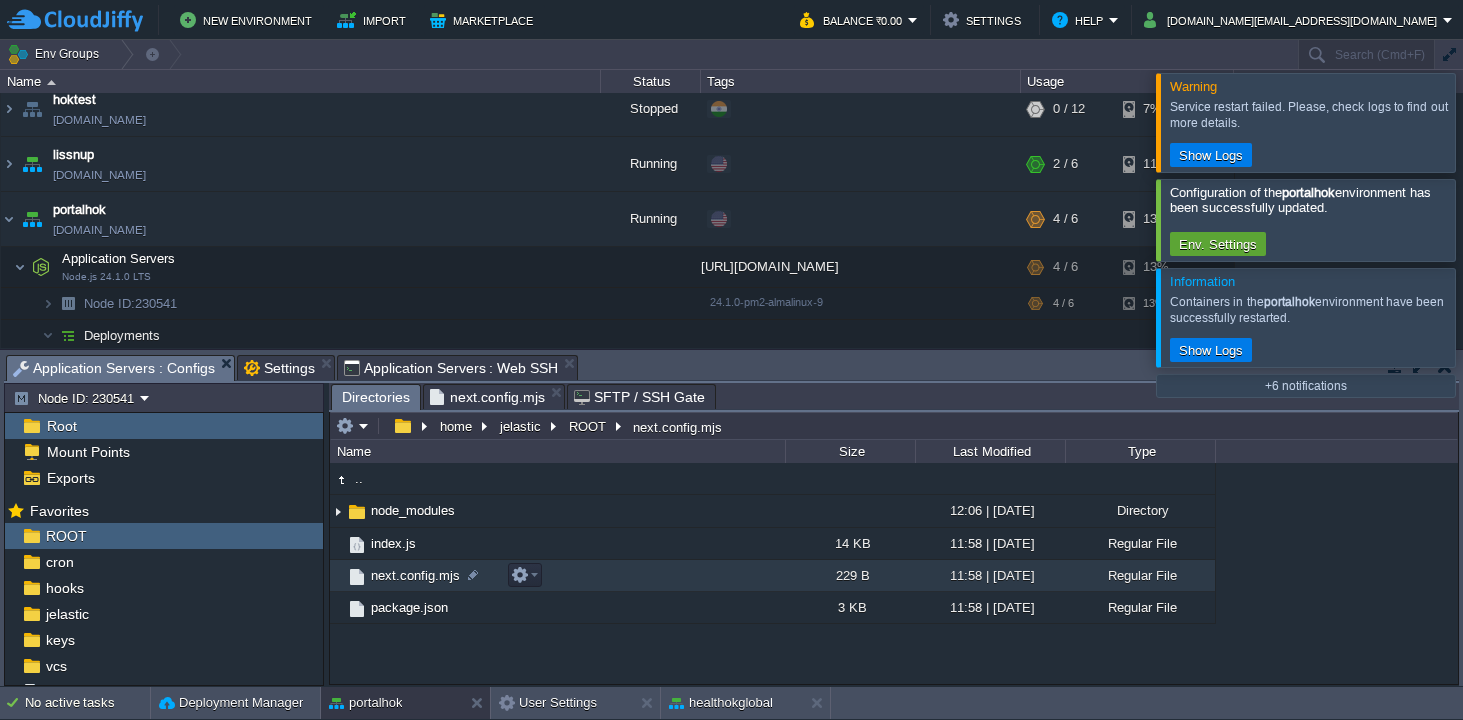 click on "next.config.mjs" at bounding box center [415, 575] 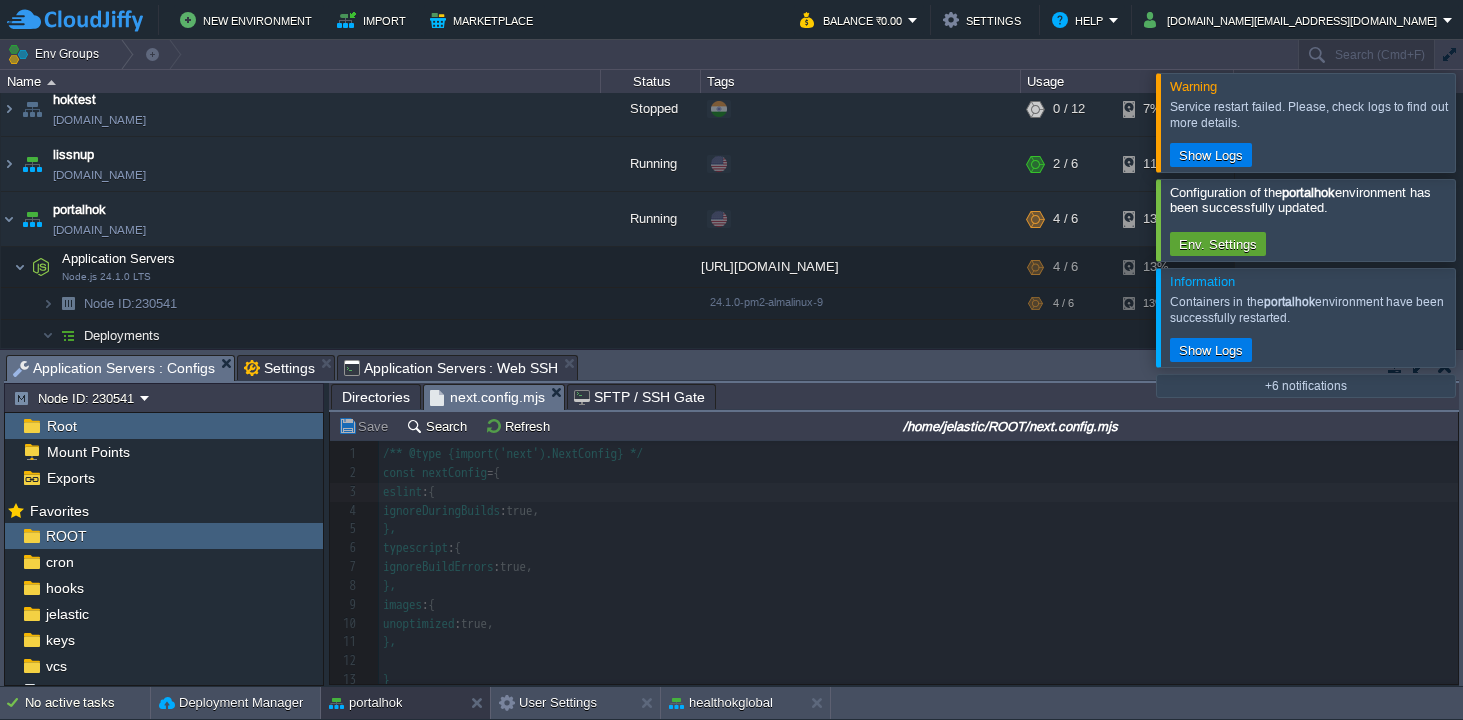 click at bounding box center (894, 562) 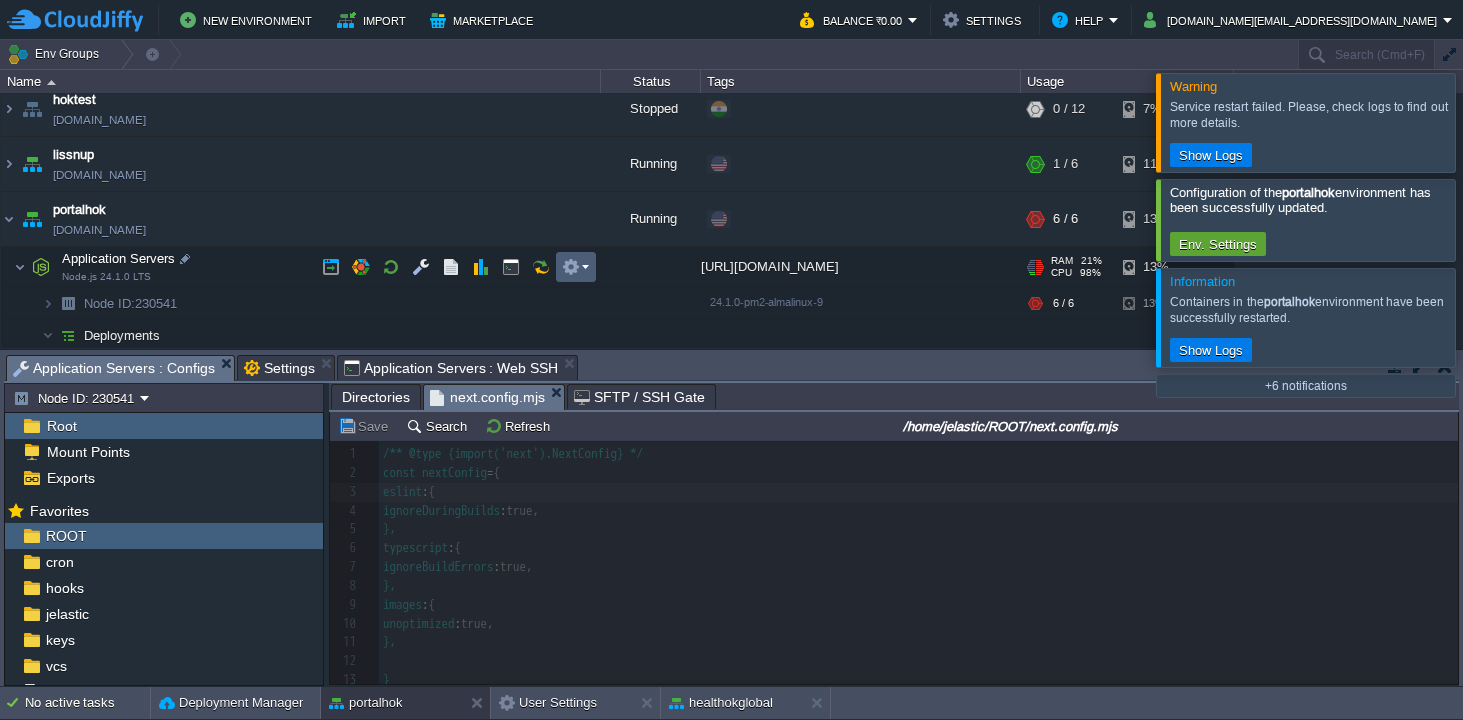 click at bounding box center [576, 267] 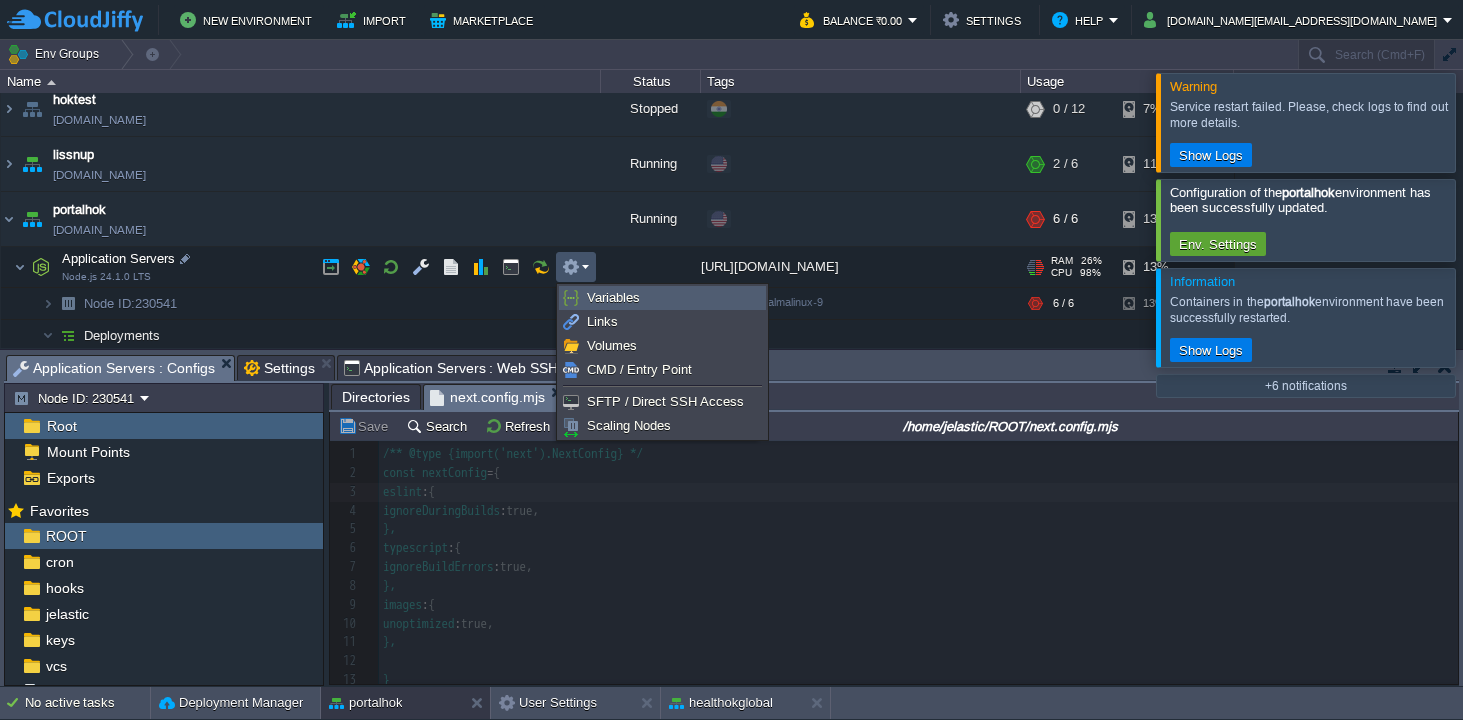 click on "Variables" at bounding box center [613, 297] 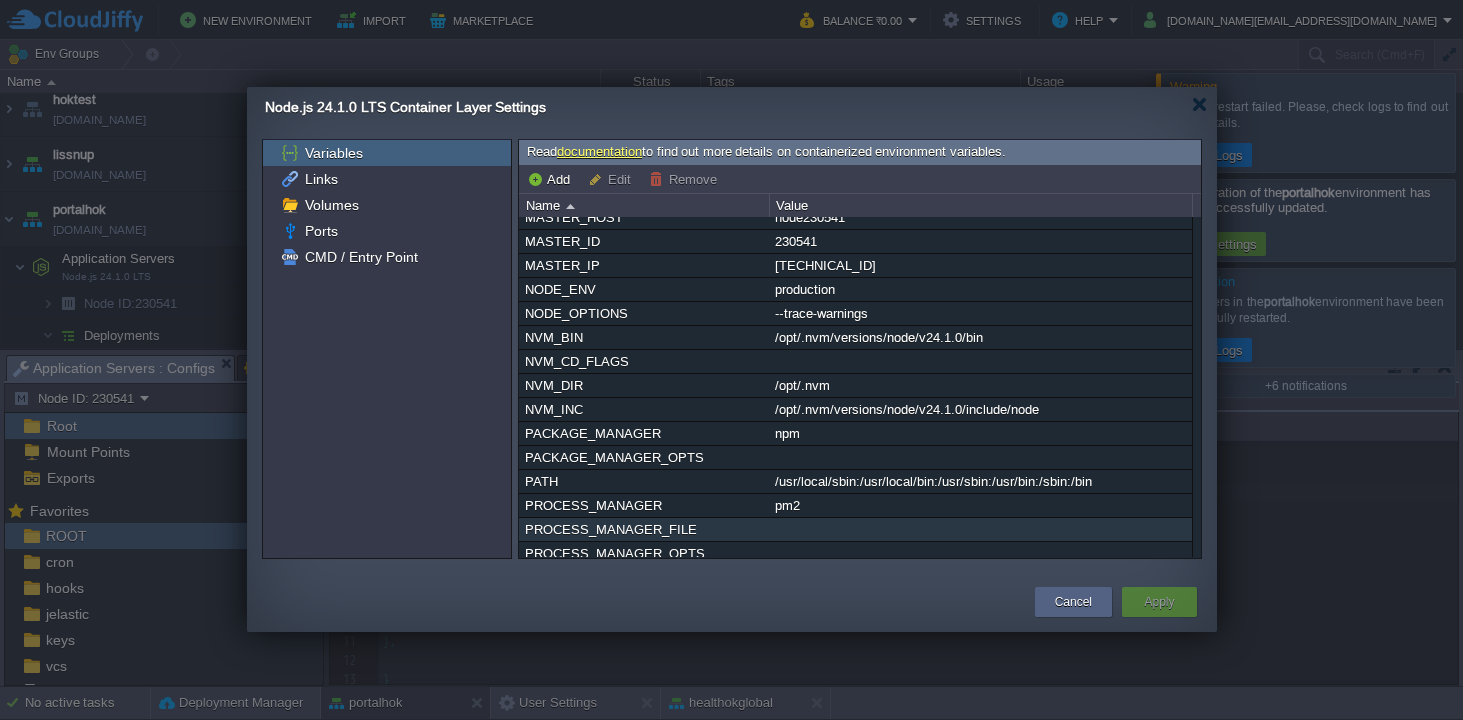 scroll, scrollTop: 0, scrollLeft: 0, axis: both 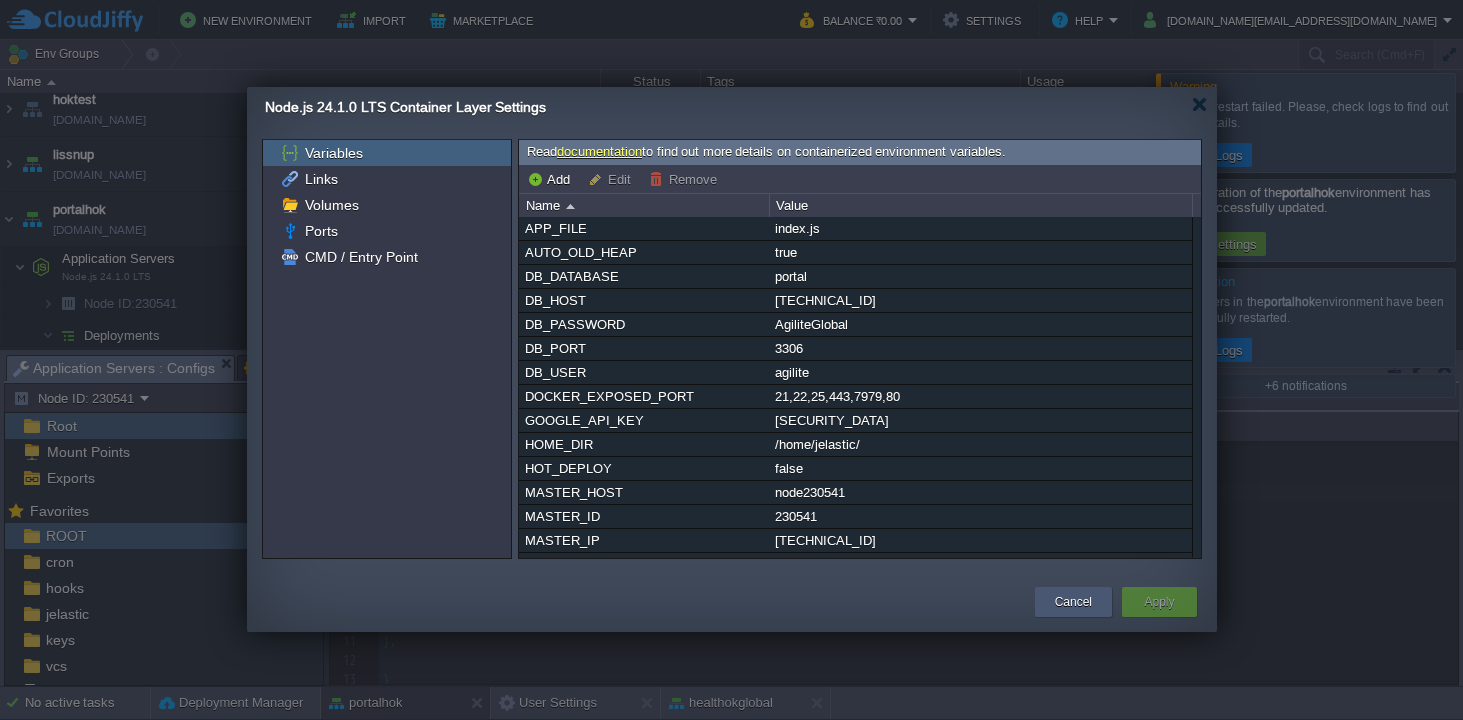 click on "Cancel" at bounding box center [1073, 602] 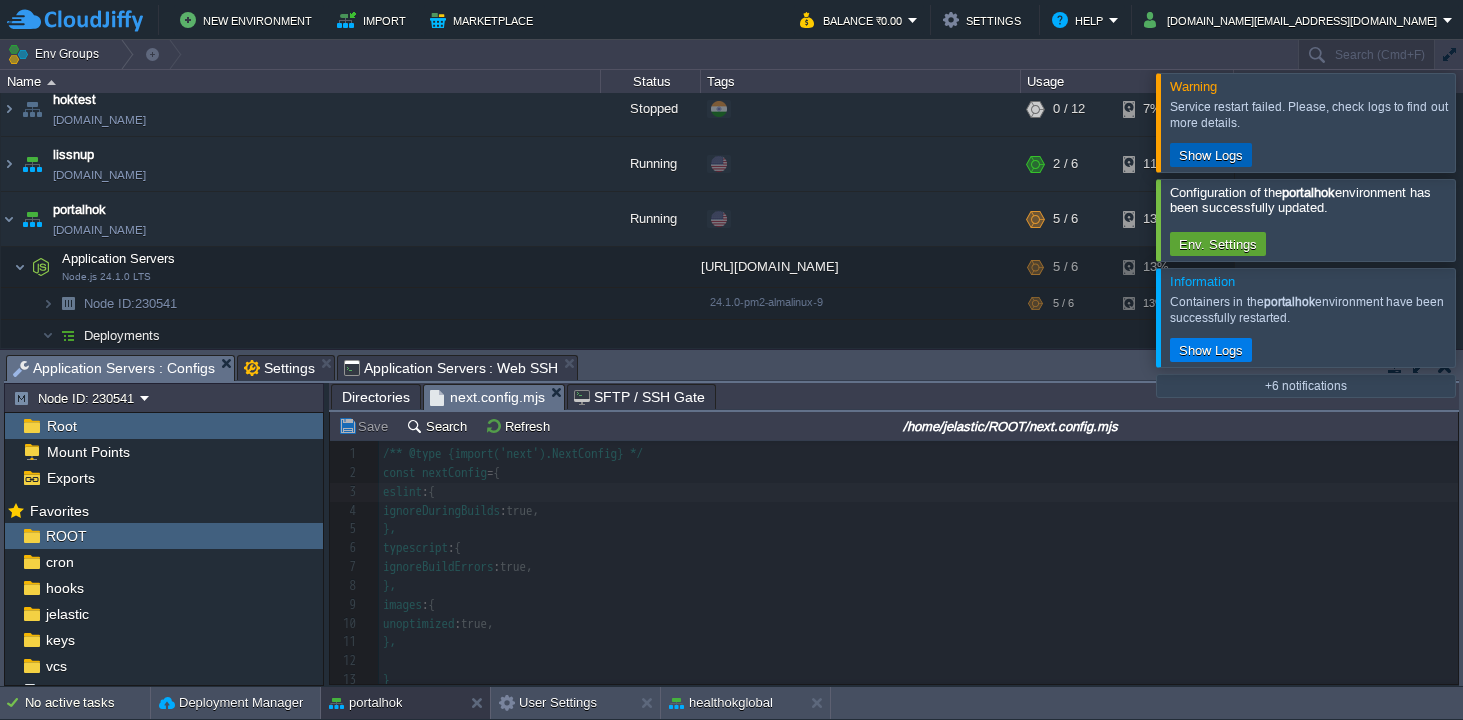 click on "Show Logs" at bounding box center [1211, 155] 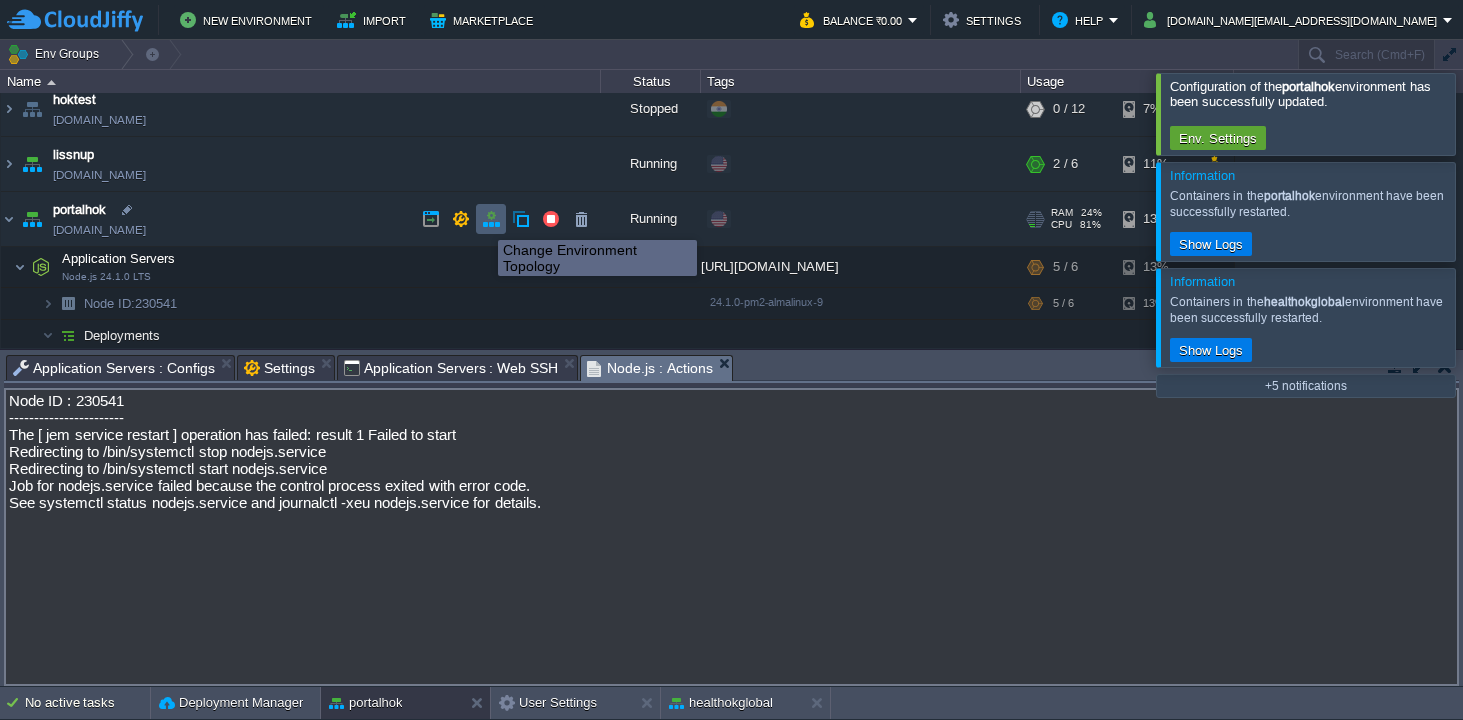 click at bounding box center [491, 219] 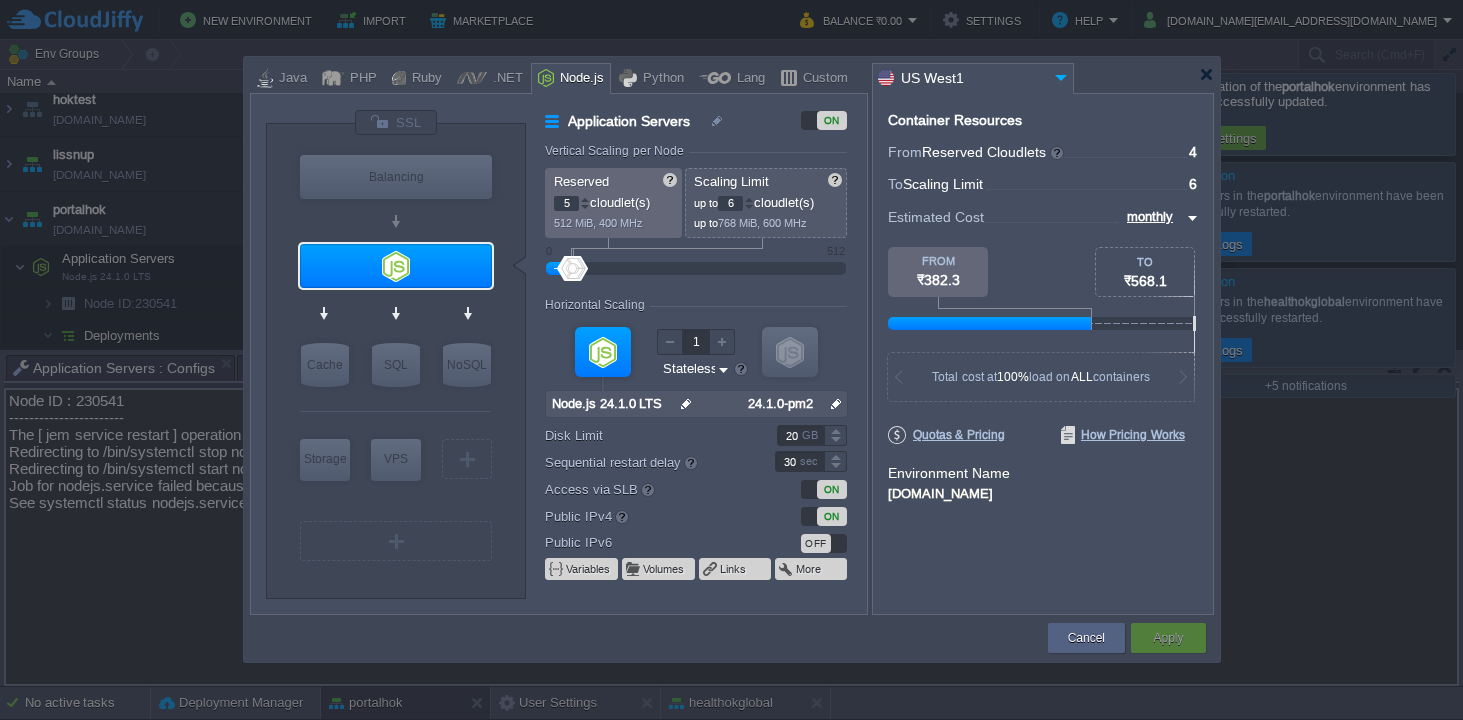 click at bounding box center [585, 199] 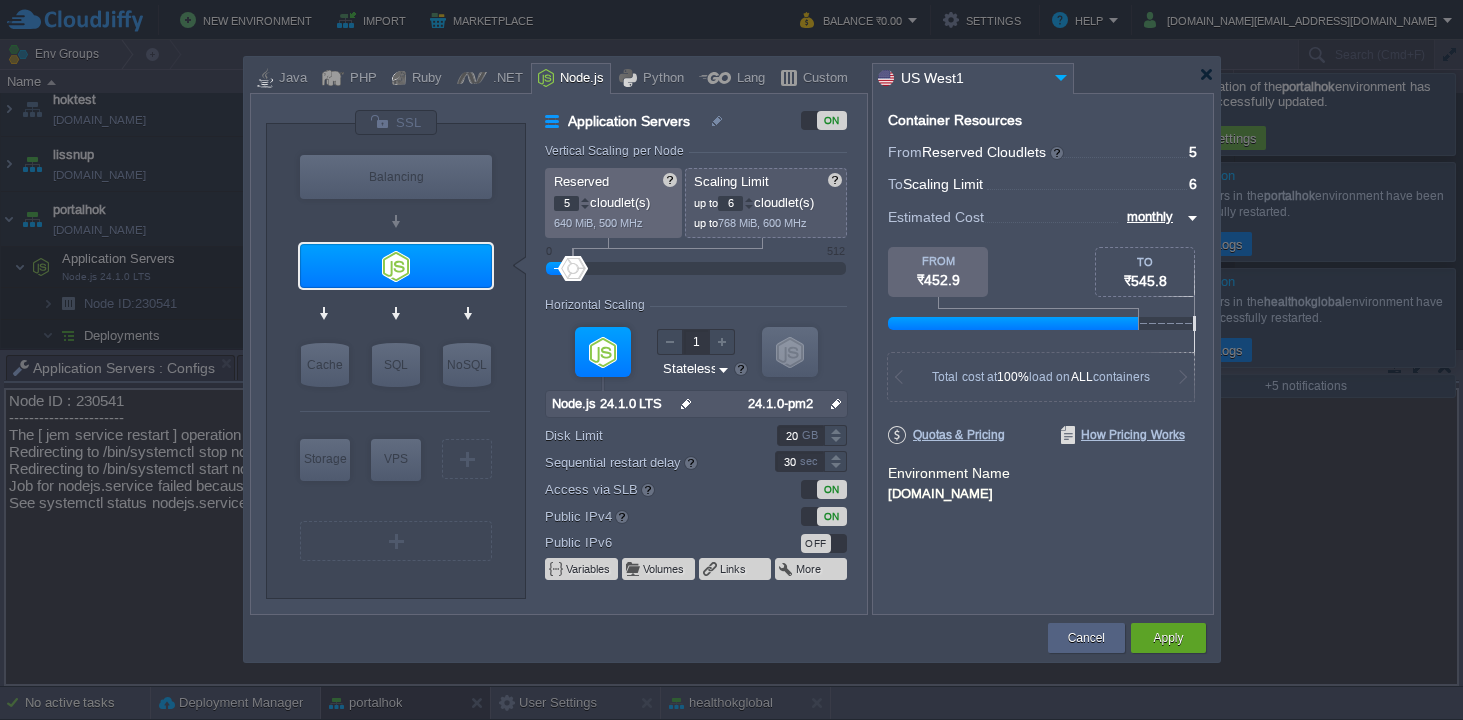 type on "6" 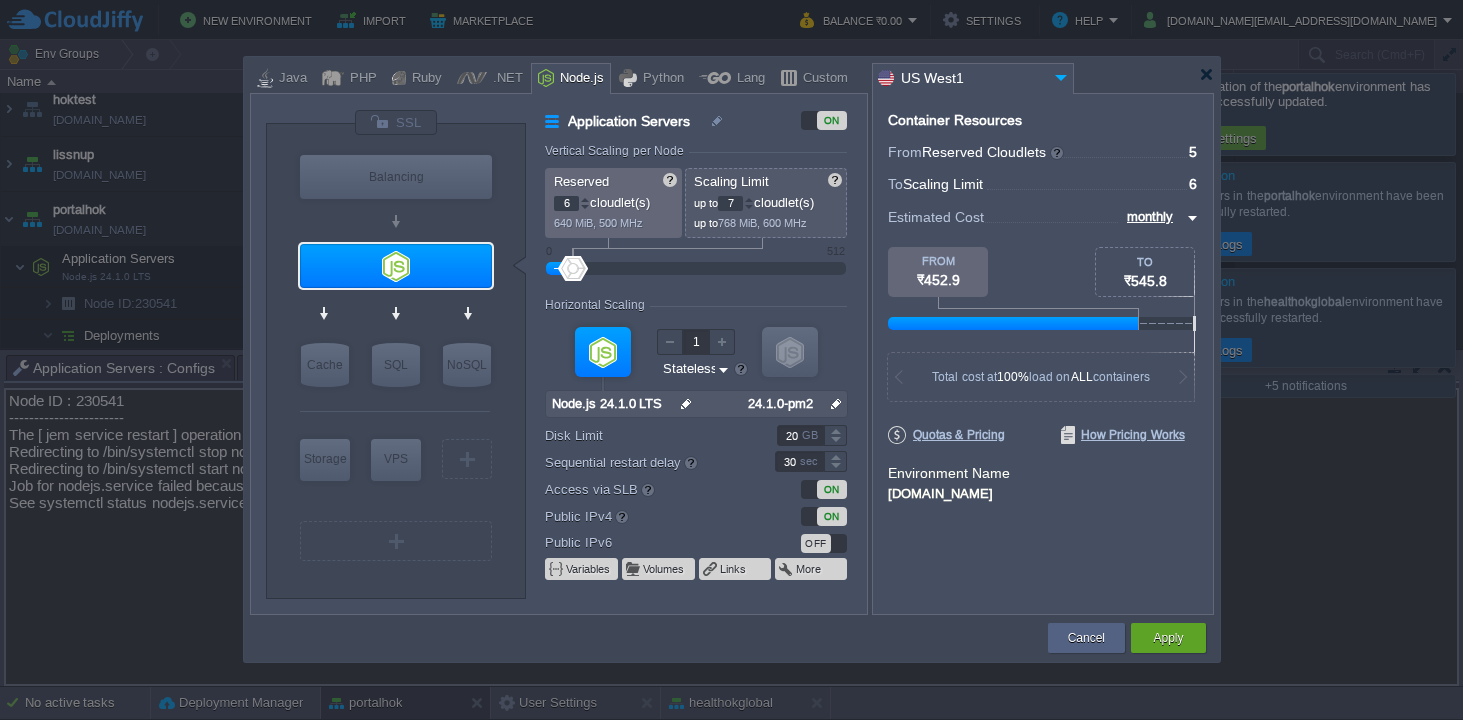 click at bounding box center (585, 199) 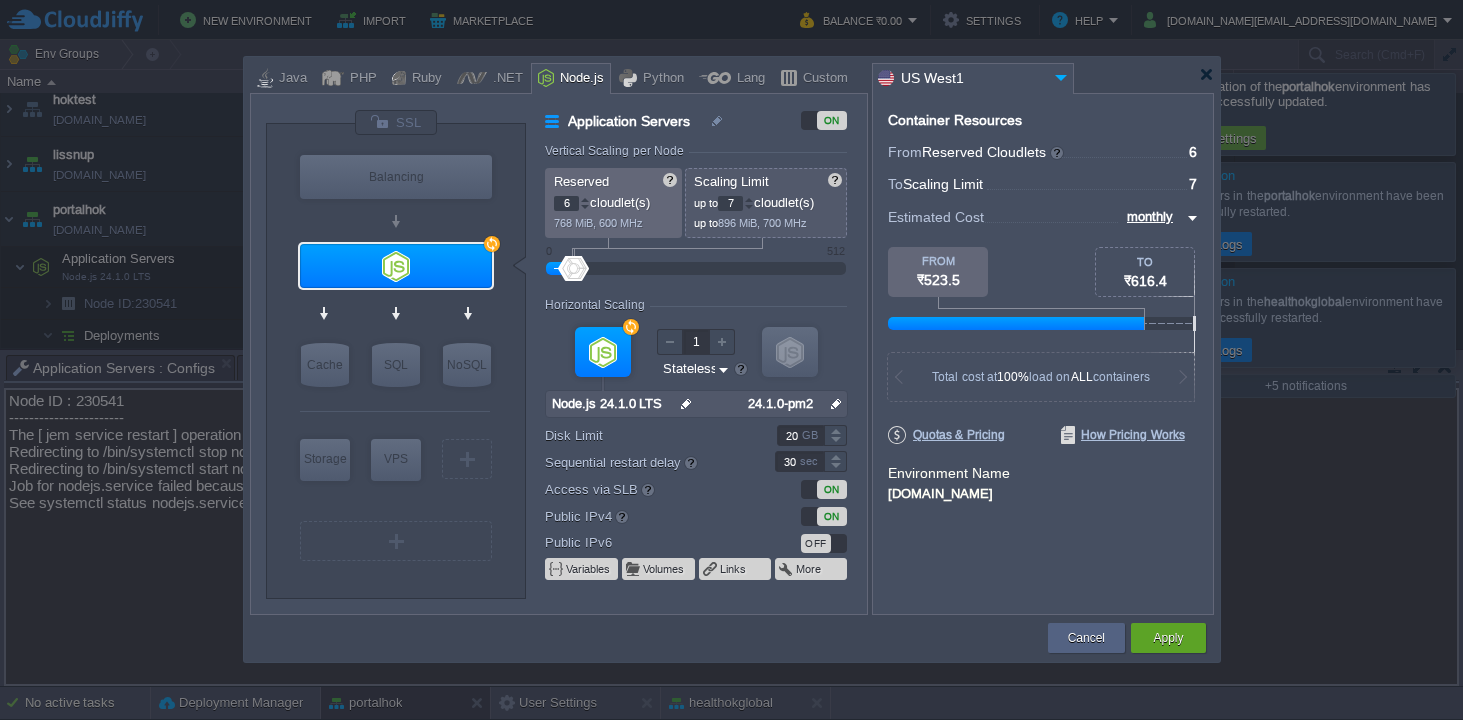type on "7" 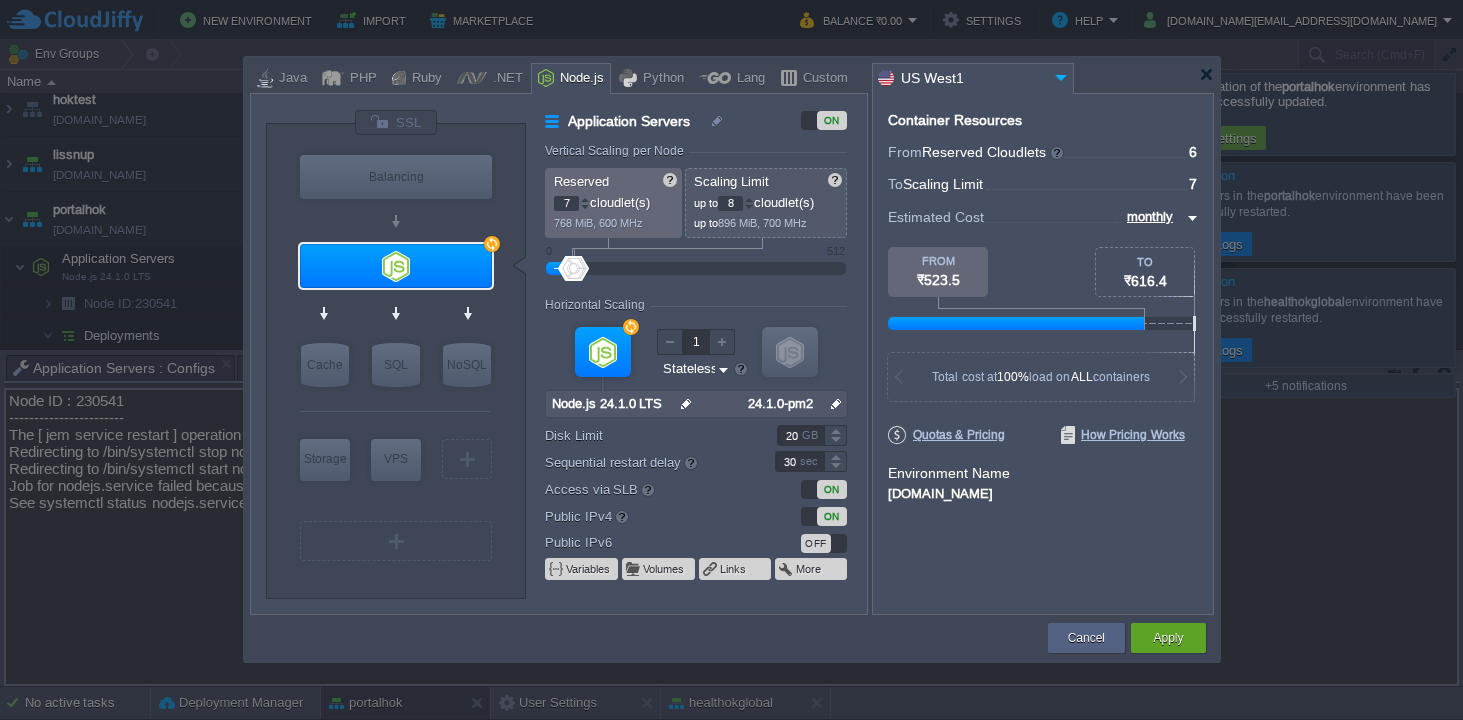 click at bounding box center (585, 199) 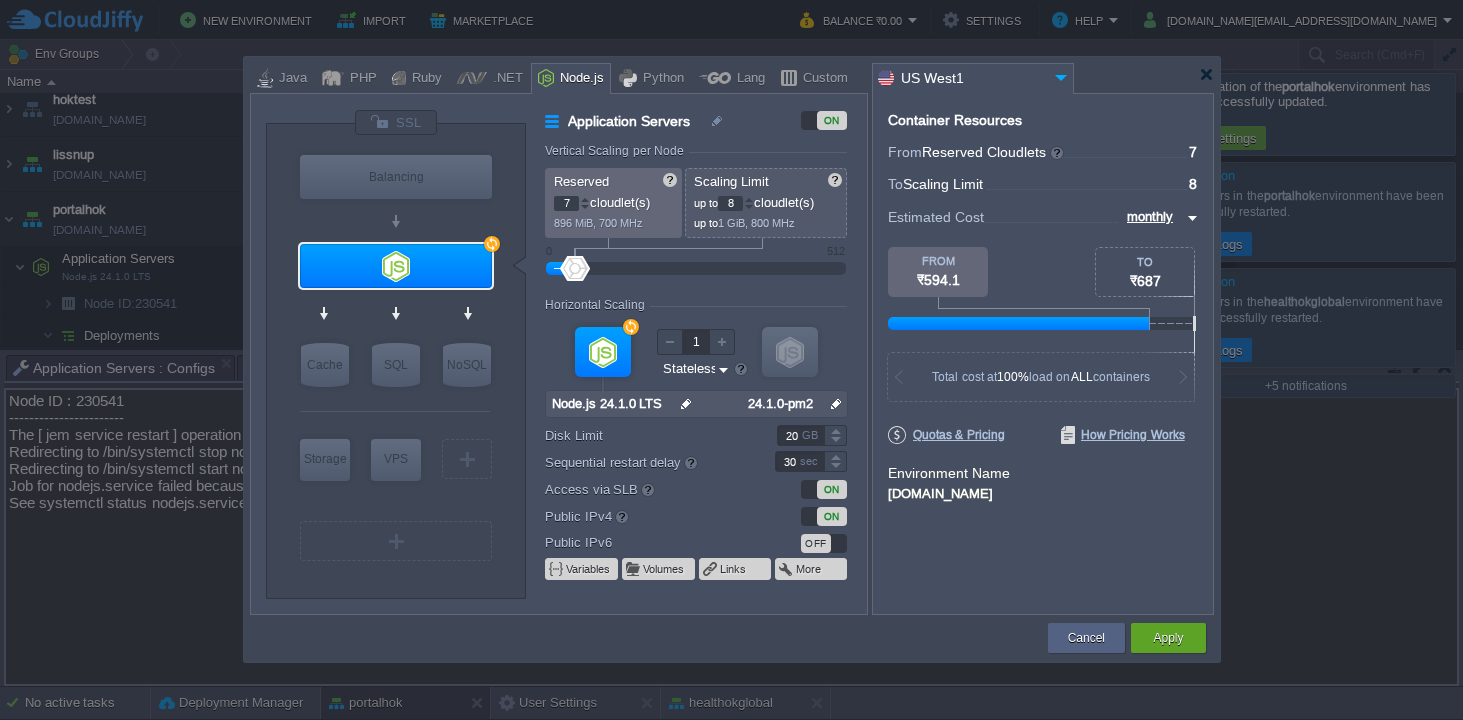 type on "8" 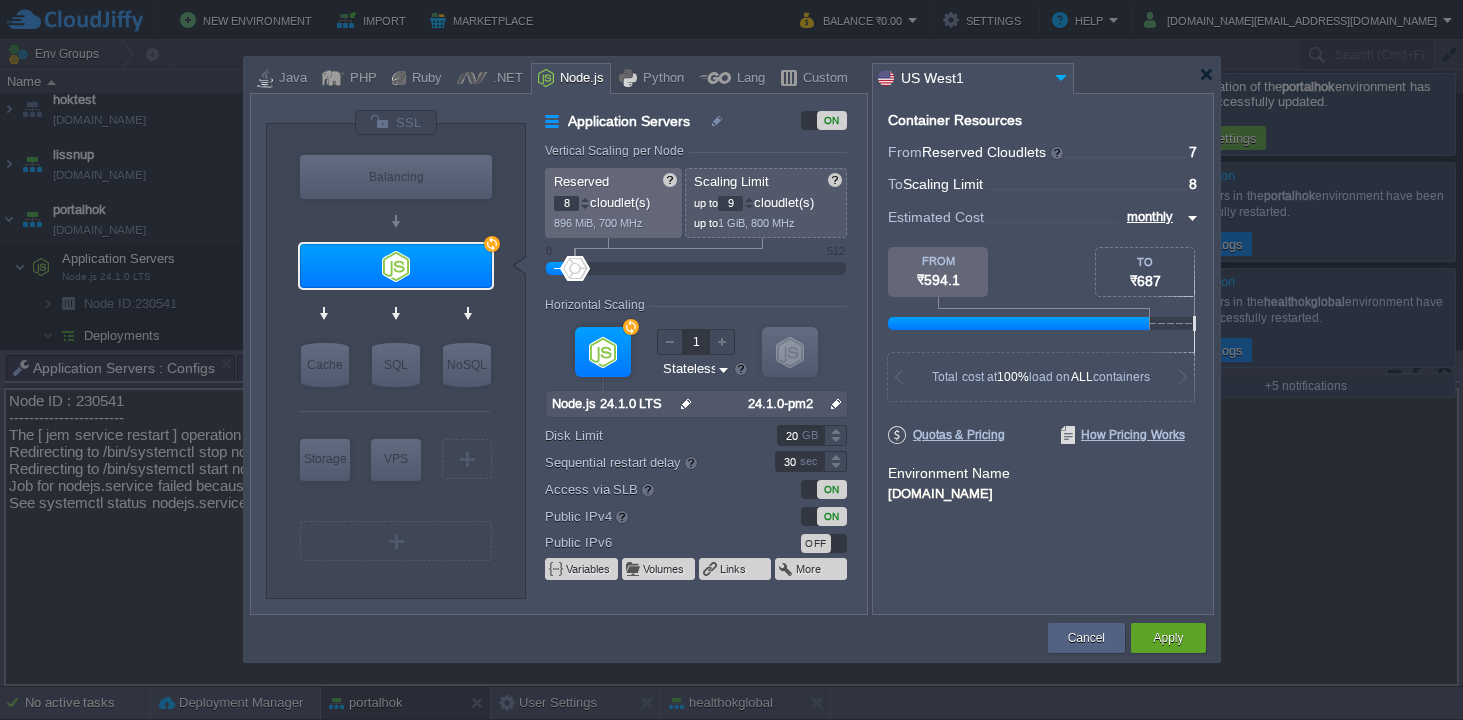 click at bounding box center (585, 199) 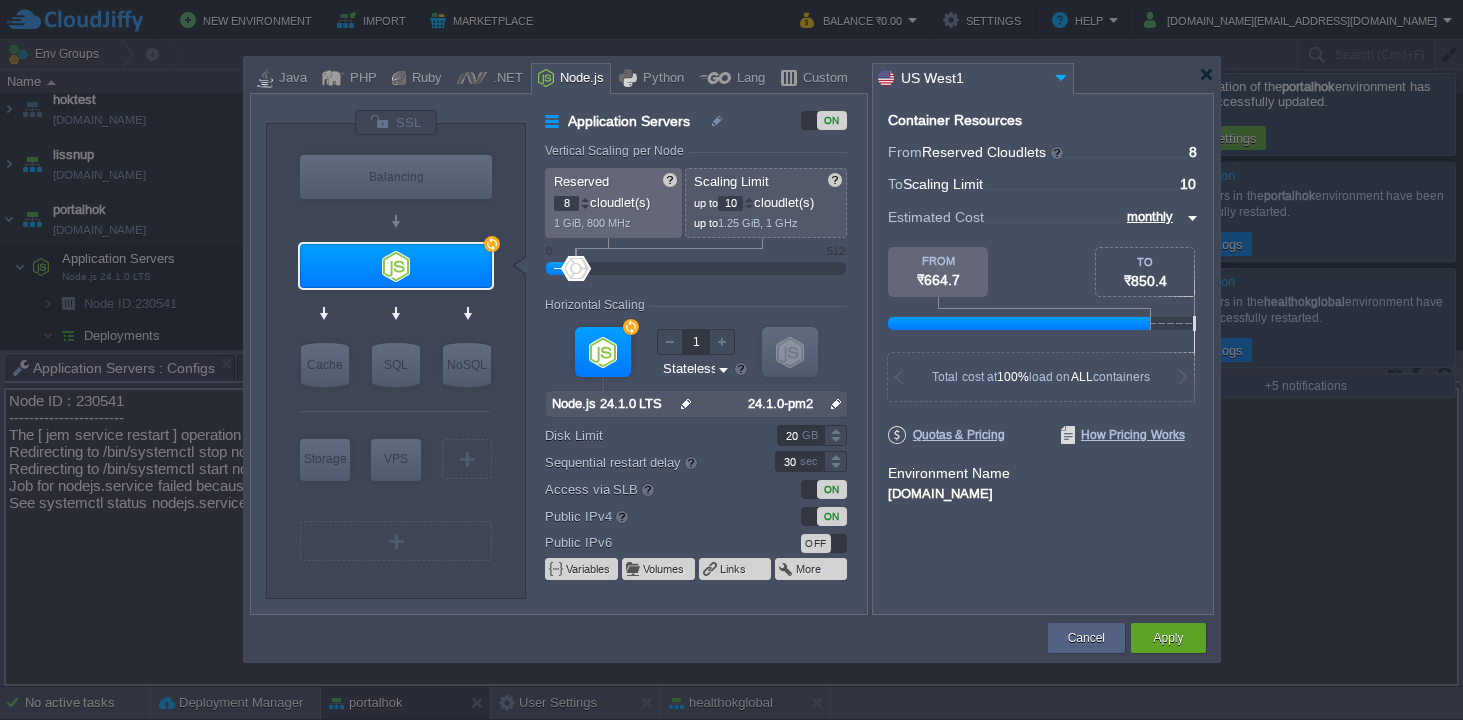 click at bounding box center [749, 199] 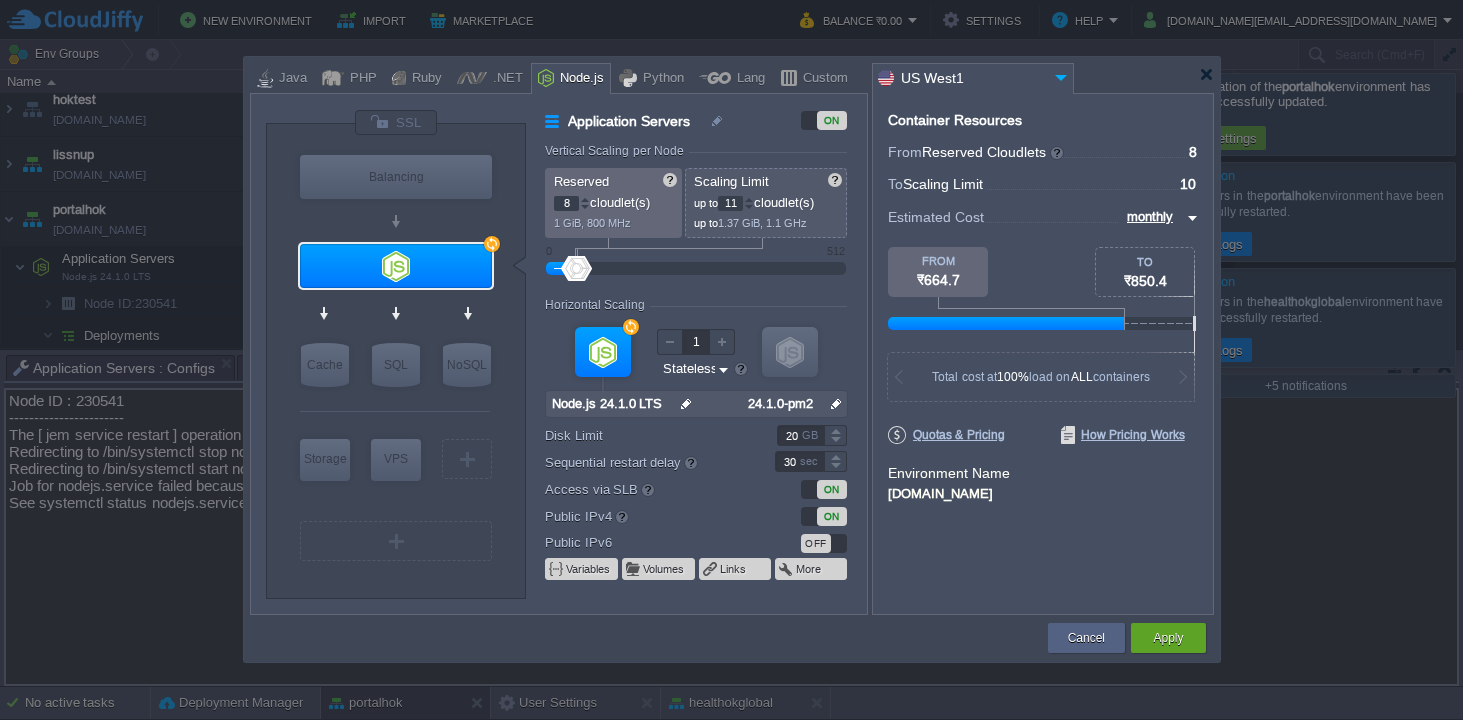 click at bounding box center [749, 199] 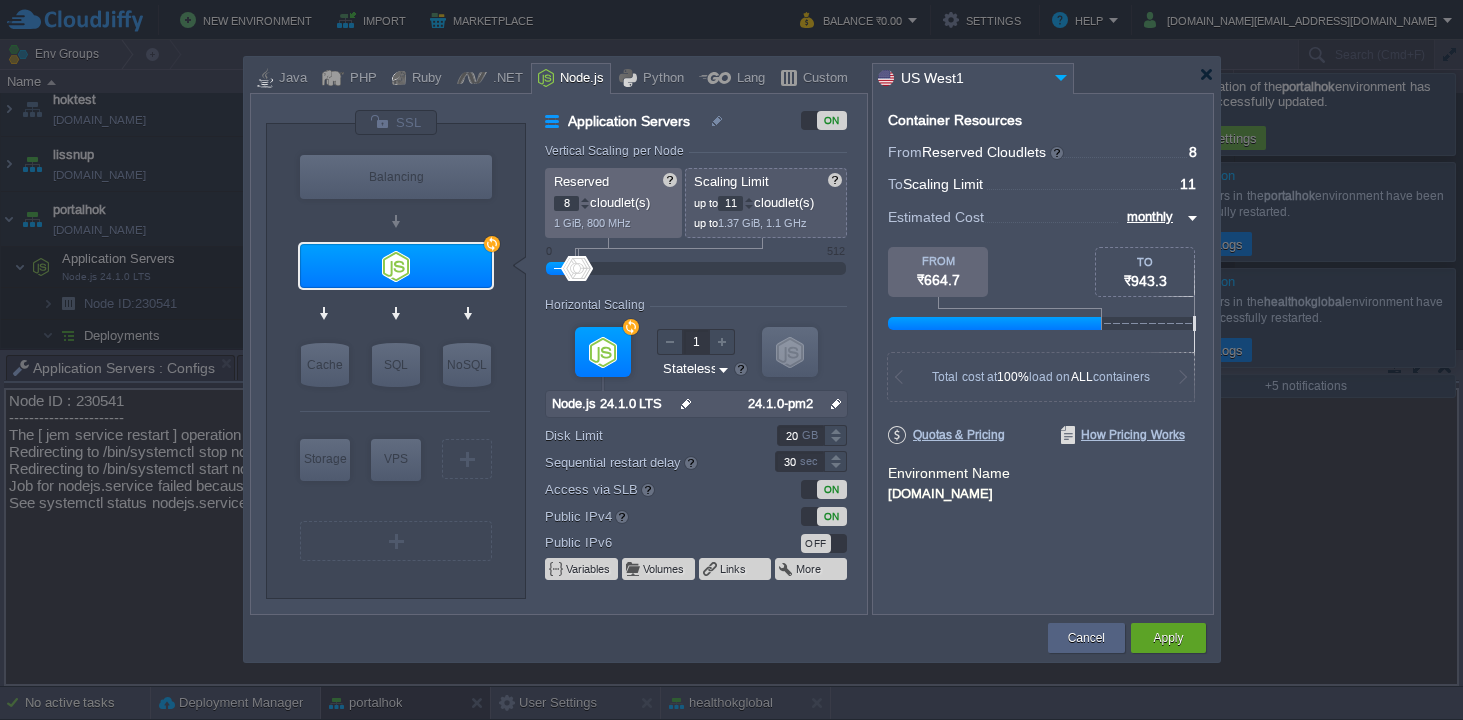 type on "12" 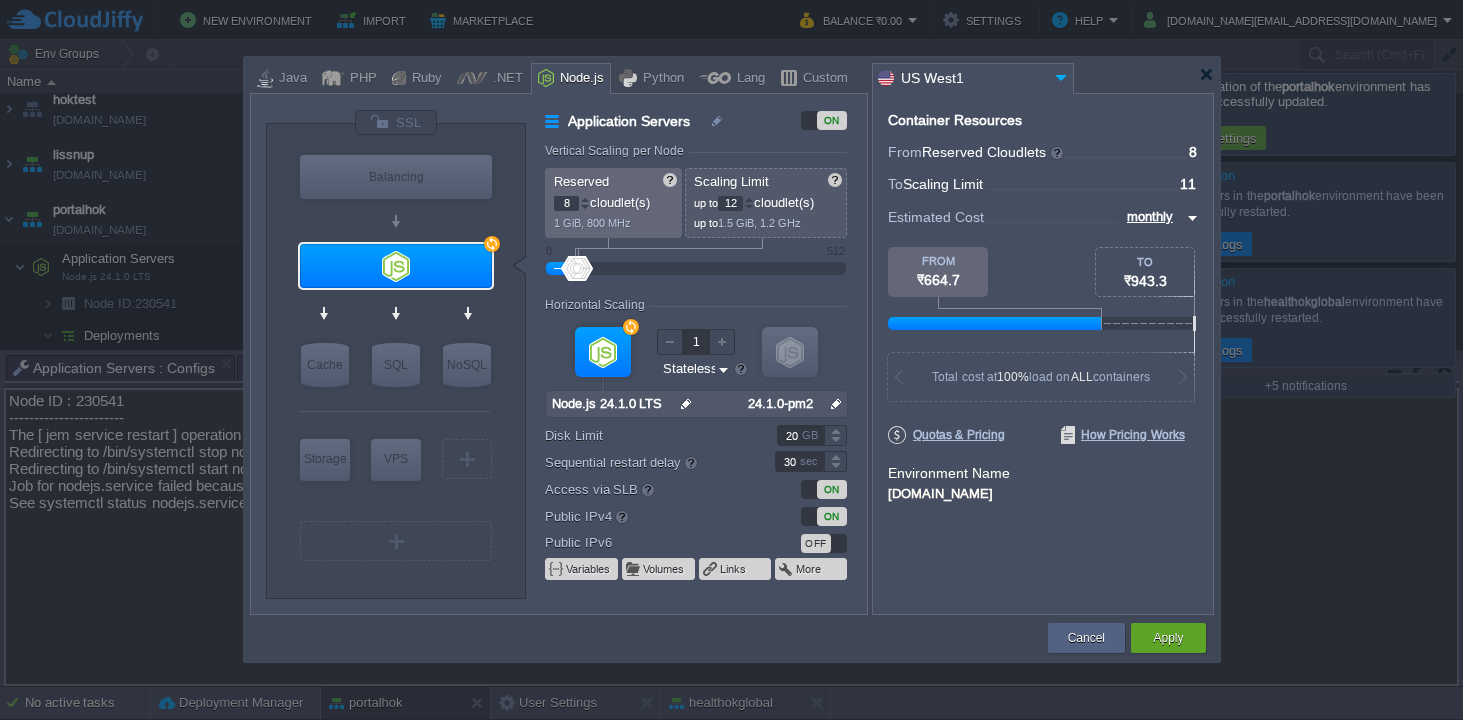 click at bounding box center [749, 199] 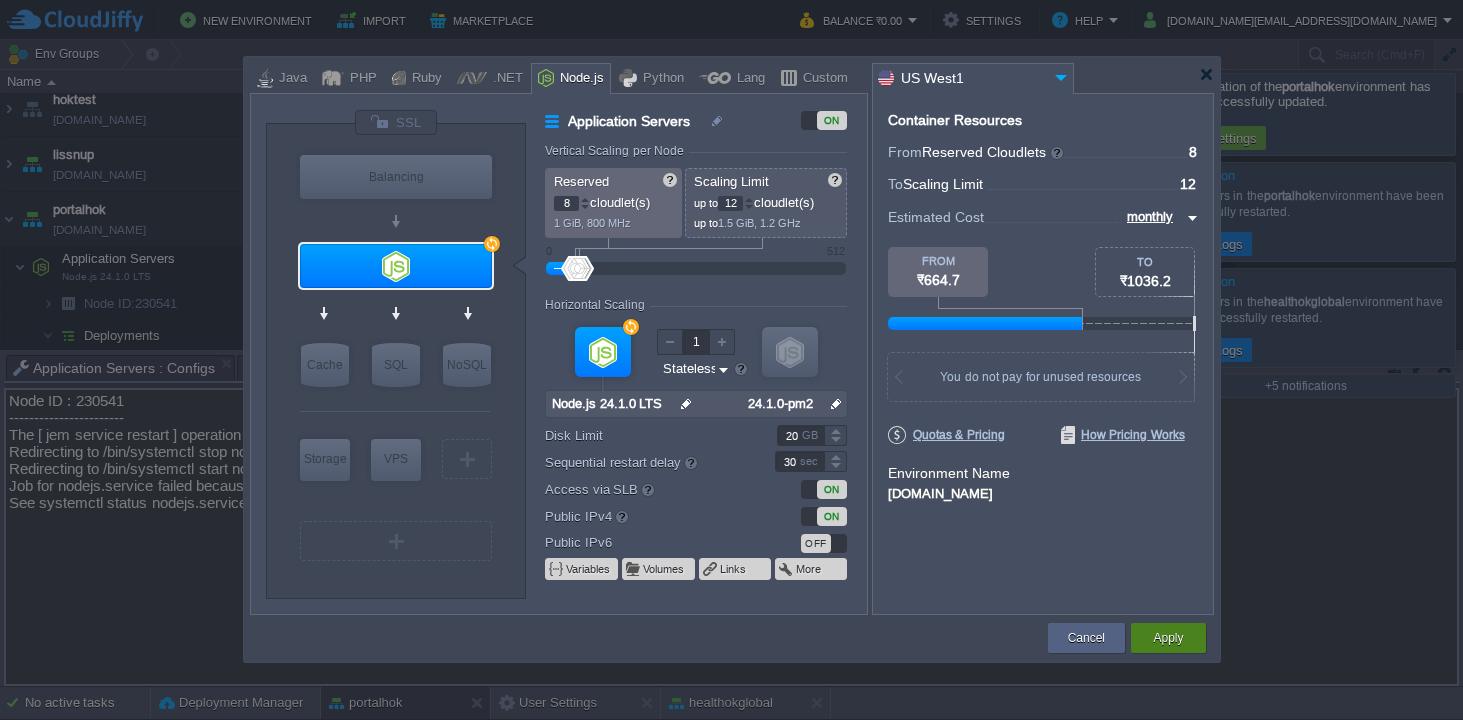 click on "Apply" at bounding box center [1168, 638] 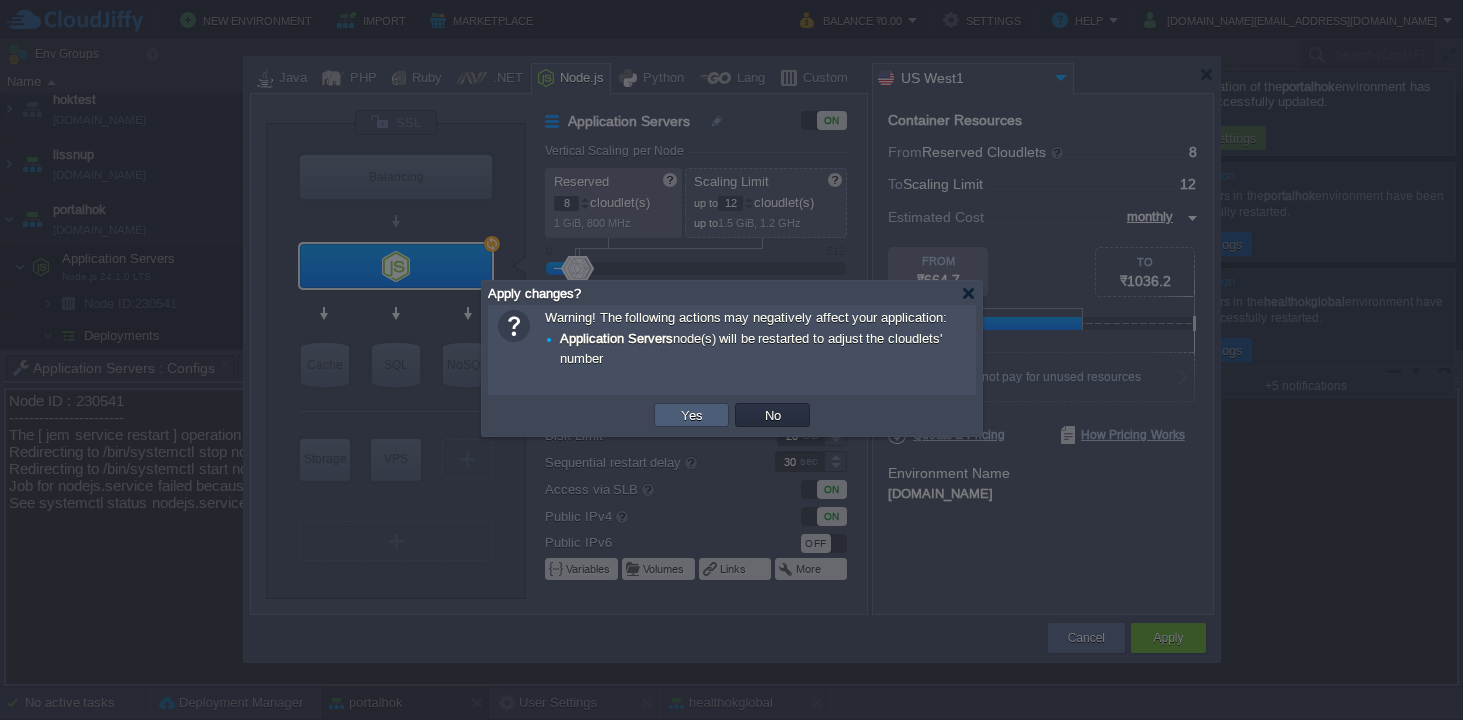 click on "Yes" at bounding box center [691, 415] 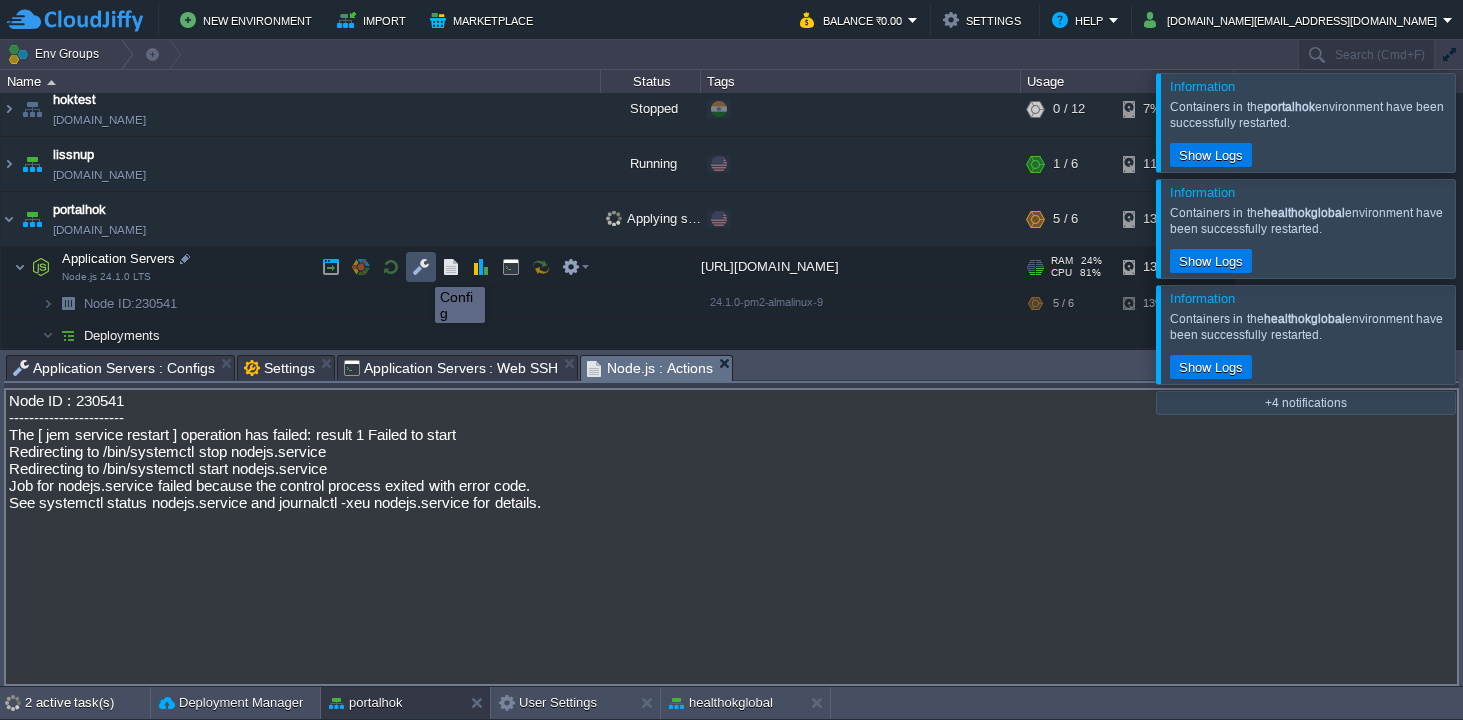 click at bounding box center [421, 267] 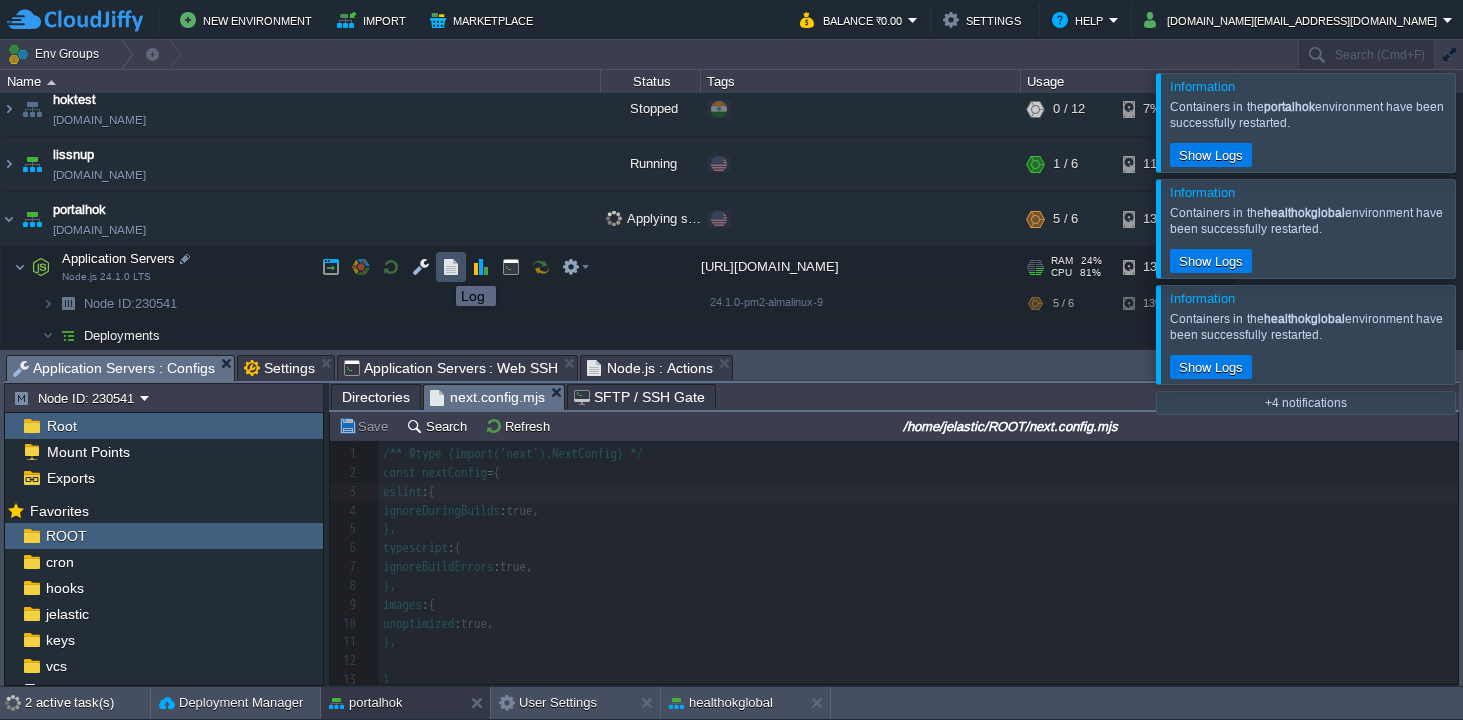 click at bounding box center (451, 267) 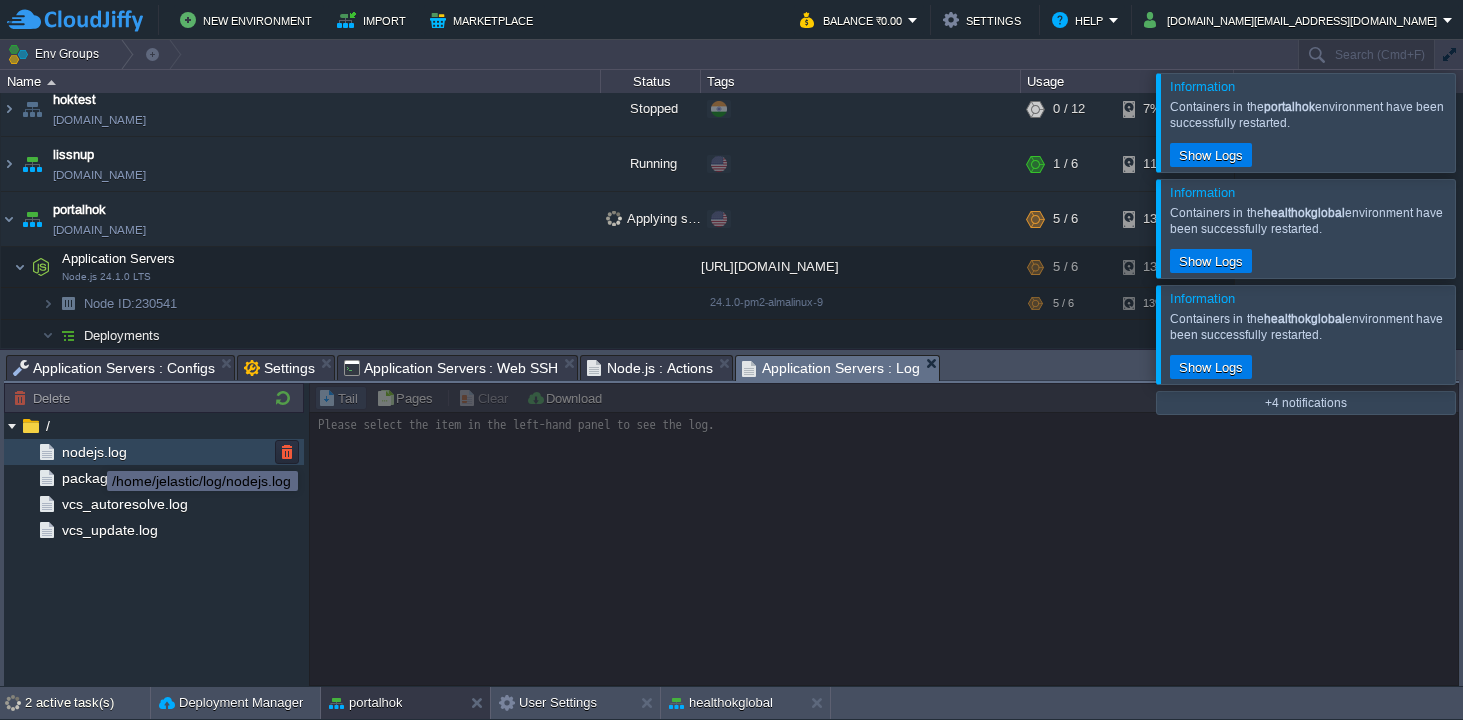 click on "nodejs.log" at bounding box center (94, 452) 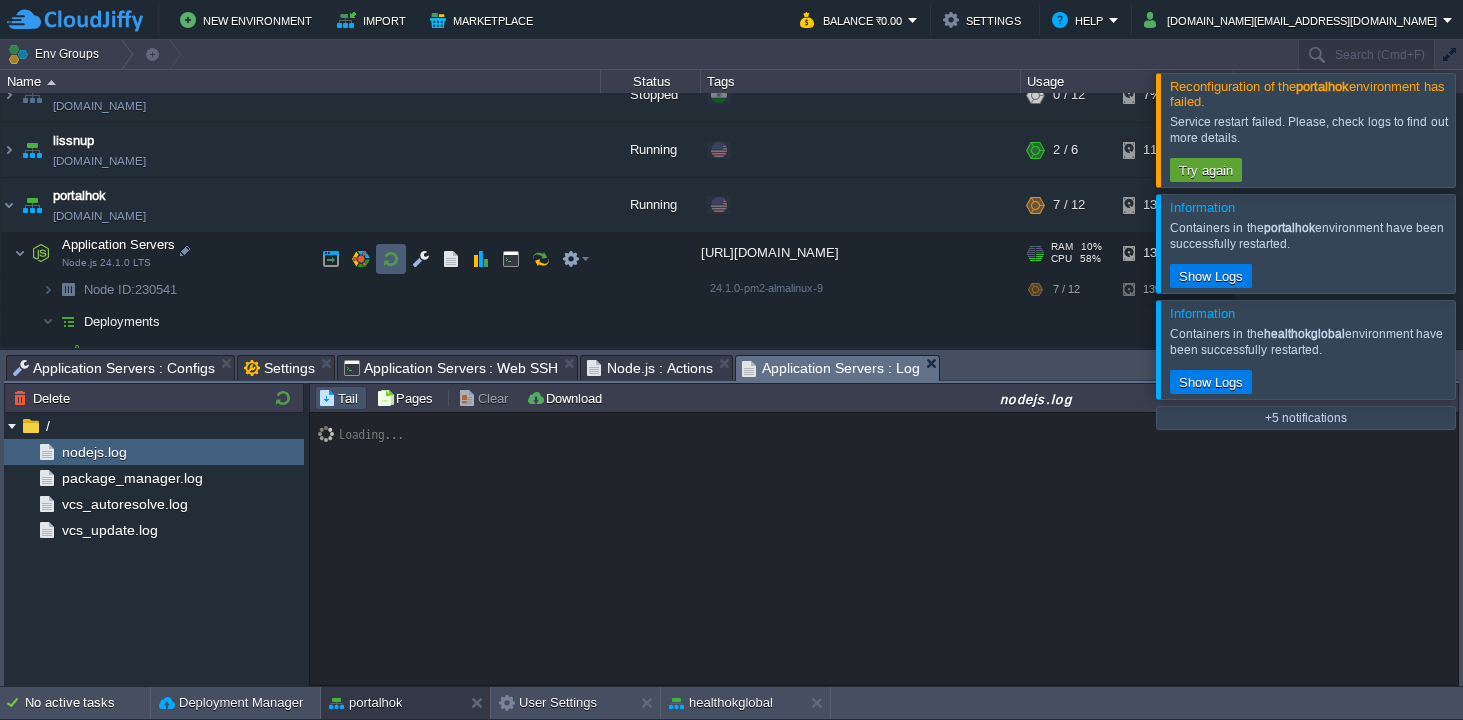 scroll, scrollTop: 829, scrollLeft: 0, axis: vertical 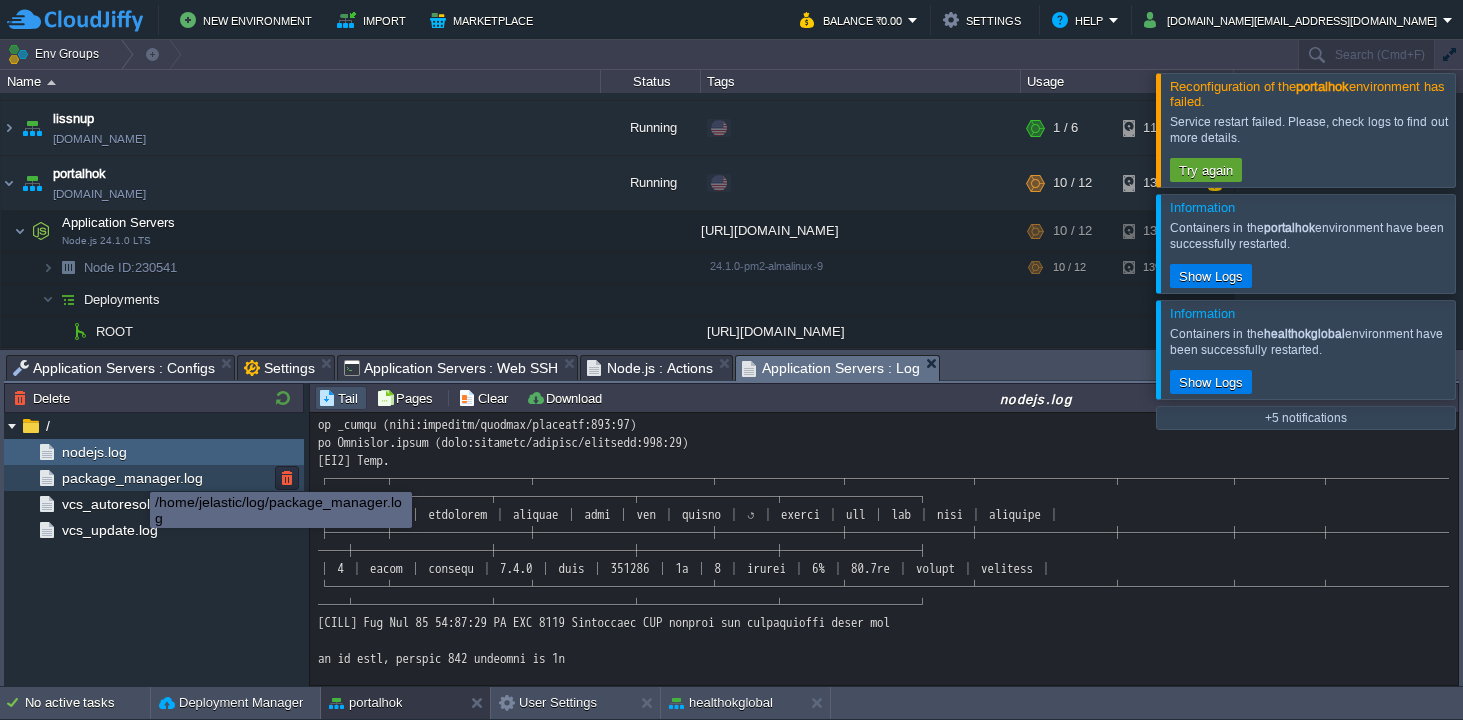 click on "package_manager.log" at bounding box center (132, 478) 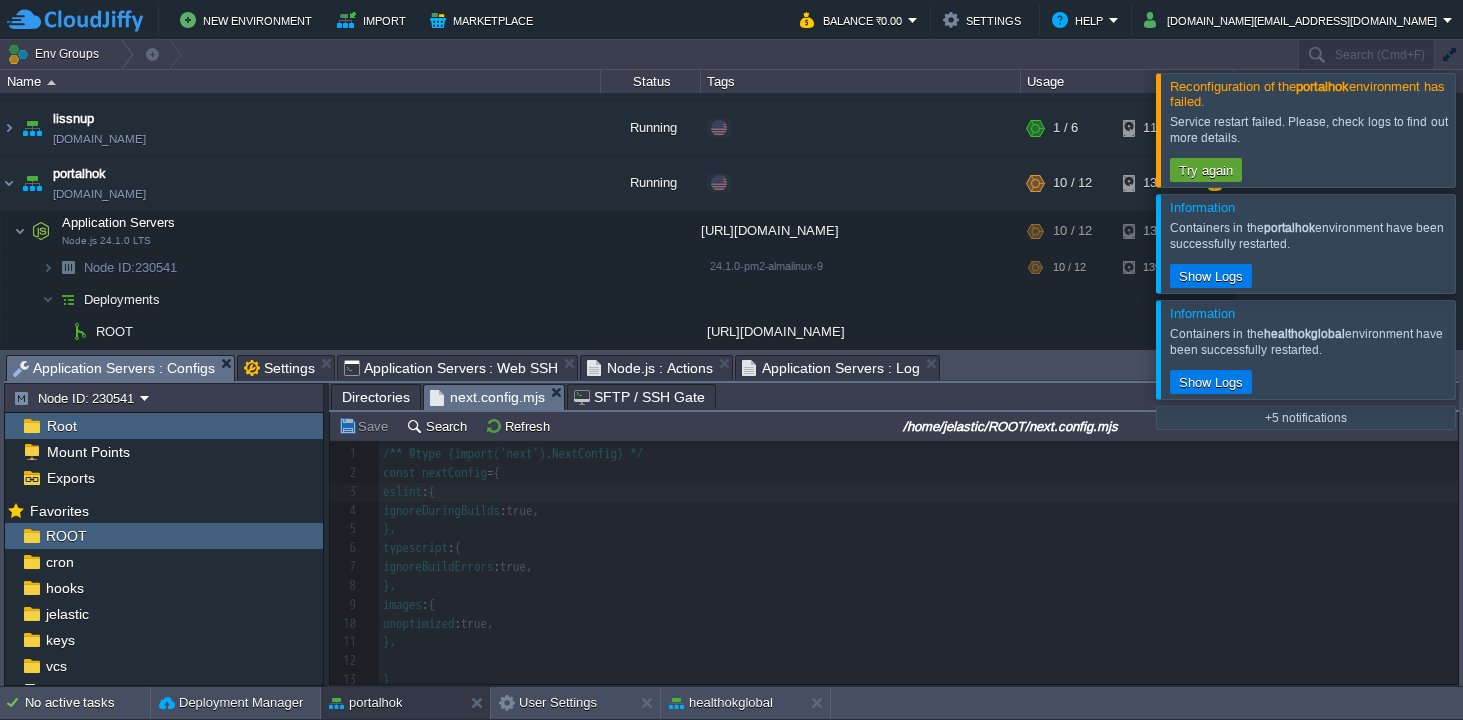 click on "Application Servers : Configs" at bounding box center (114, 368) 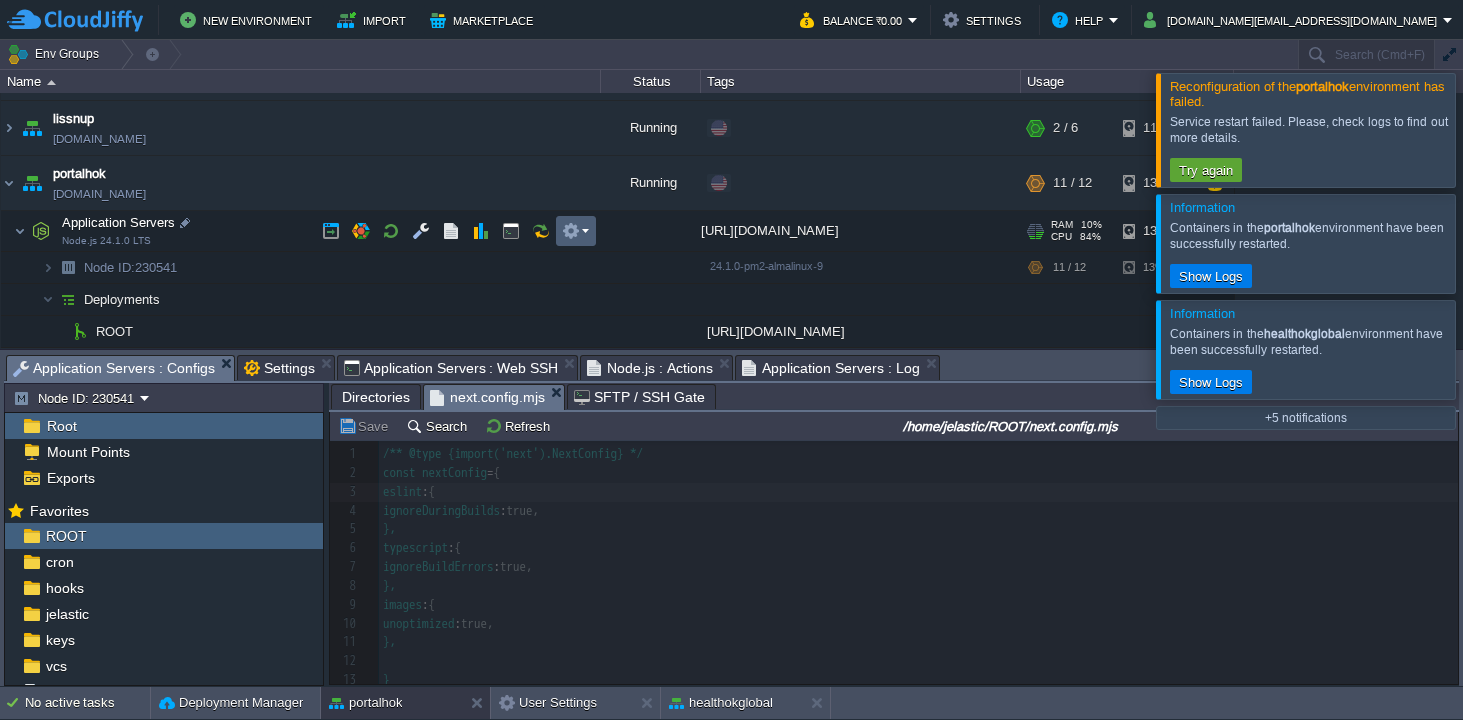 click at bounding box center [575, 231] 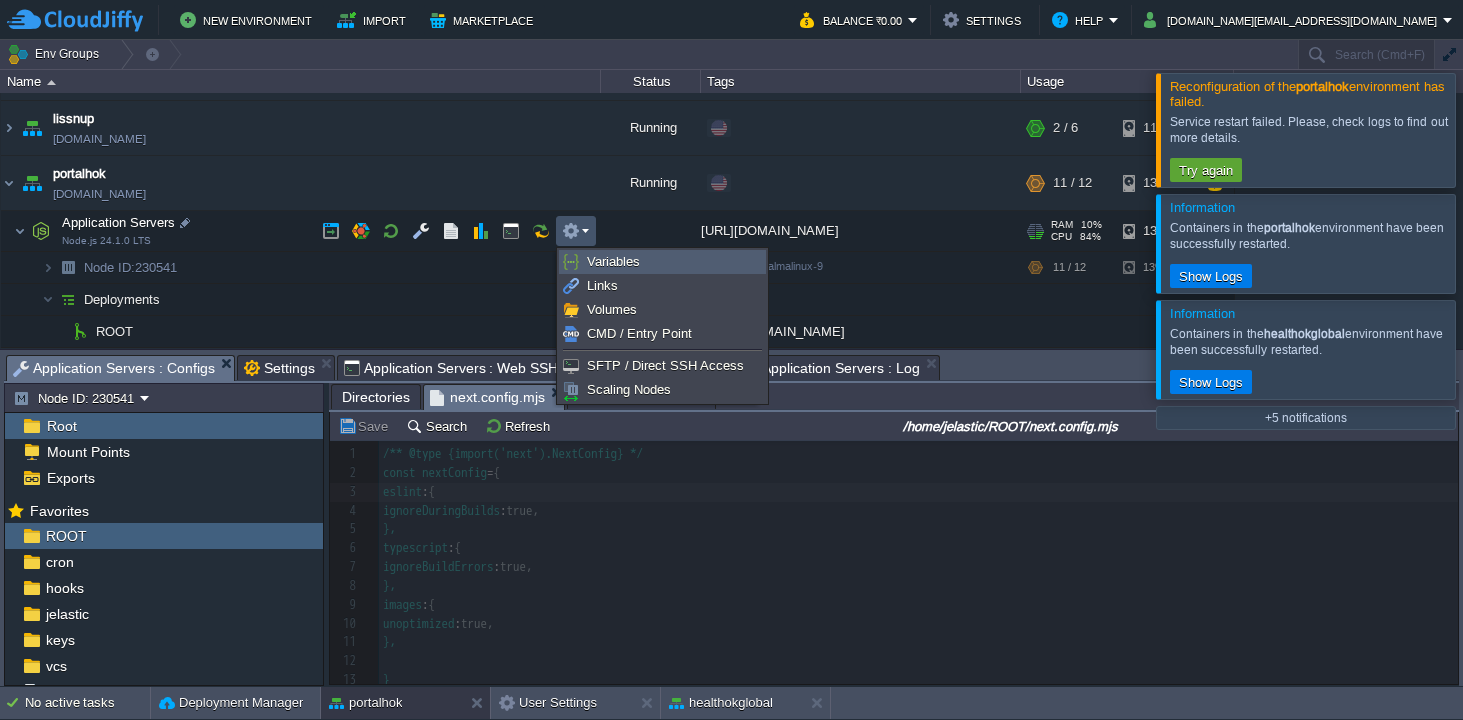 click on "Variables" at bounding box center (613, 261) 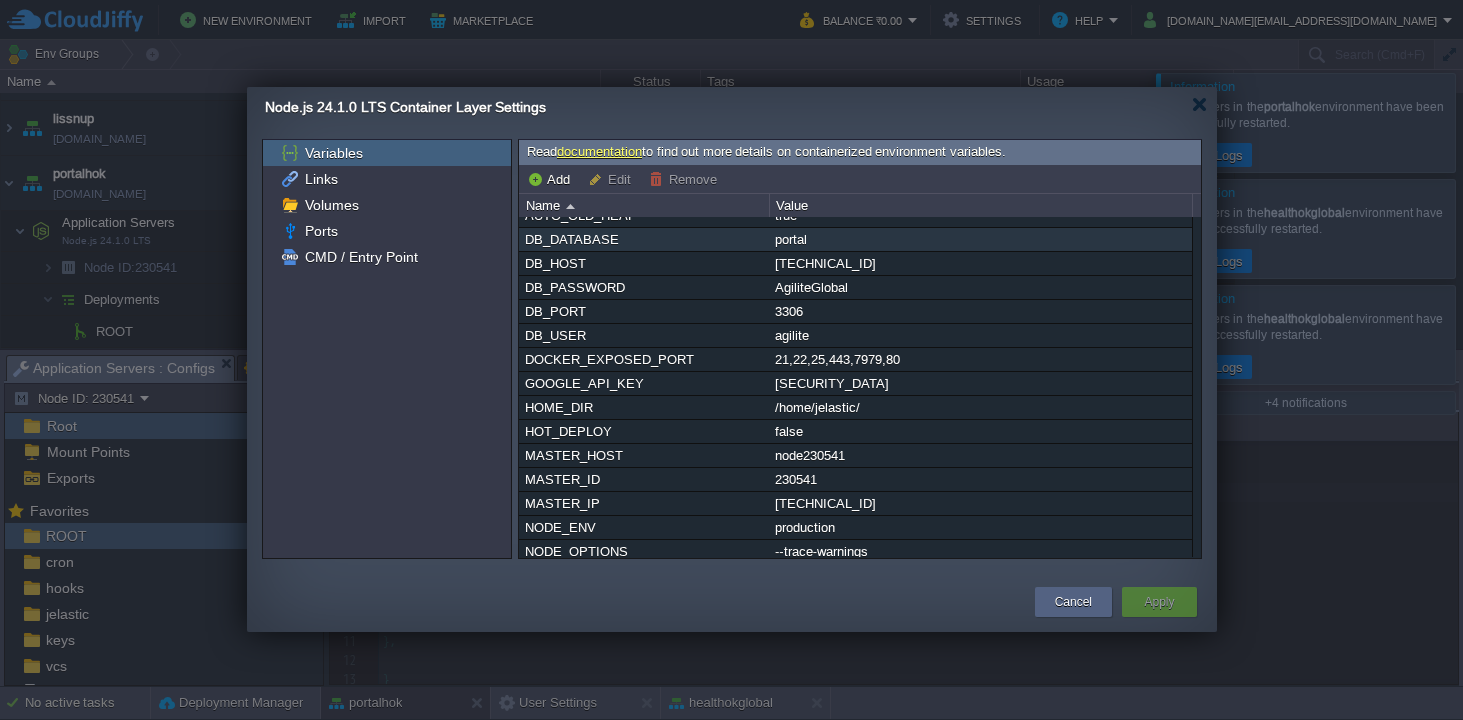 scroll, scrollTop: 40, scrollLeft: 0, axis: vertical 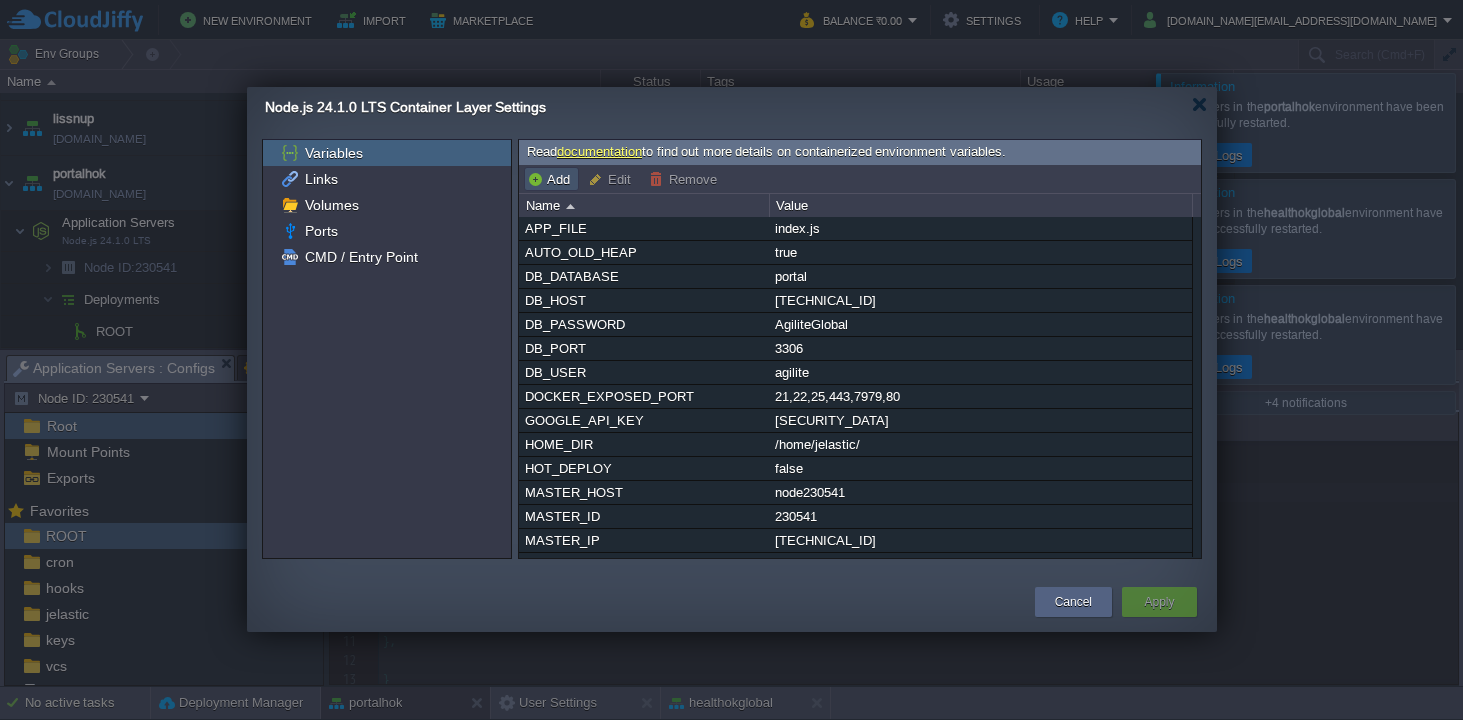 click on "Add" at bounding box center [551, 179] 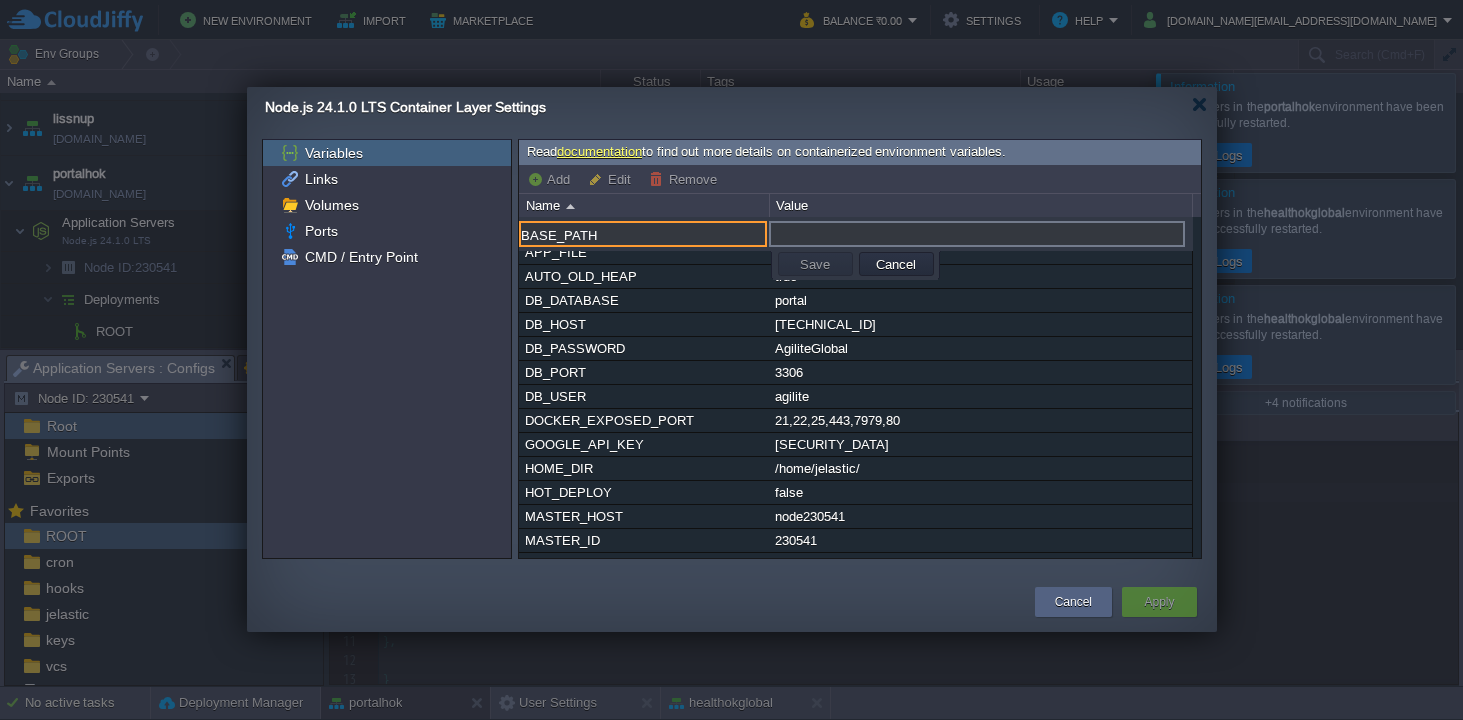 type on "BASE_PATH" 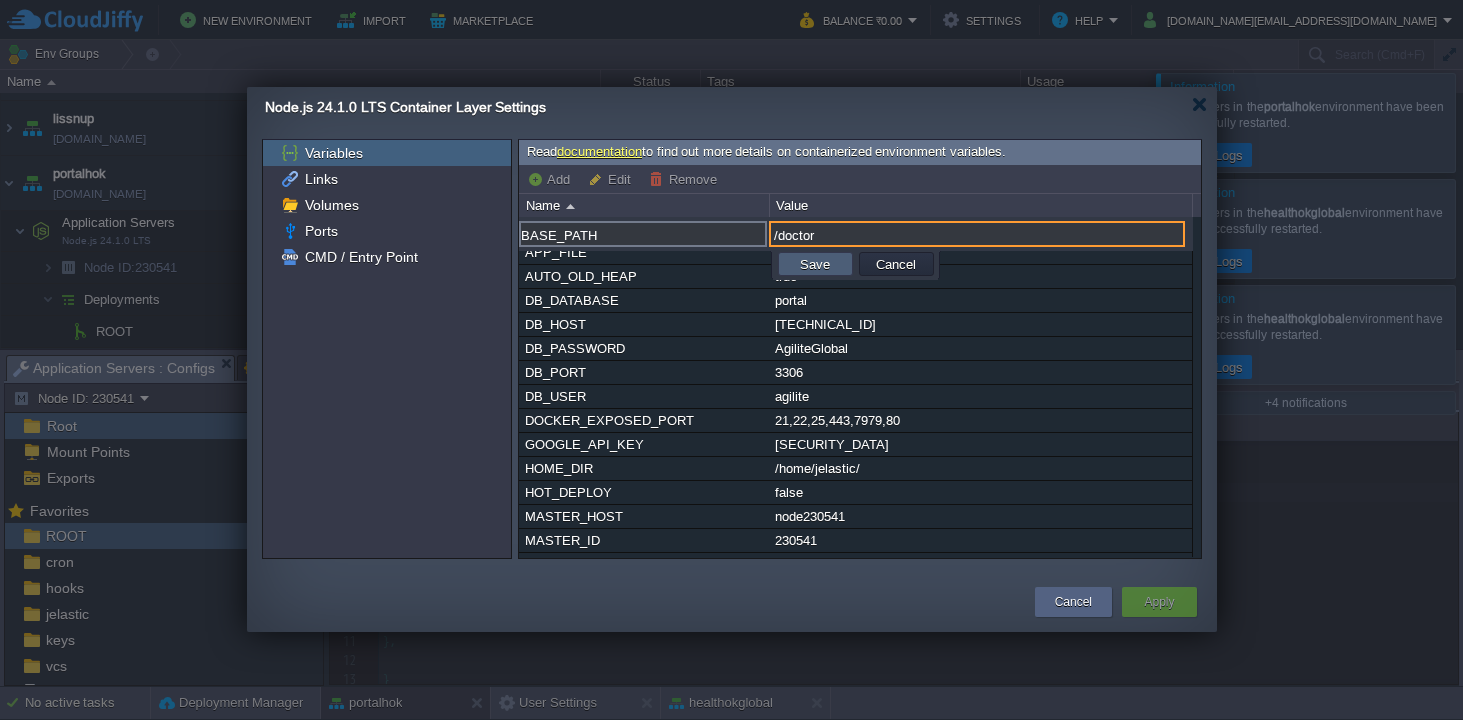 type on "/doctor" 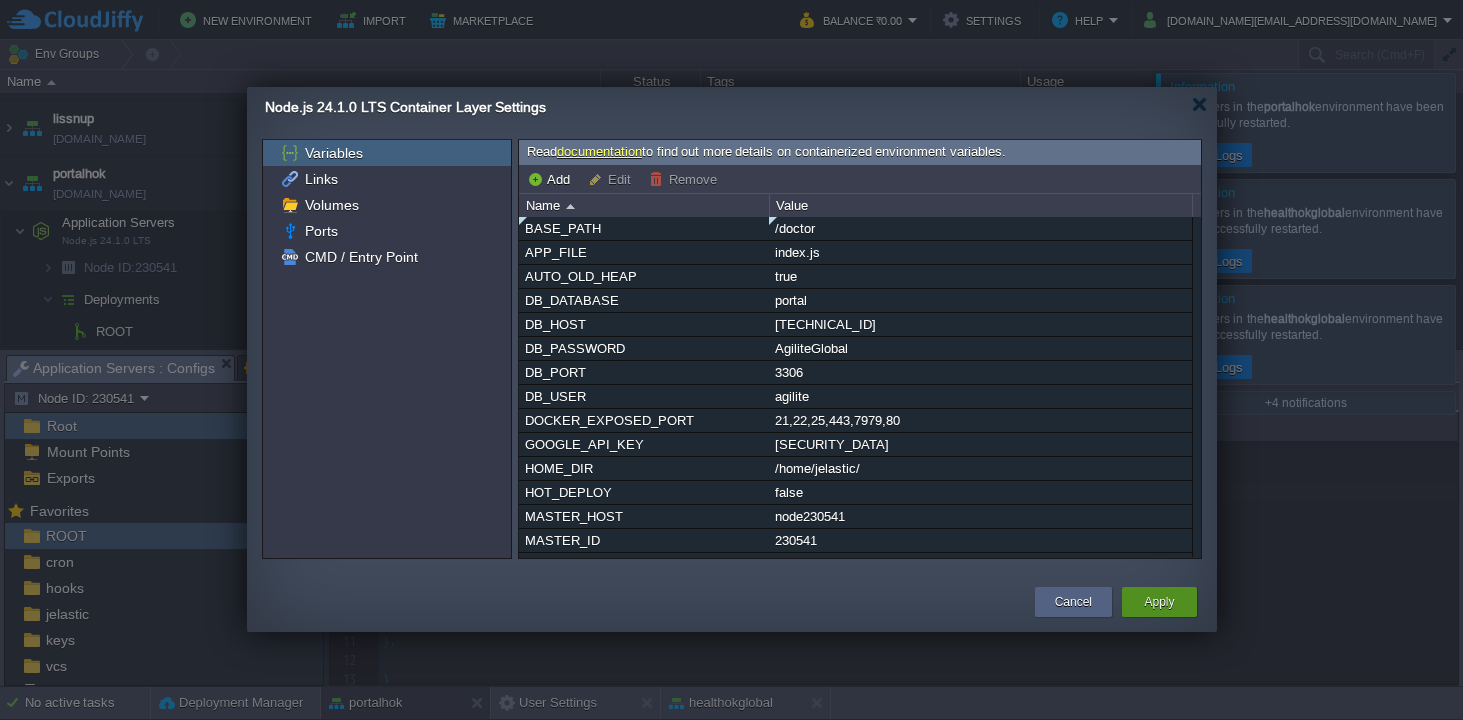 click on "Apply" at bounding box center [1159, 602] 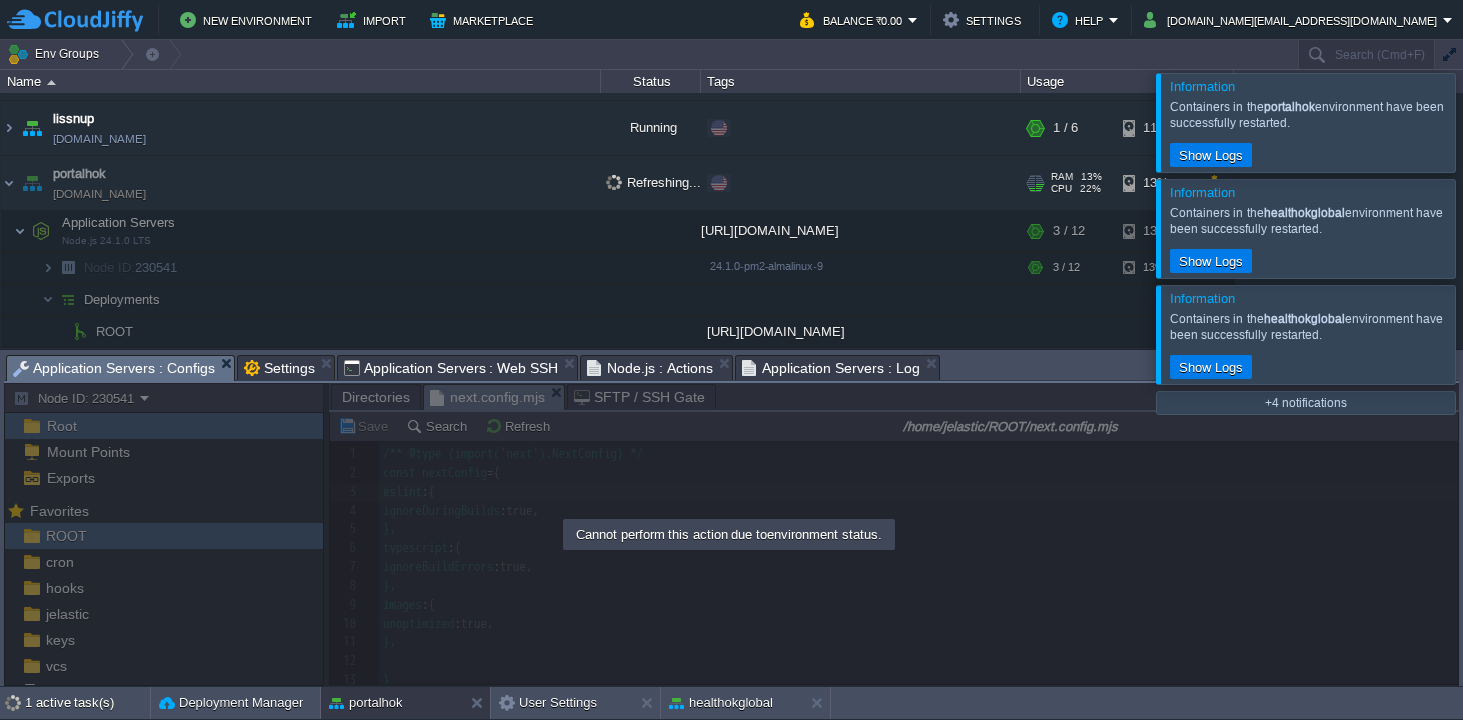 scroll, scrollTop: 692, scrollLeft: 0, axis: vertical 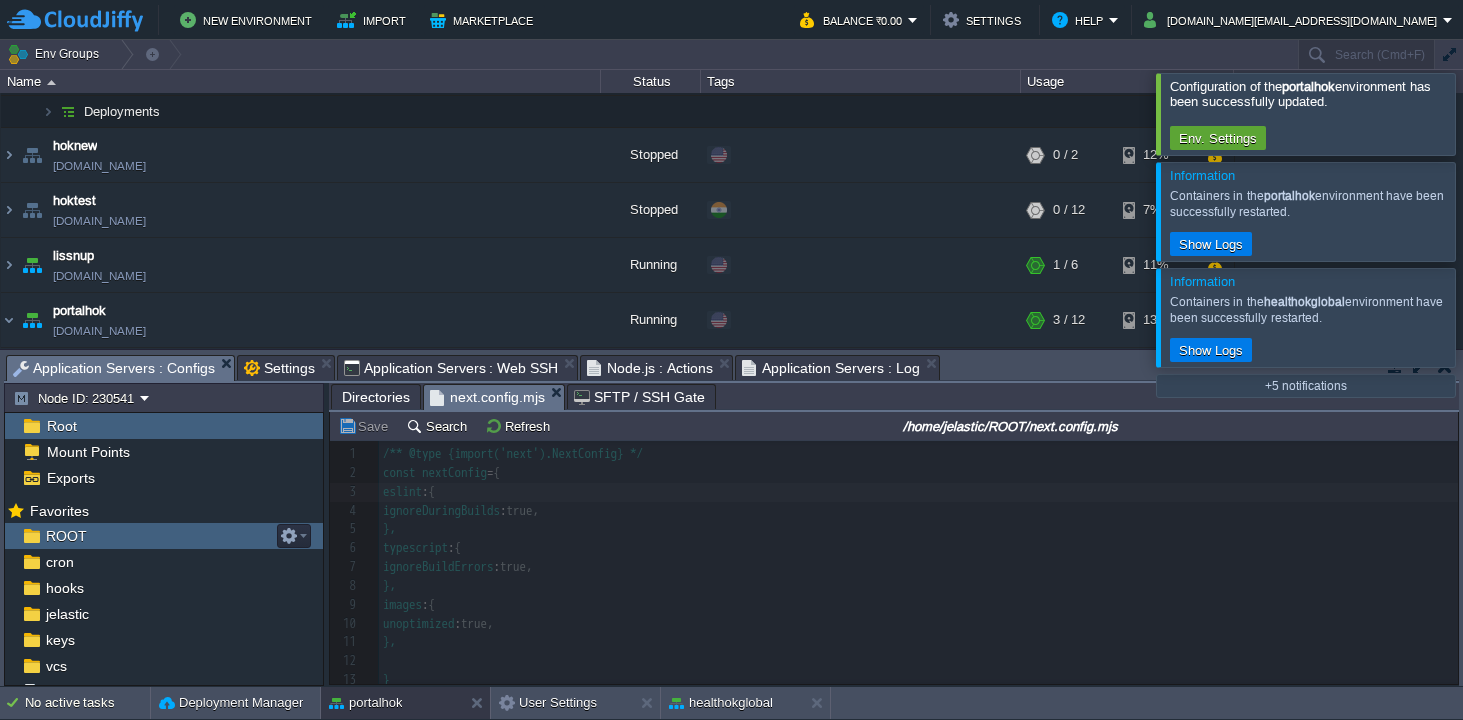 click on "ROOT" at bounding box center [164, 536] 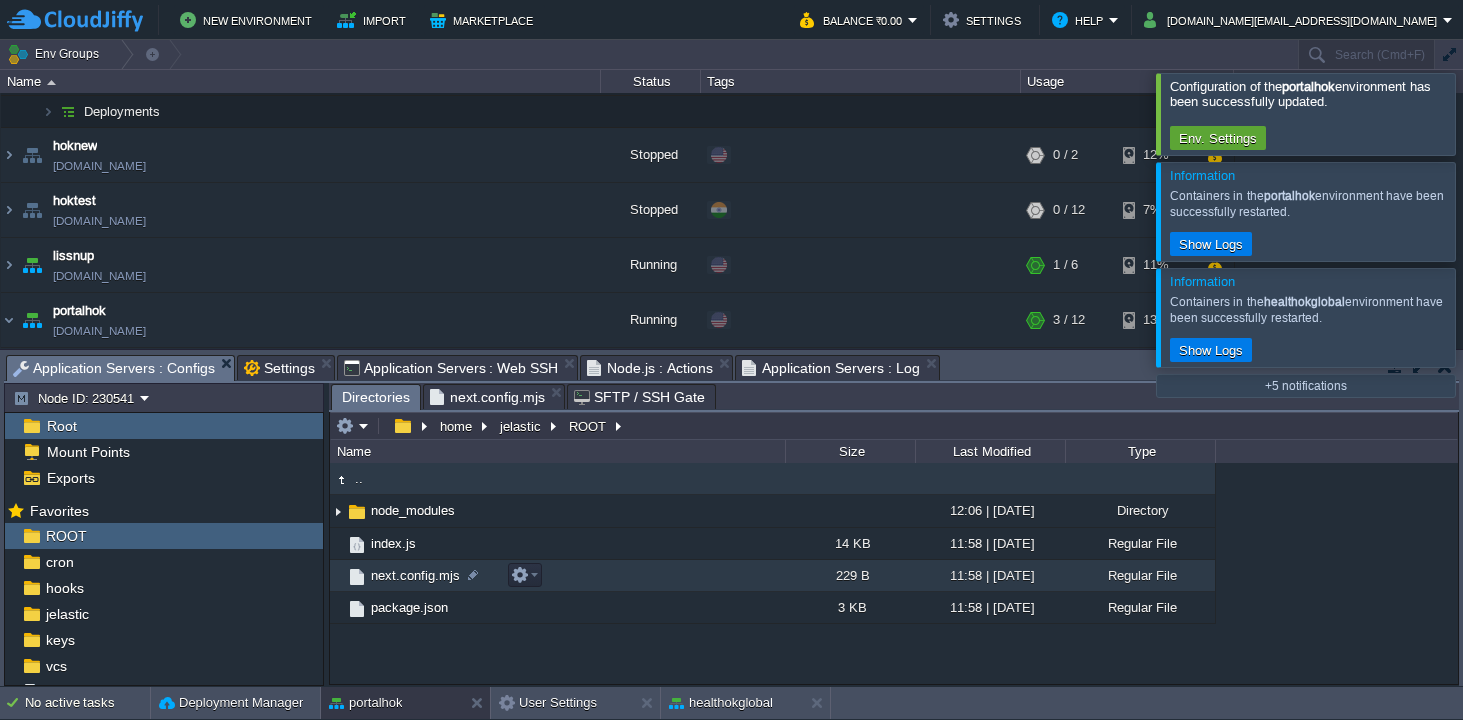 click on "next.config.mjs" at bounding box center [415, 575] 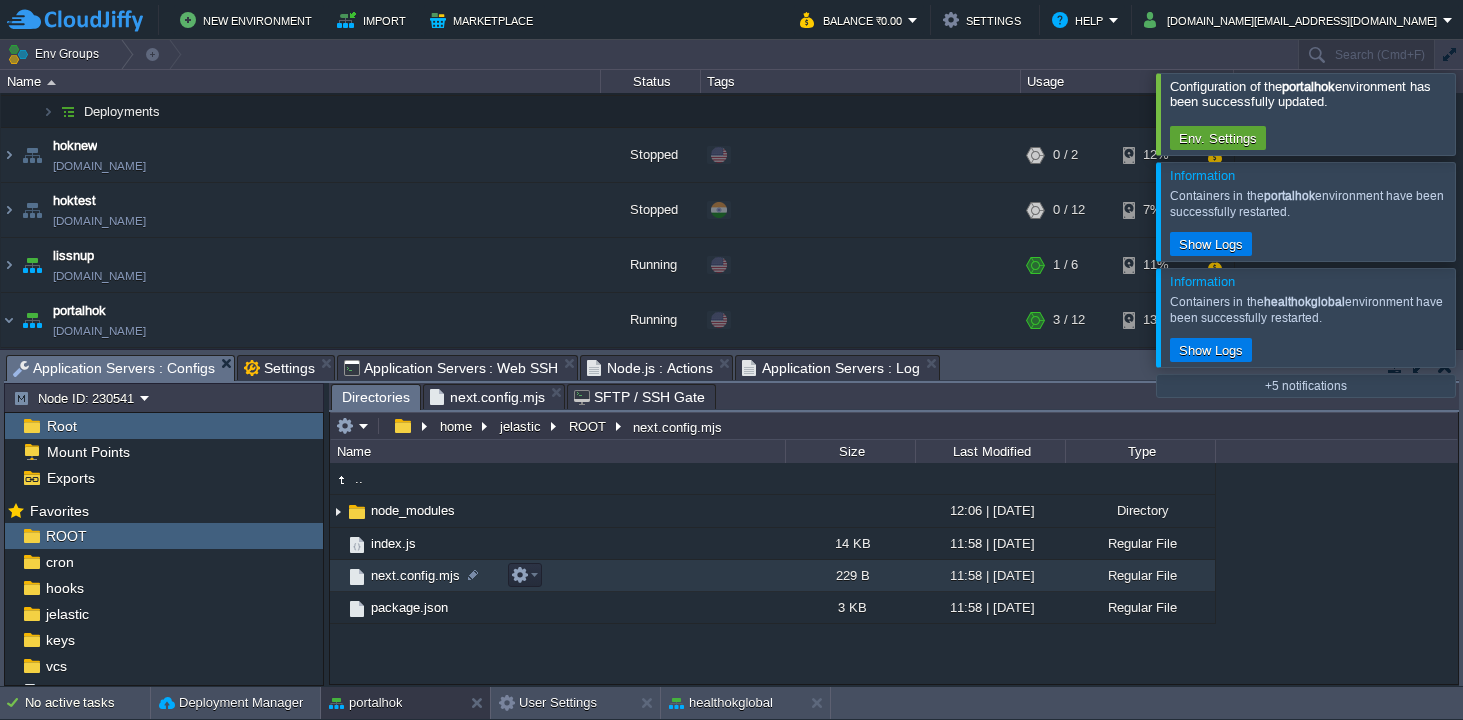 click on "next.config.mjs" at bounding box center [415, 575] 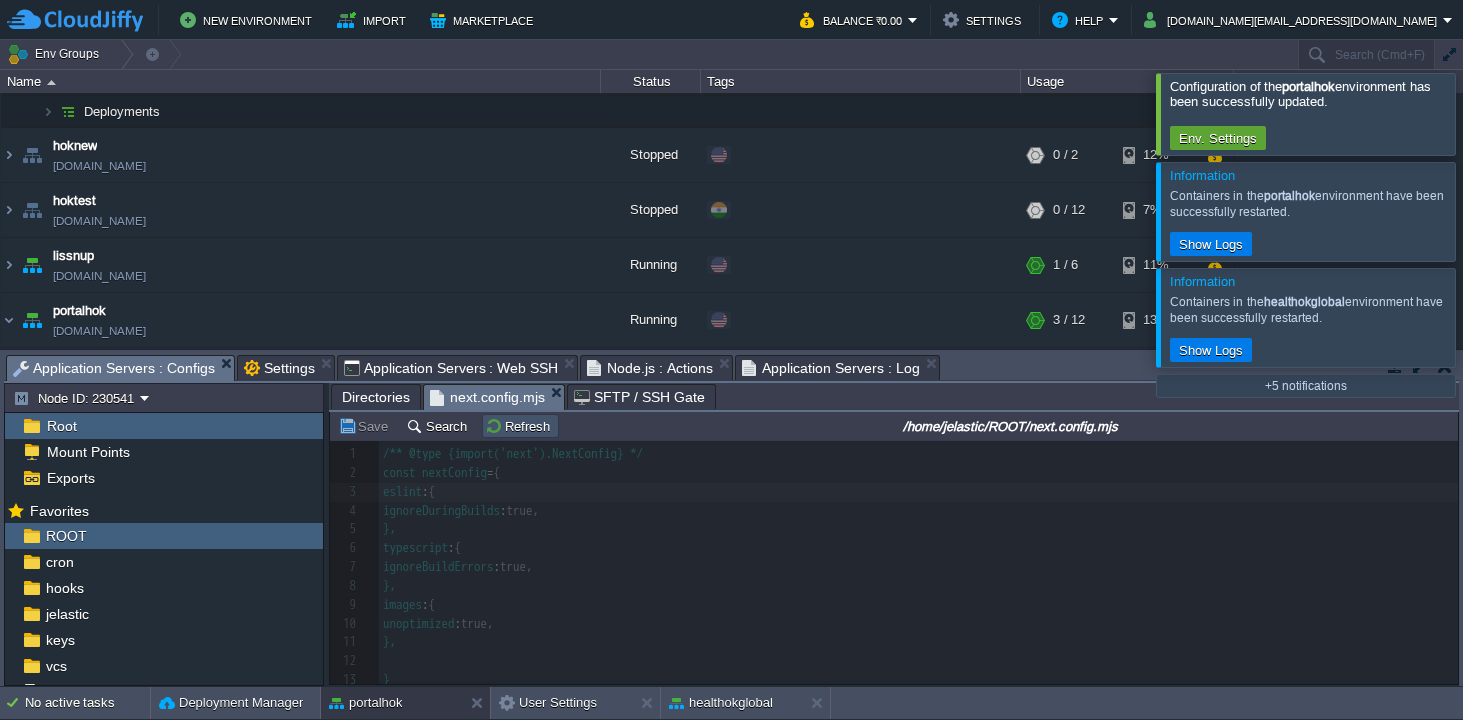 click on "Refresh" at bounding box center [520, 426] 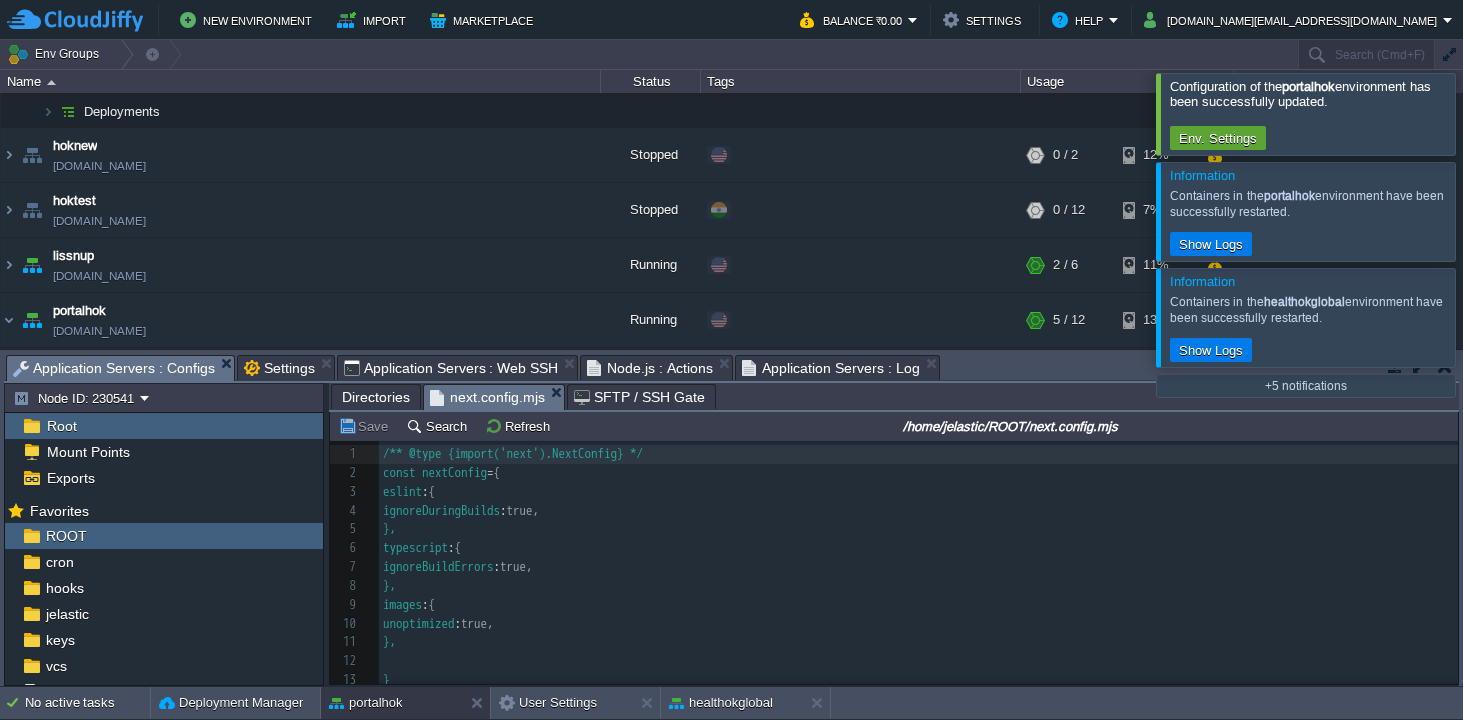 scroll, scrollTop: 85, scrollLeft: 0, axis: vertical 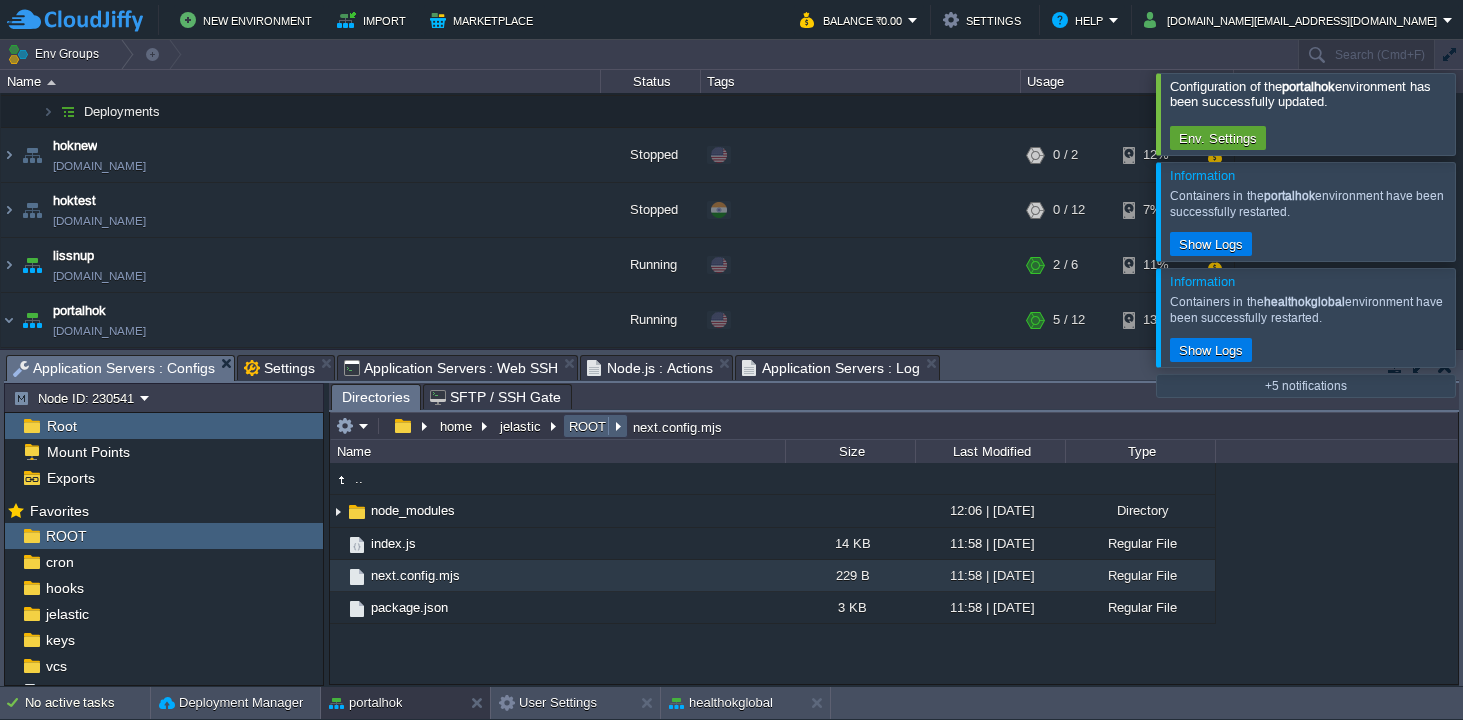 click on "ROOT" at bounding box center [588, 426] 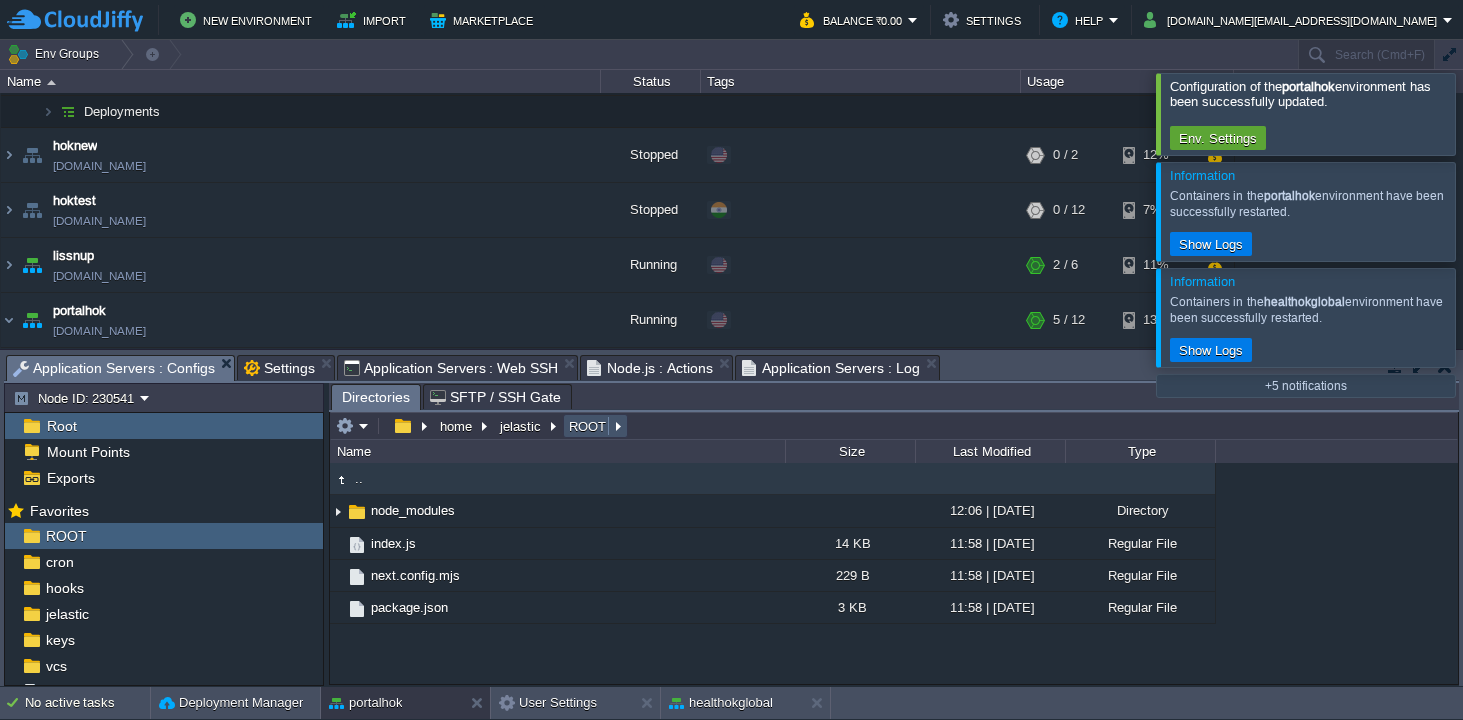 click on "ROOT" at bounding box center (588, 426) 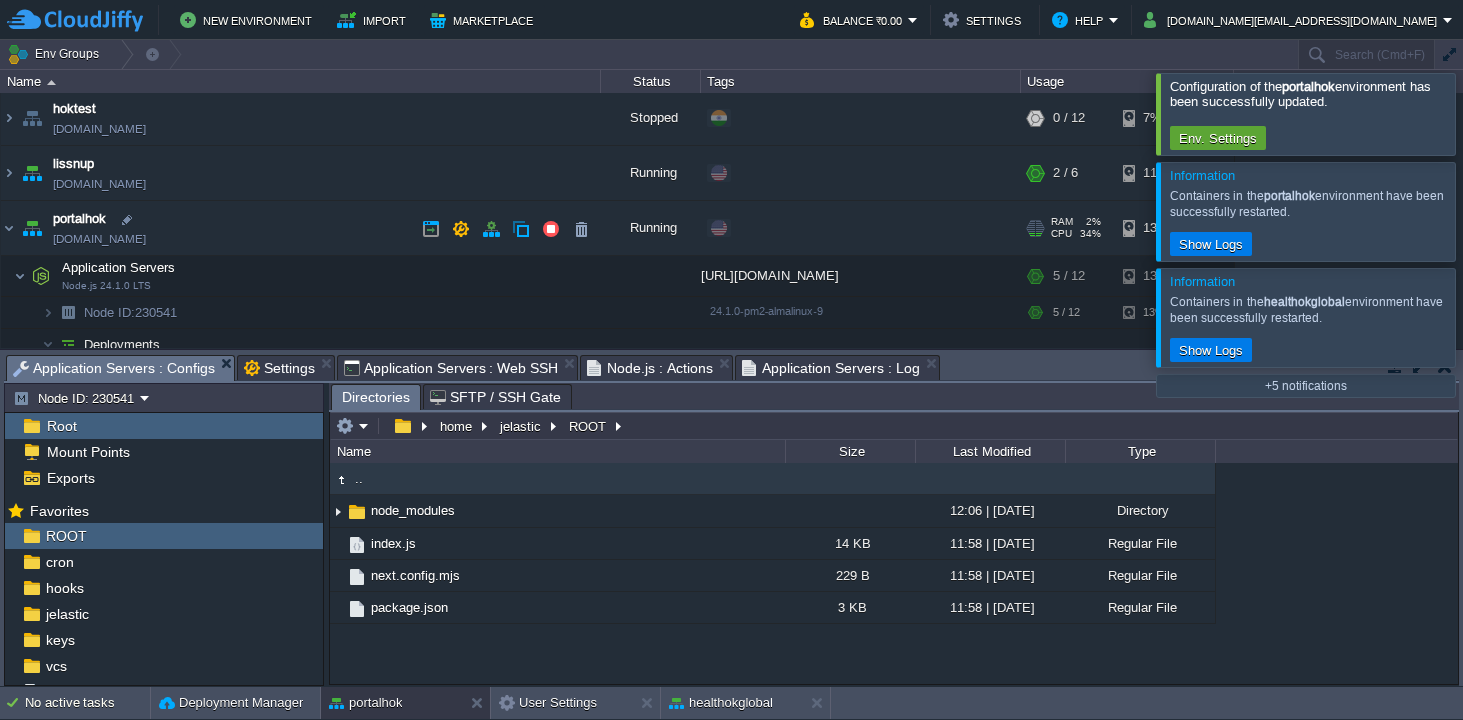 scroll, scrollTop: 785, scrollLeft: 0, axis: vertical 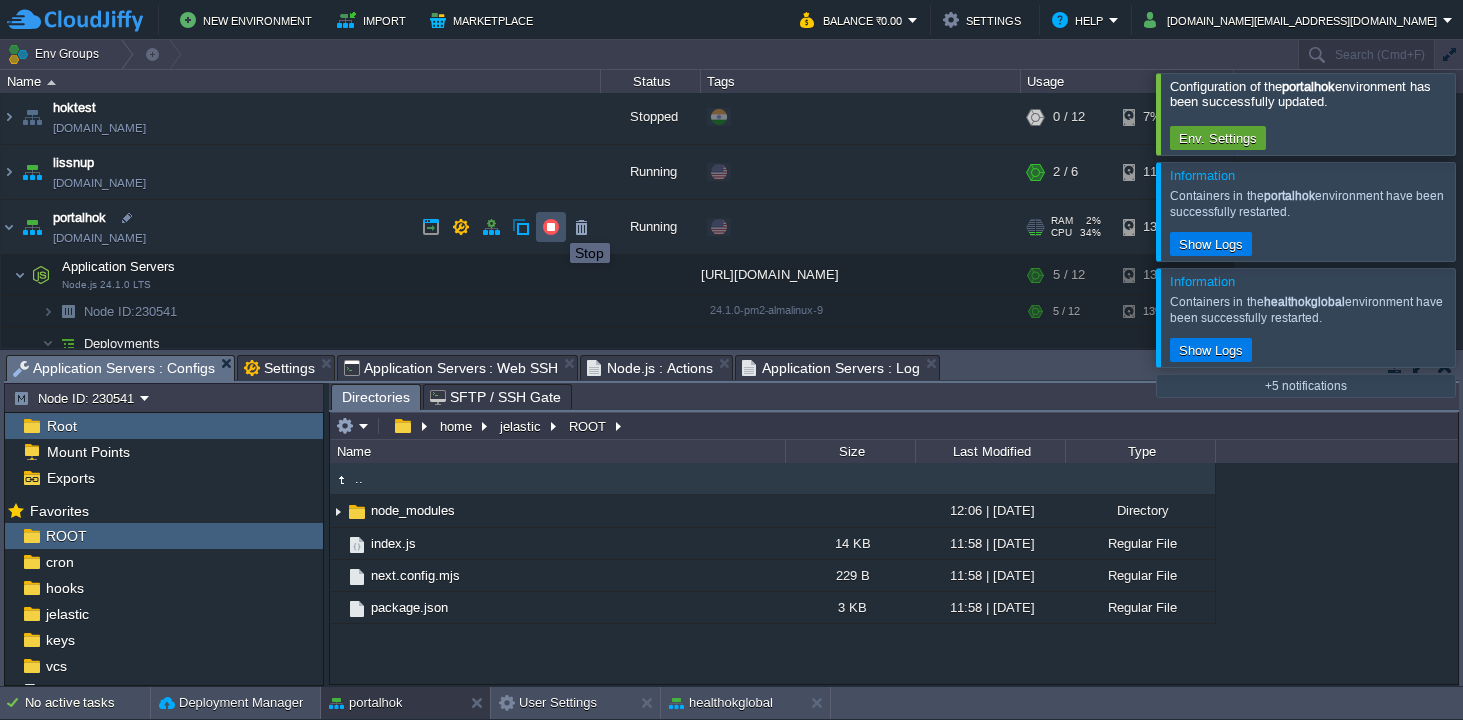 click at bounding box center [551, 227] 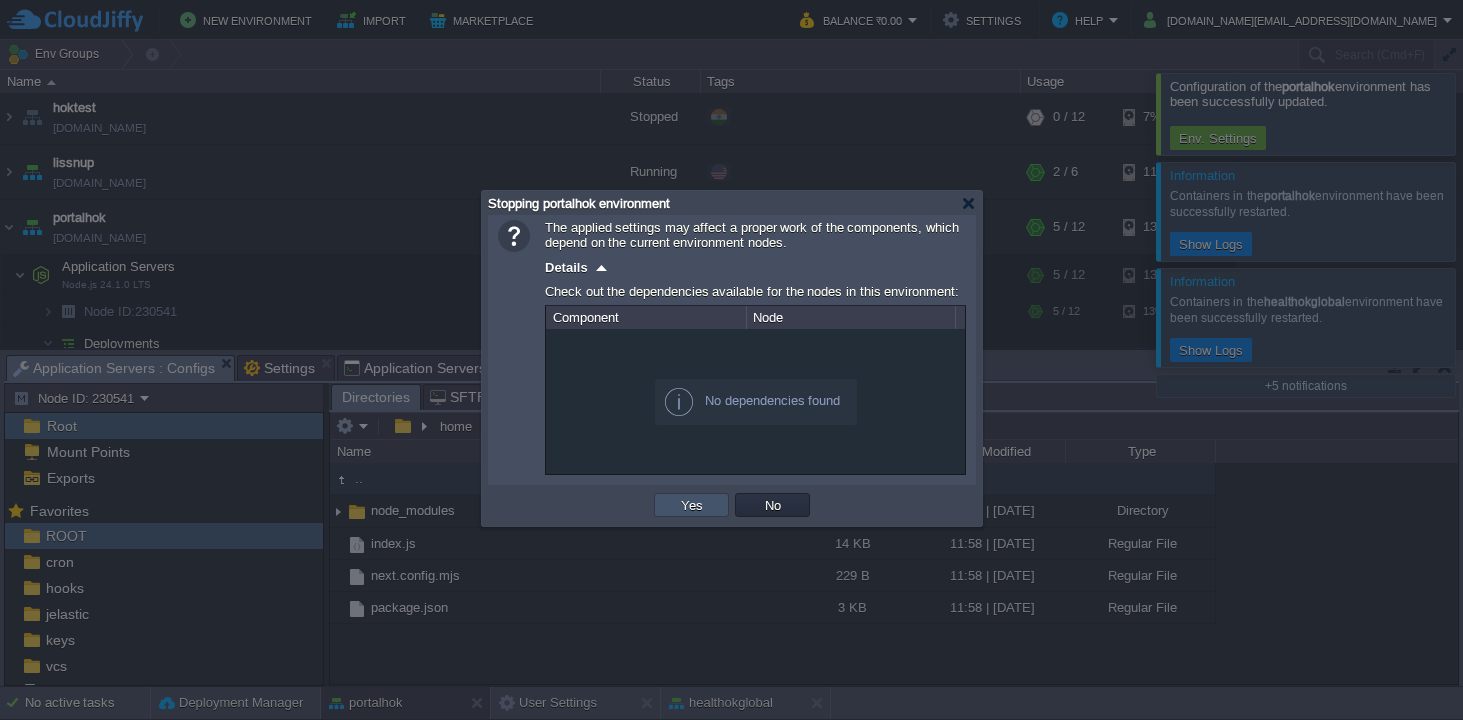 click on "Yes" at bounding box center [692, 505] 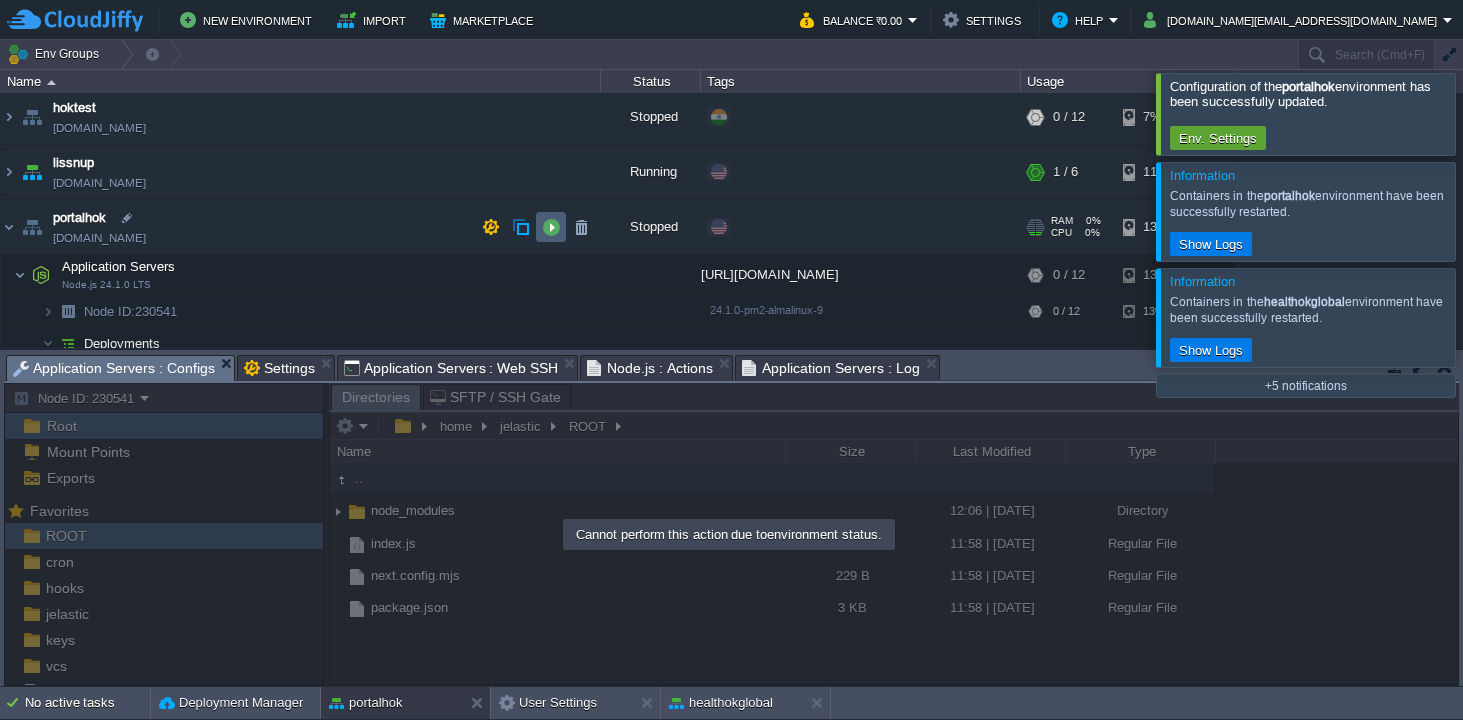 click at bounding box center [551, 227] 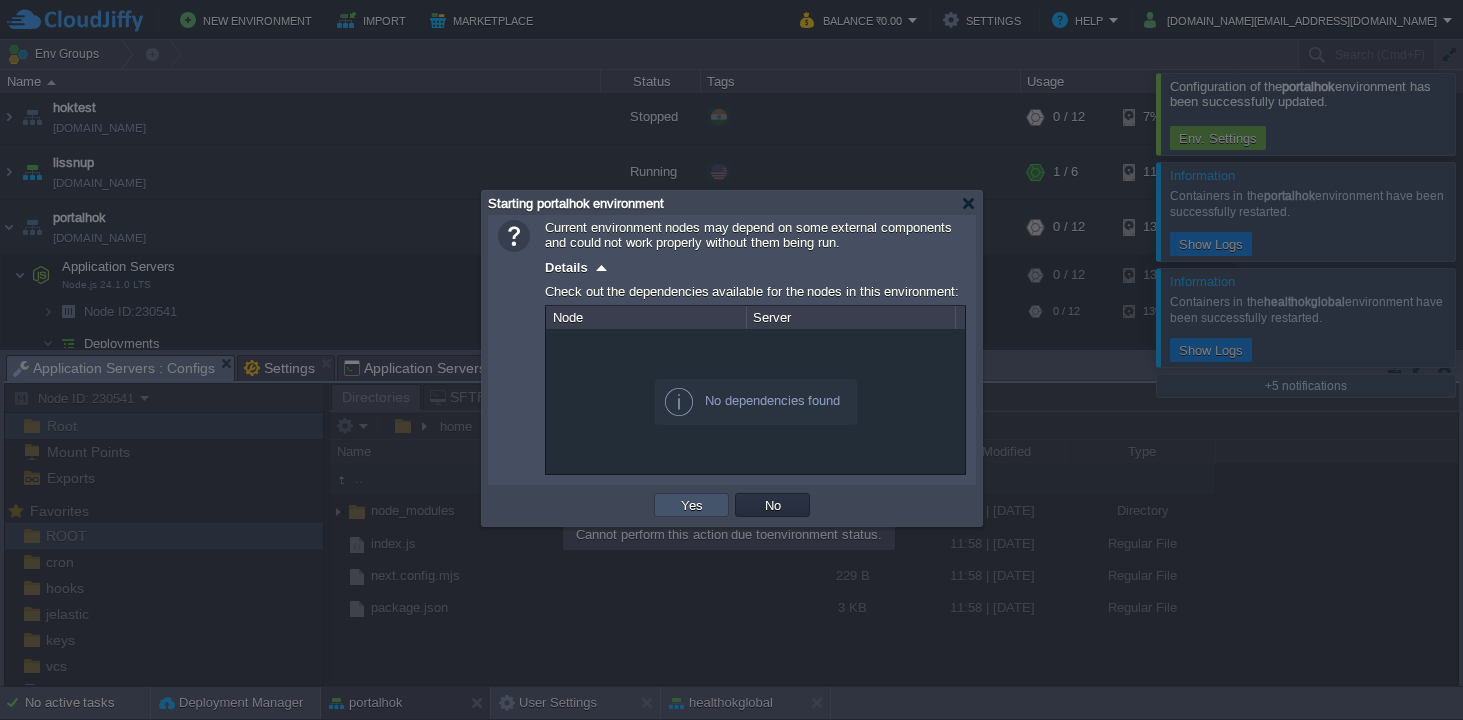 click on "Yes" at bounding box center (692, 505) 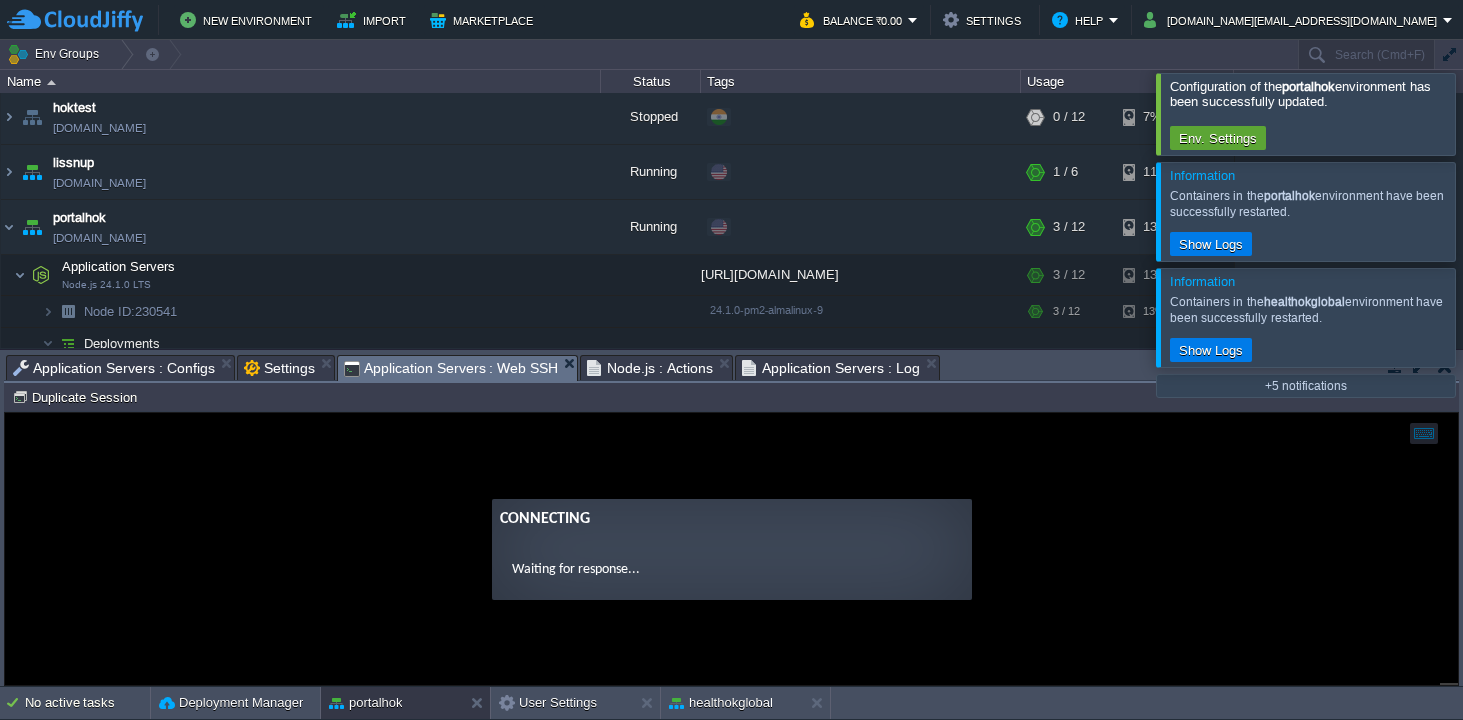 click on "Application Servers : Web SSH" at bounding box center [451, 368] 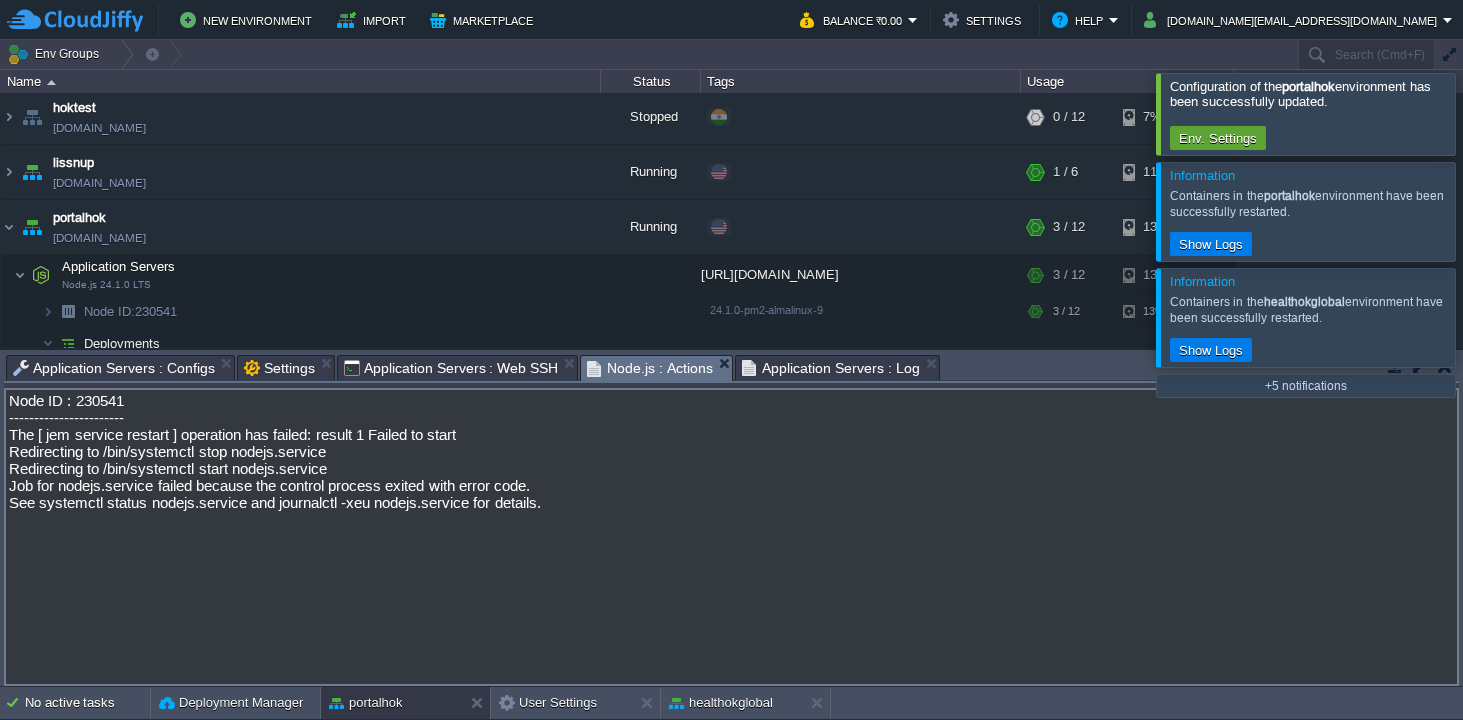 click on "Node.js : Actions" at bounding box center [650, 368] 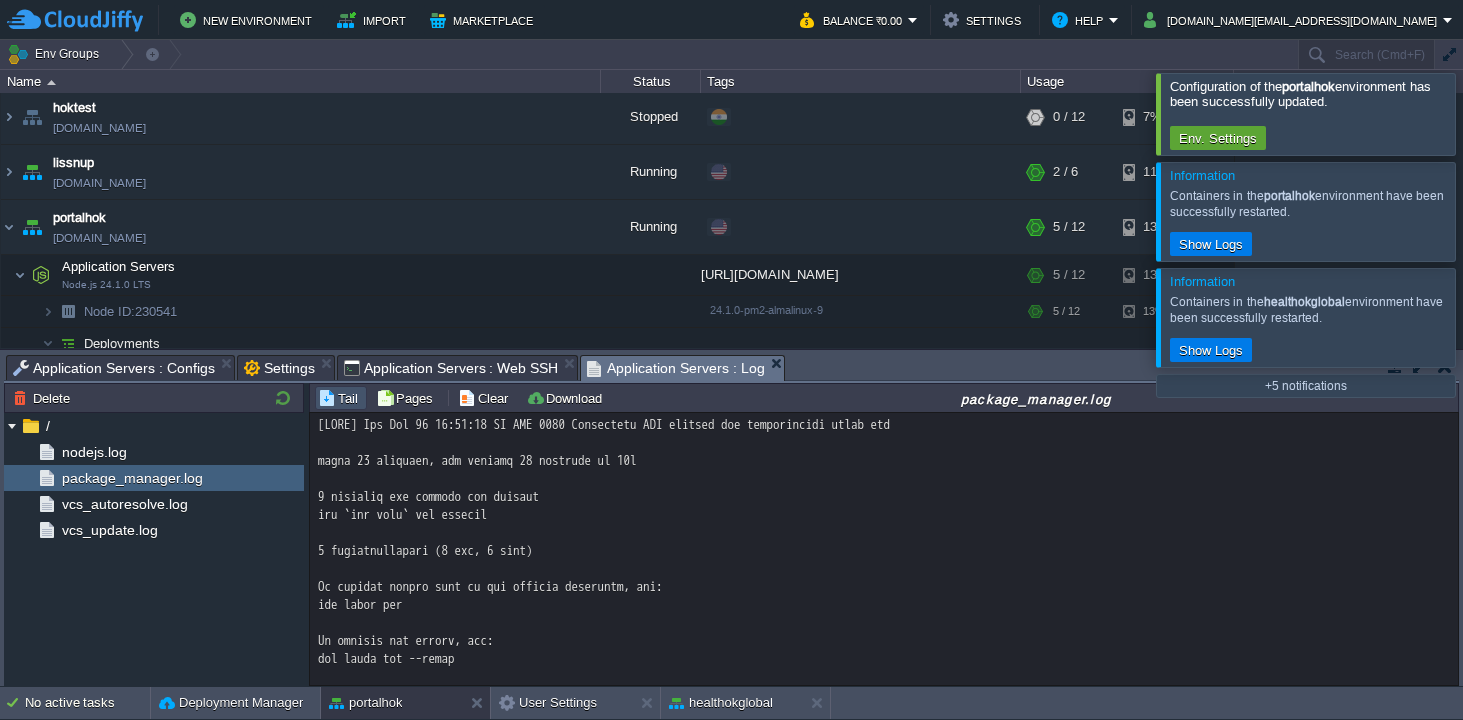 click on "Application Servers : Log" at bounding box center [676, 368] 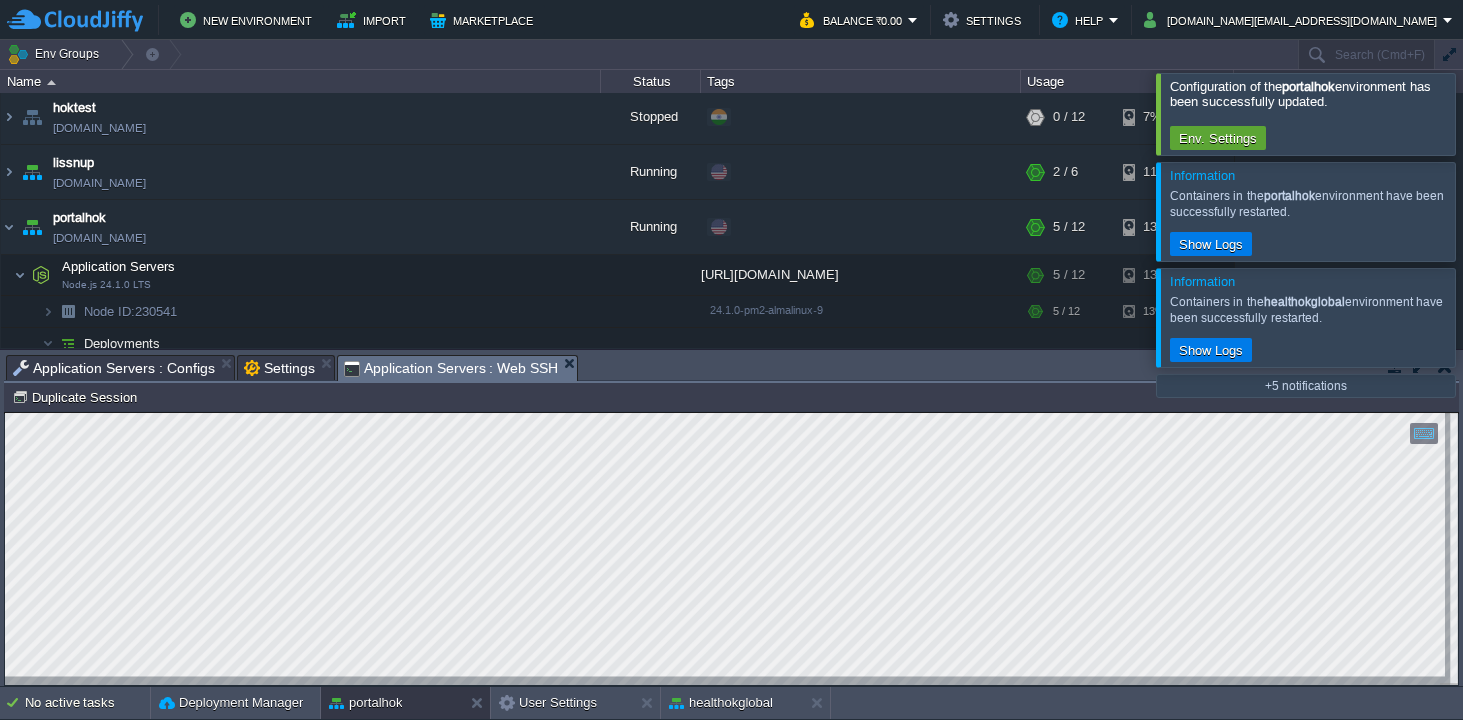 click on "Application Servers : Web SSH" at bounding box center [451, 368] 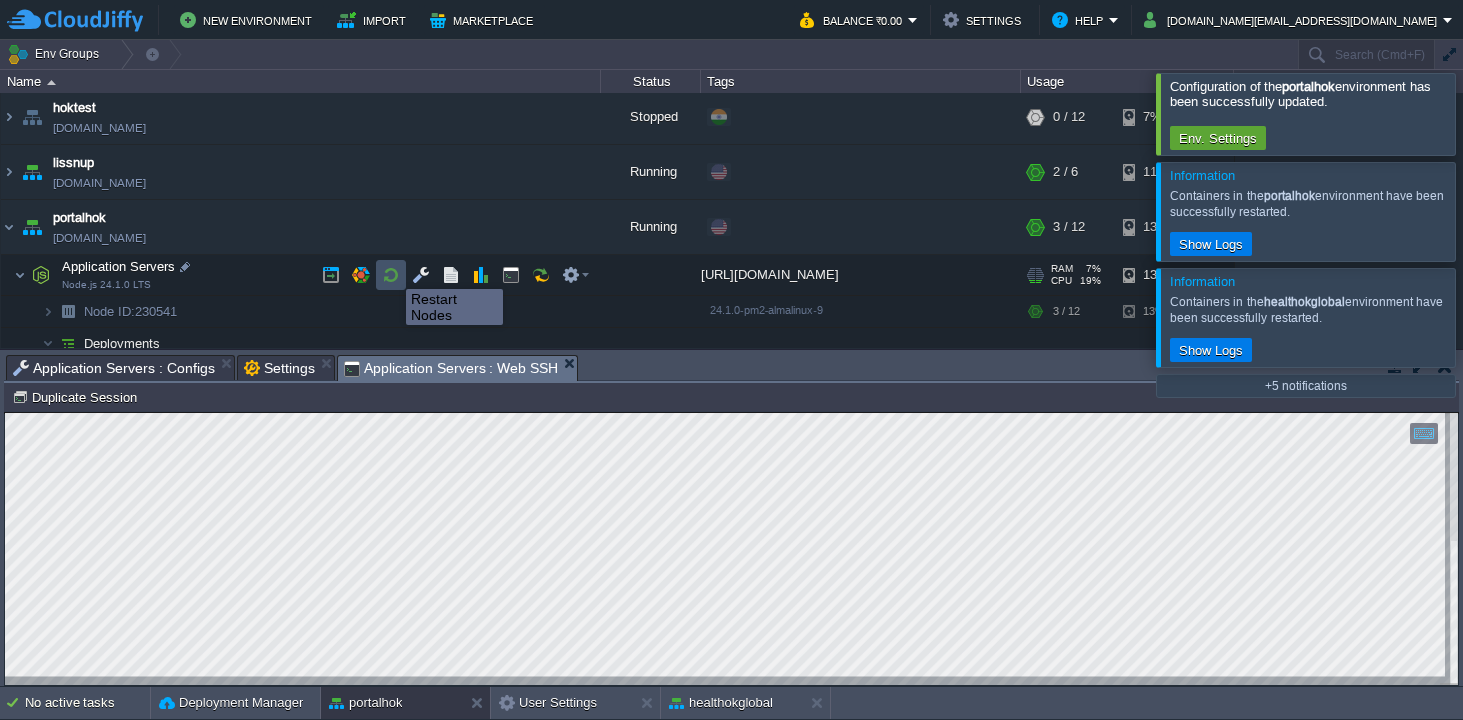 click at bounding box center [391, 275] 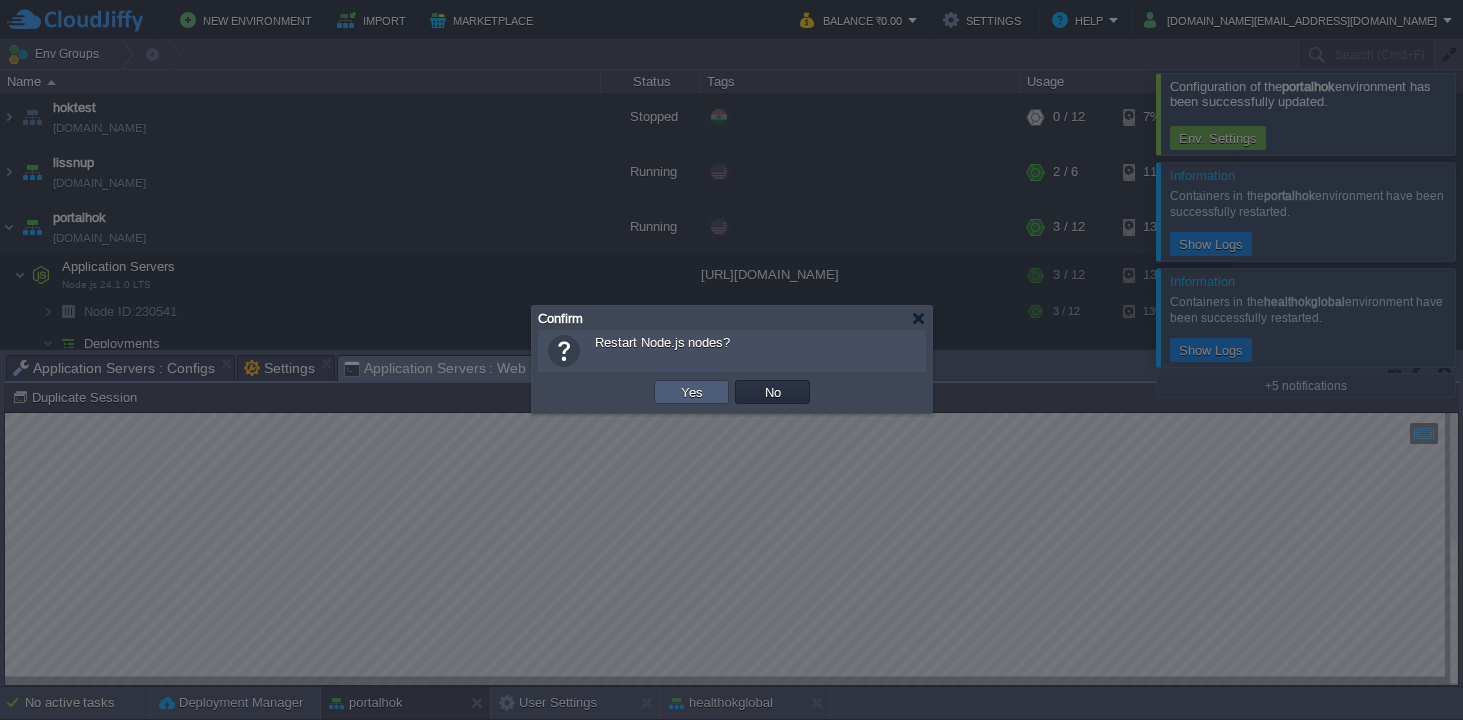 click on "Yes" at bounding box center [692, 392] 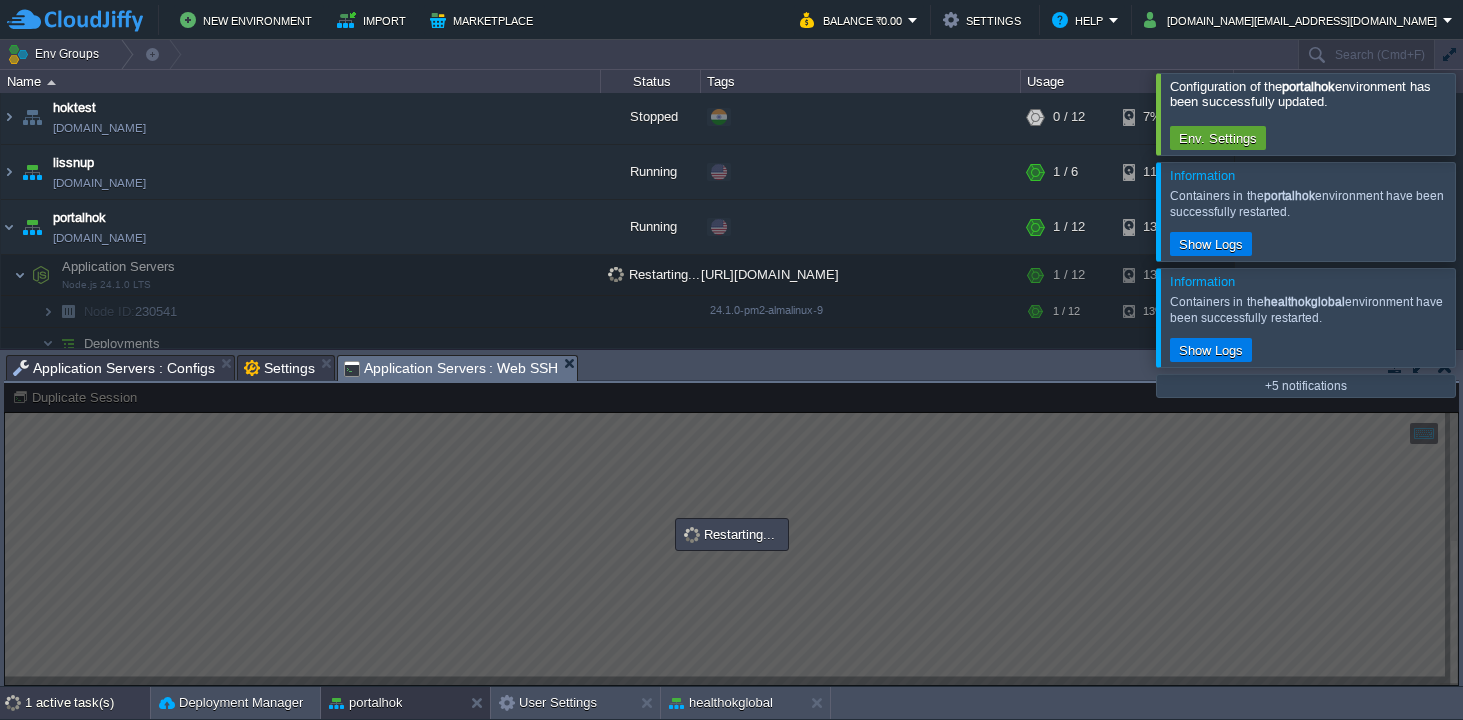 click on "1 active task(s)" at bounding box center [87, 703] 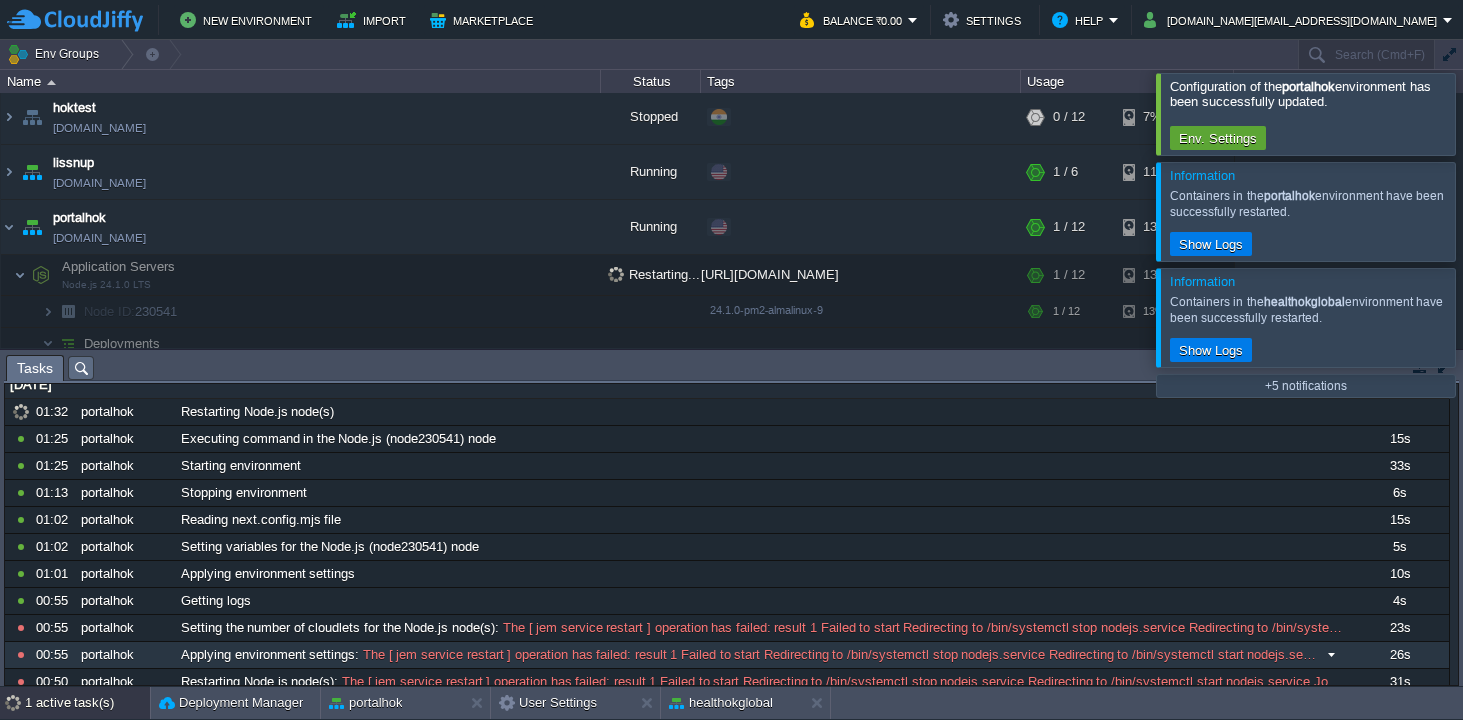 scroll, scrollTop: 0, scrollLeft: 0, axis: both 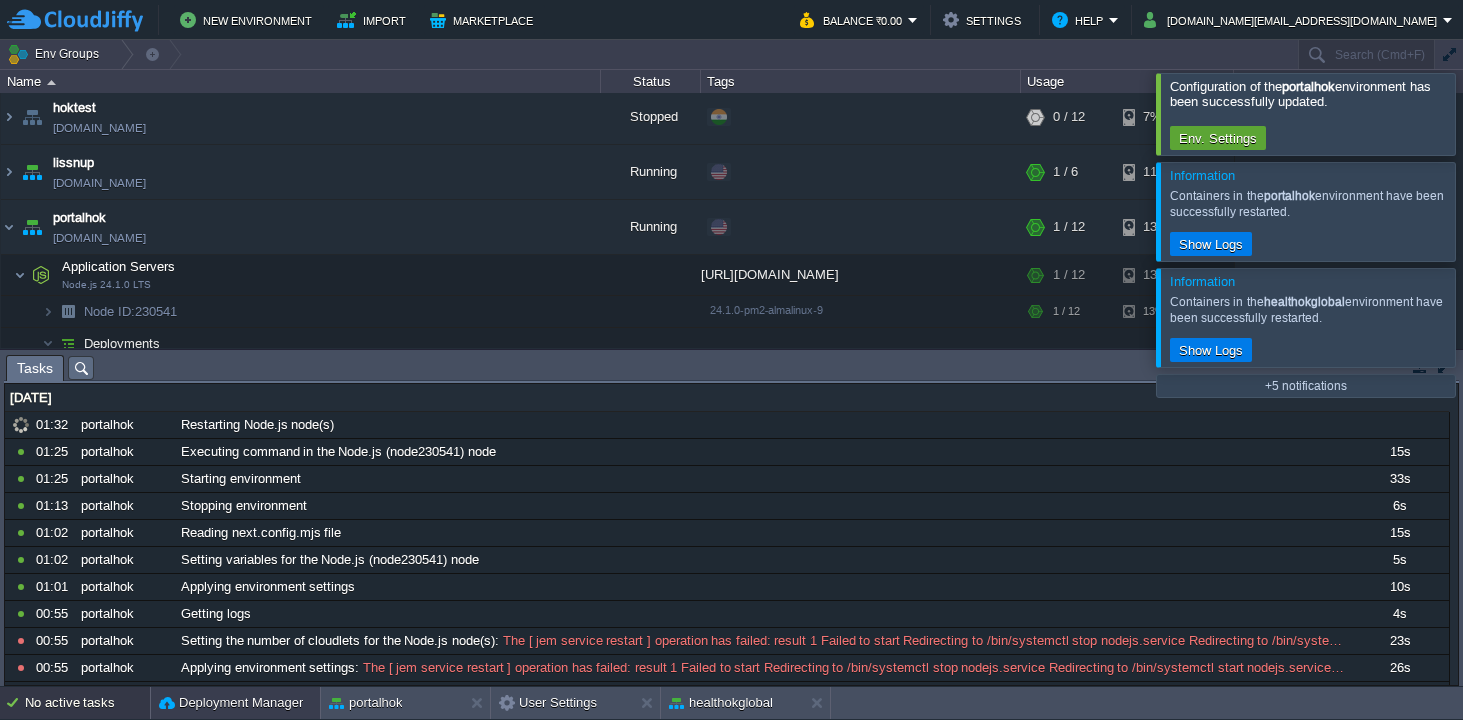 click on "Deployment Manager" at bounding box center [231, 703] 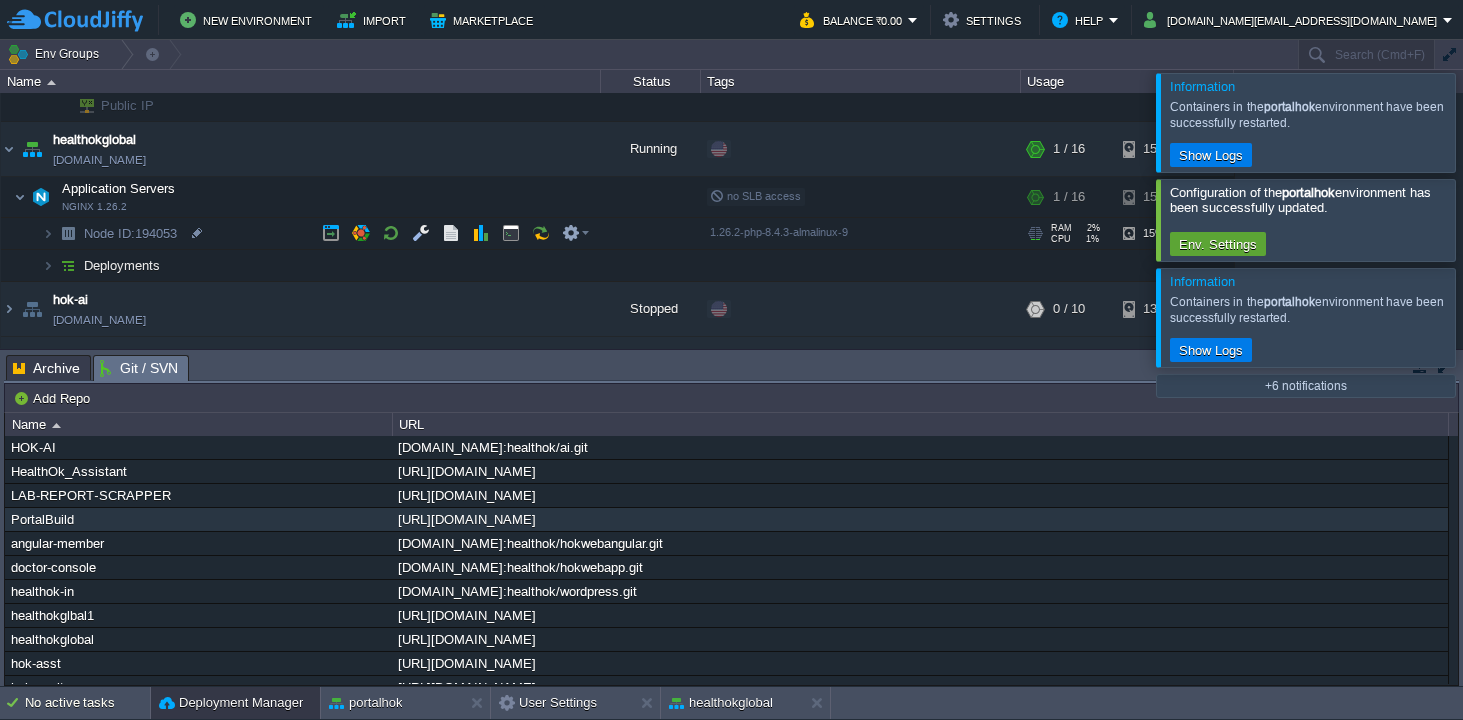 scroll, scrollTop: 322, scrollLeft: 0, axis: vertical 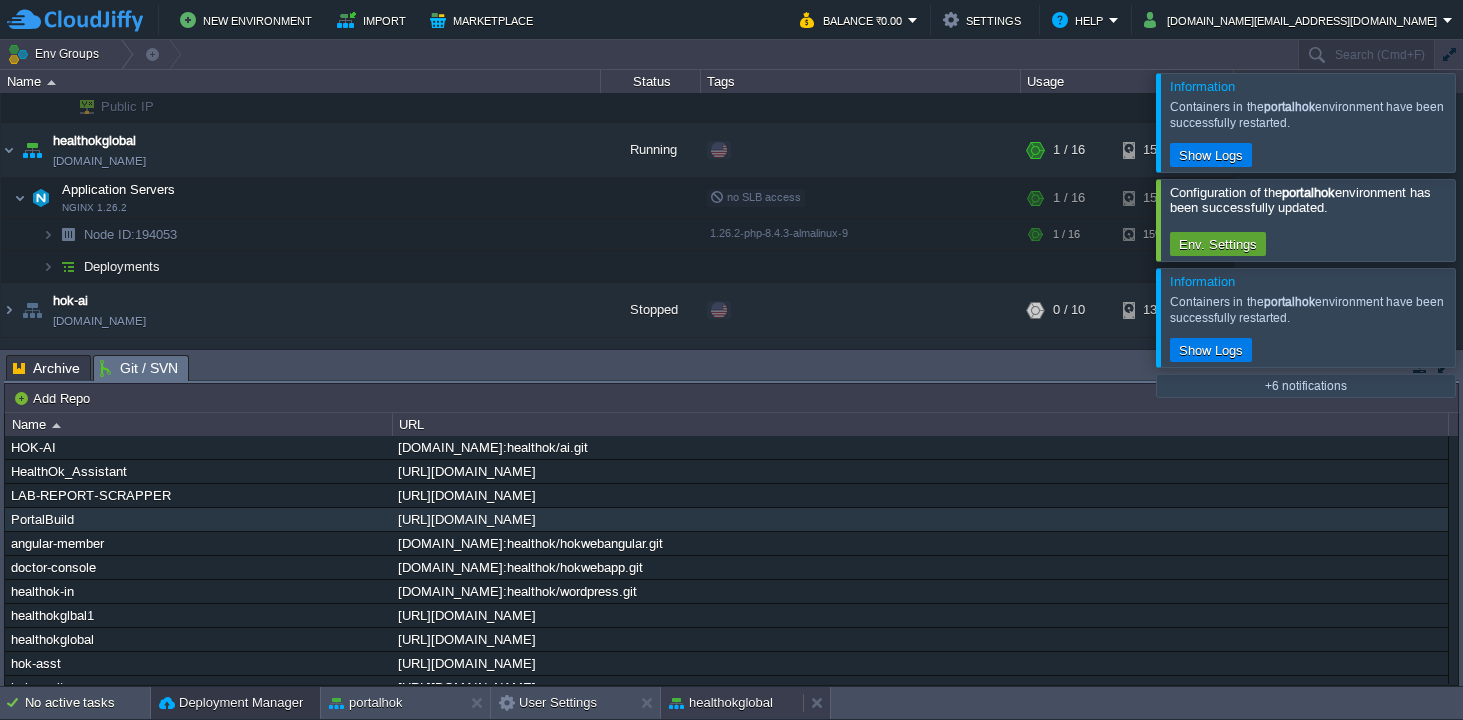 click on "healthokglobal" at bounding box center (721, 703) 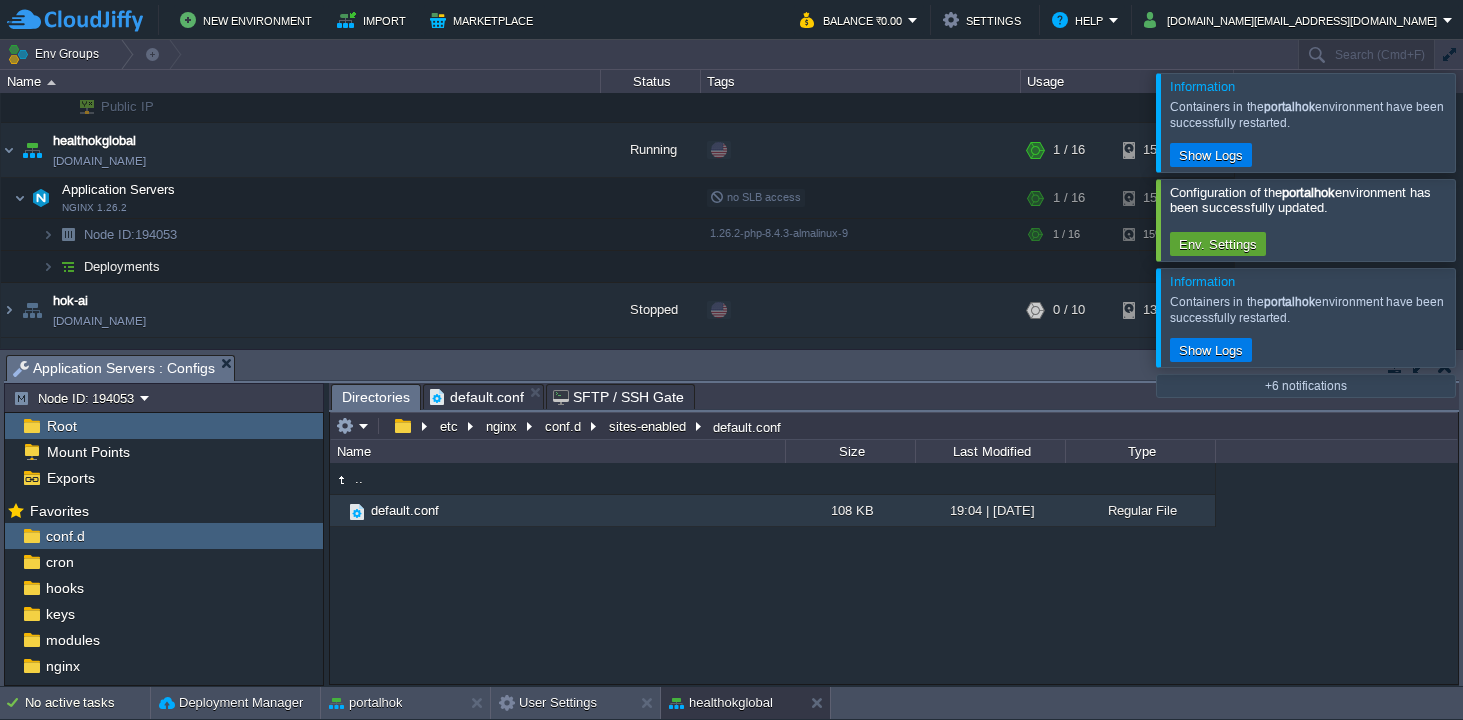 click on "Directories" at bounding box center (376, 397) 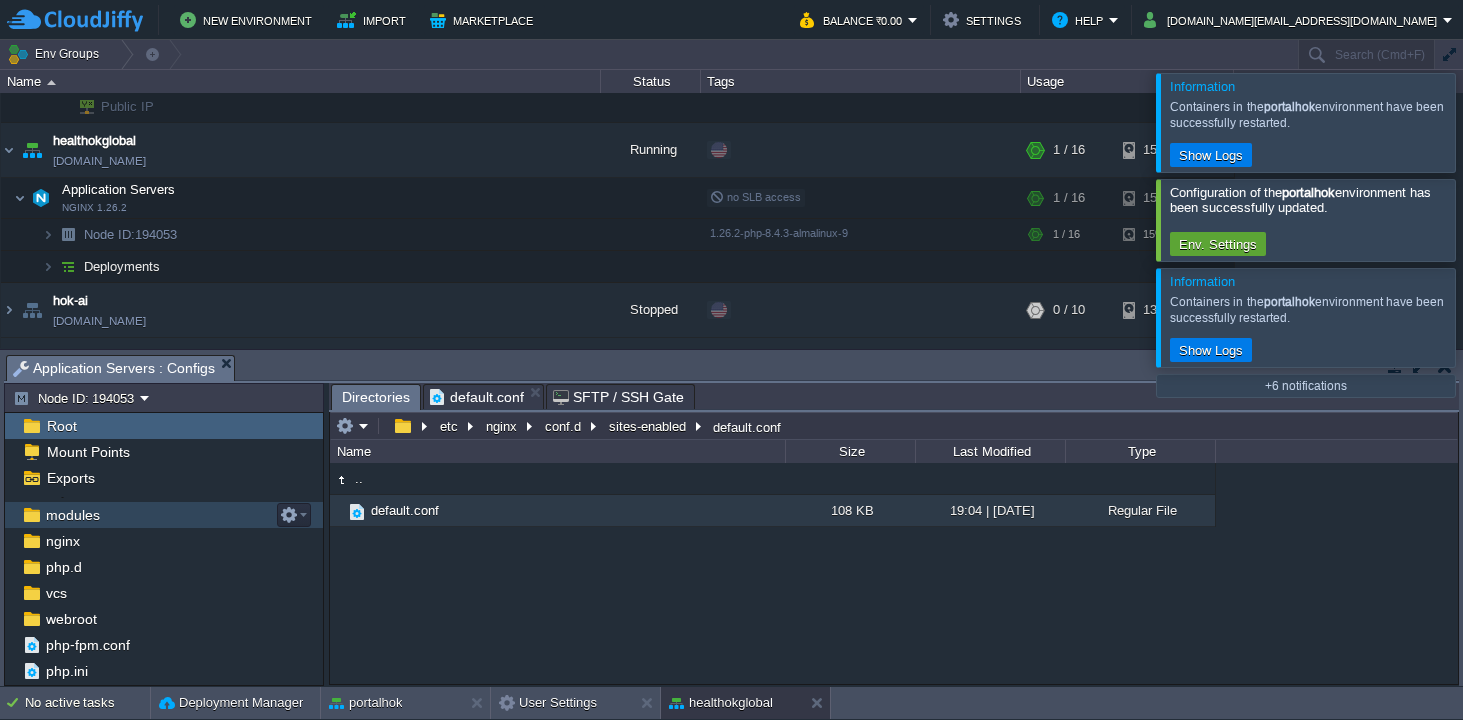 scroll, scrollTop: 132, scrollLeft: 0, axis: vertical 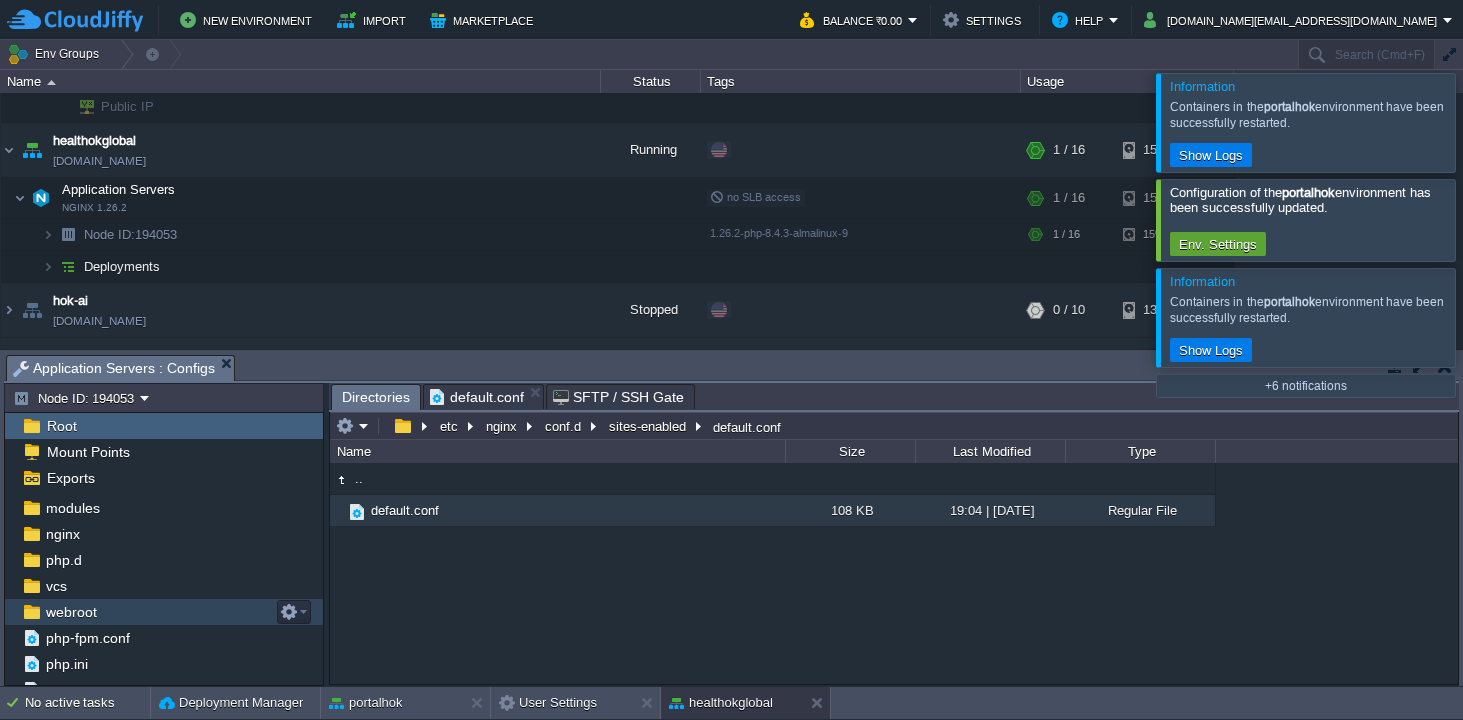 click on "webroot" at bounding box center [71, 612] 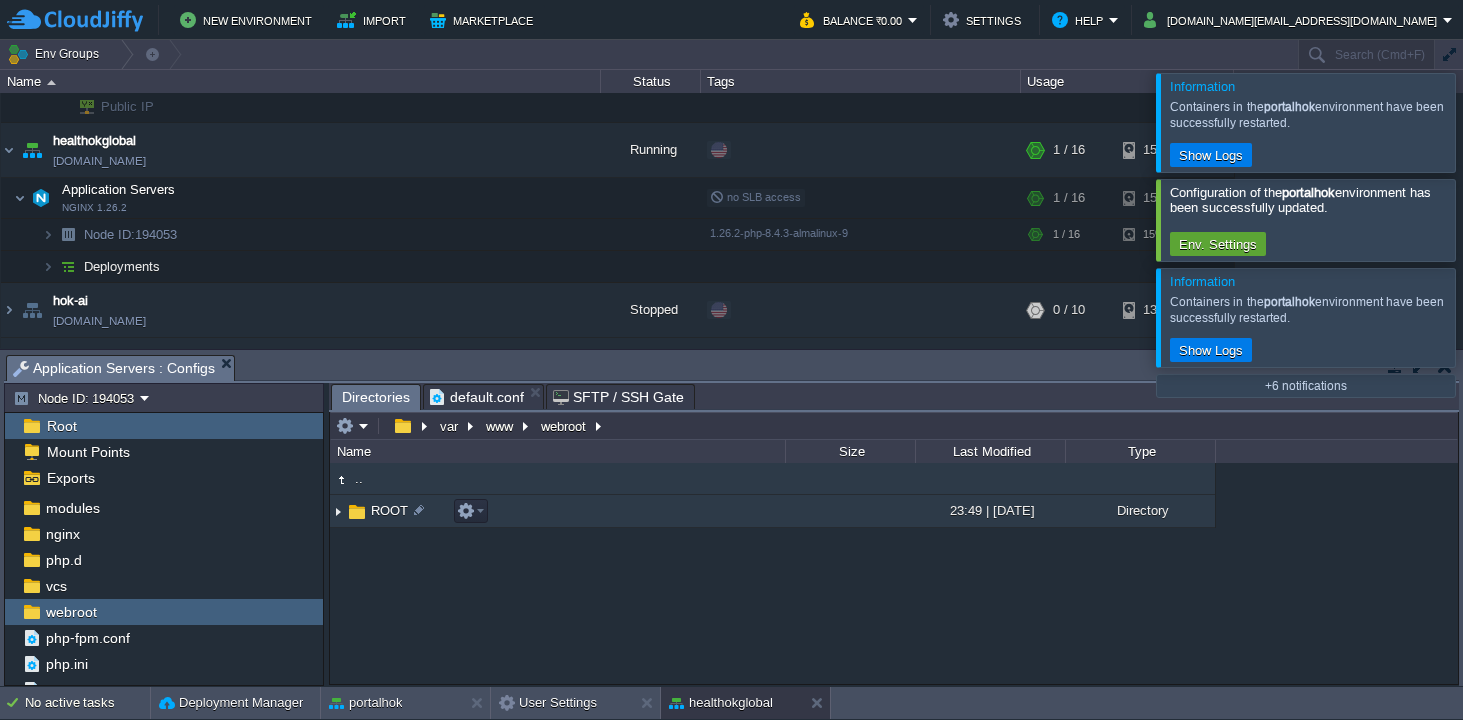 click at bounding box center (338, 511) 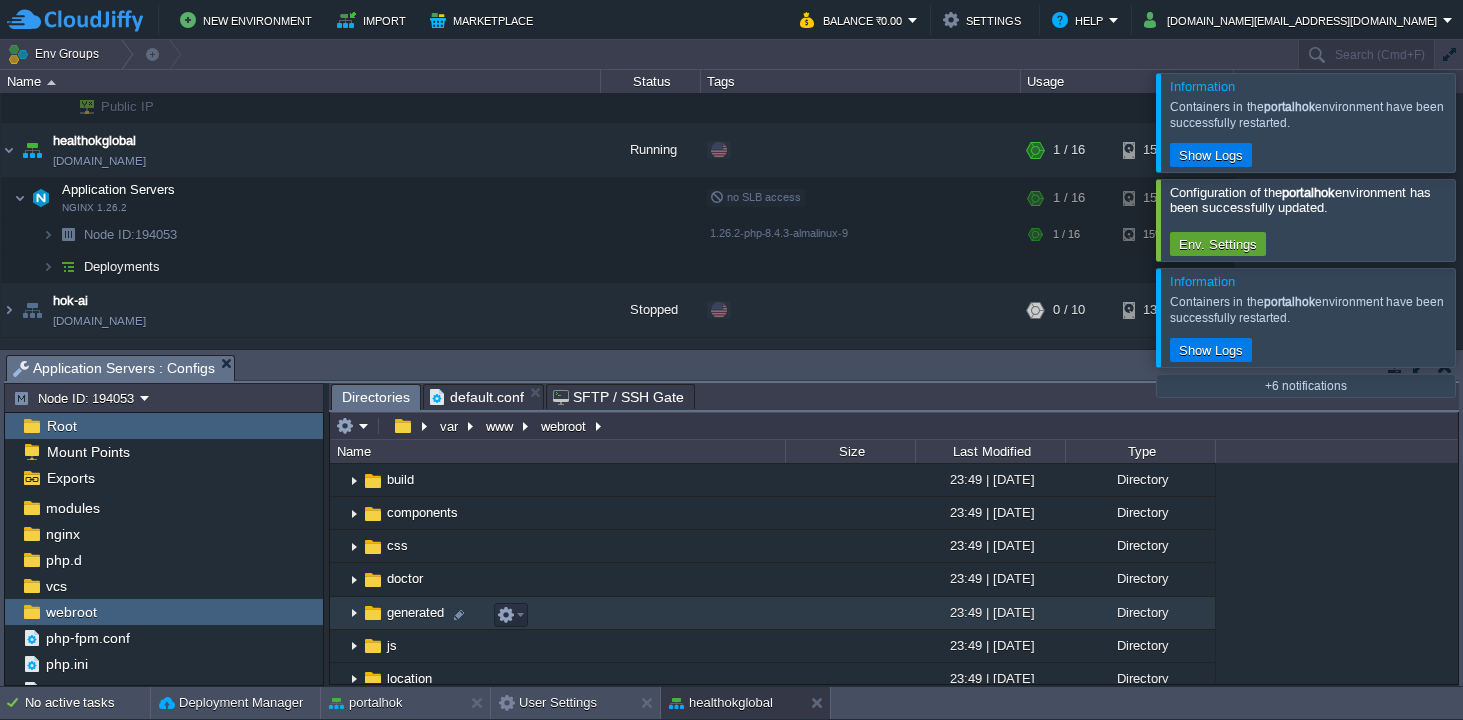 scroll, scrollTop: 178, scrollLeft: 0, axis: vertical 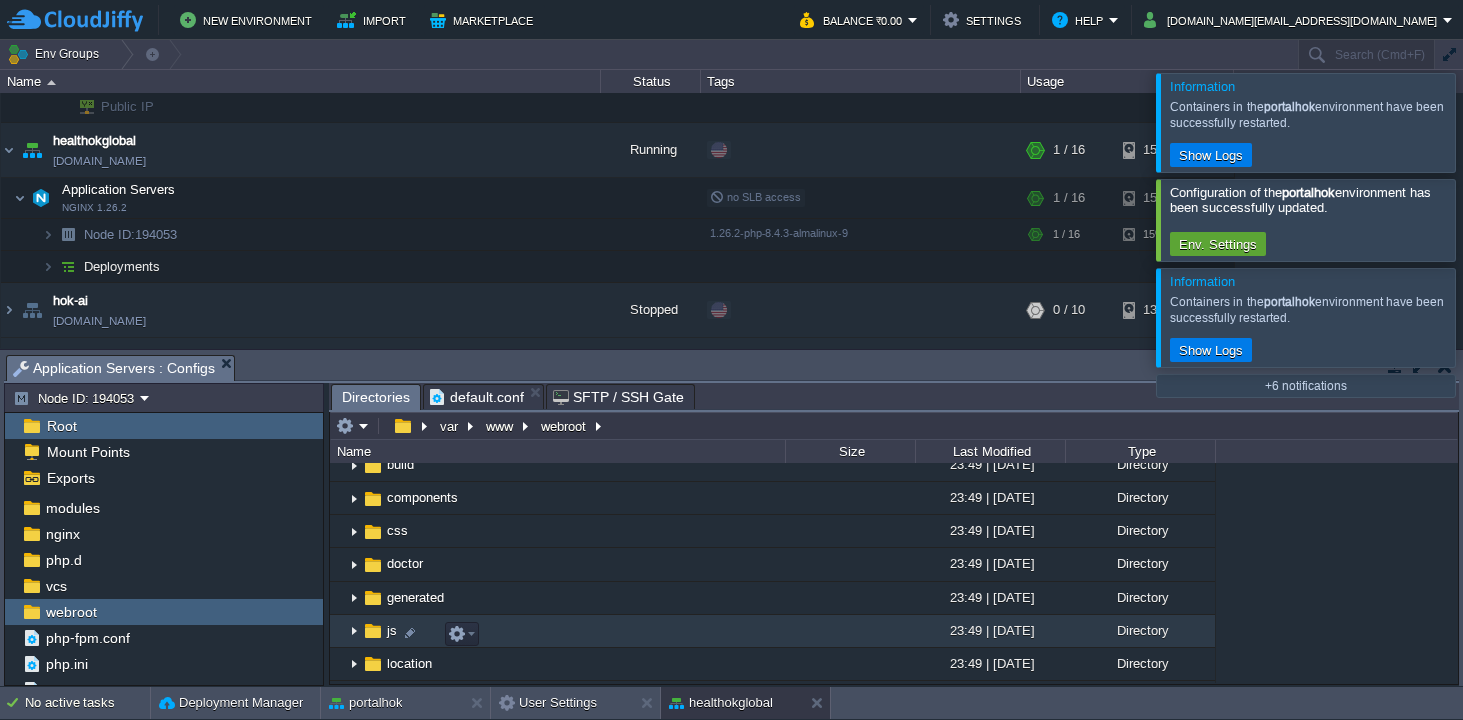 click at bounding box center [373, 631] 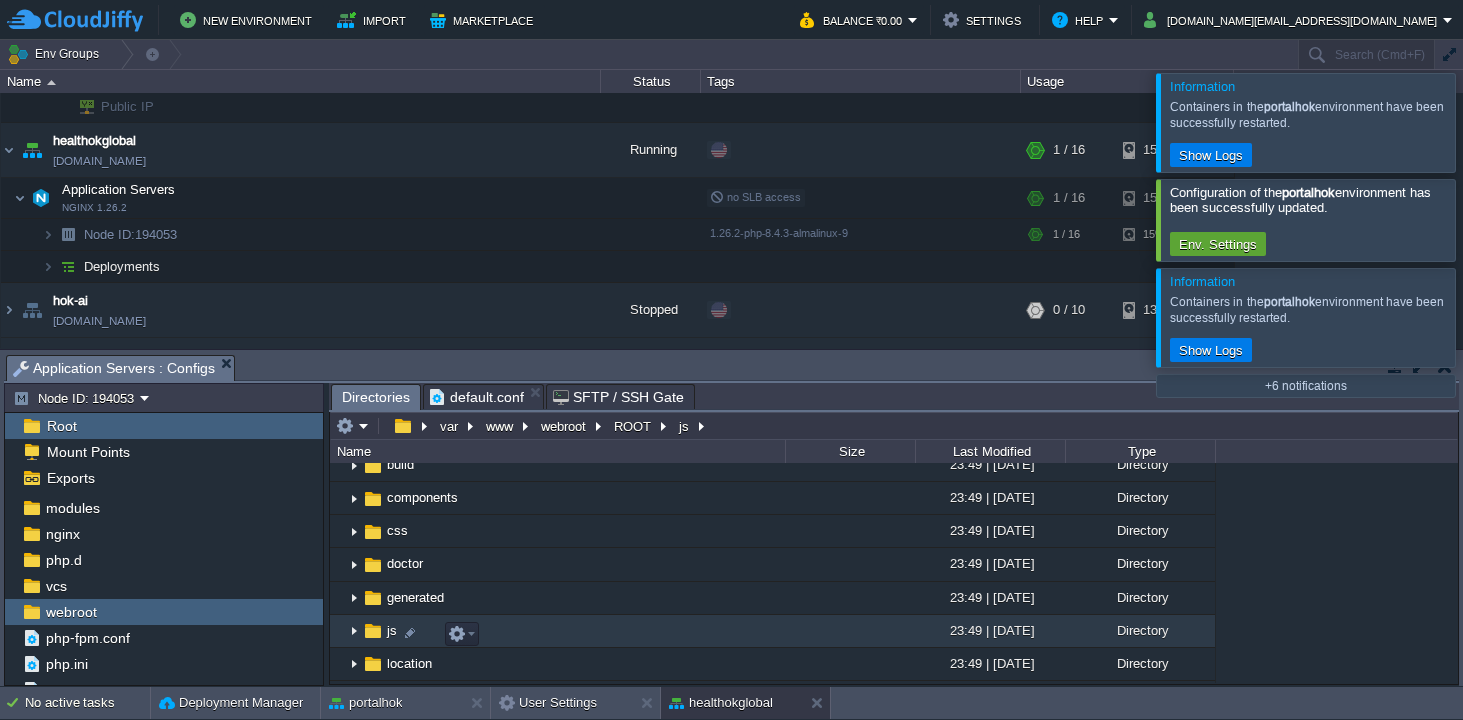 click at bounding box center (373, 631) 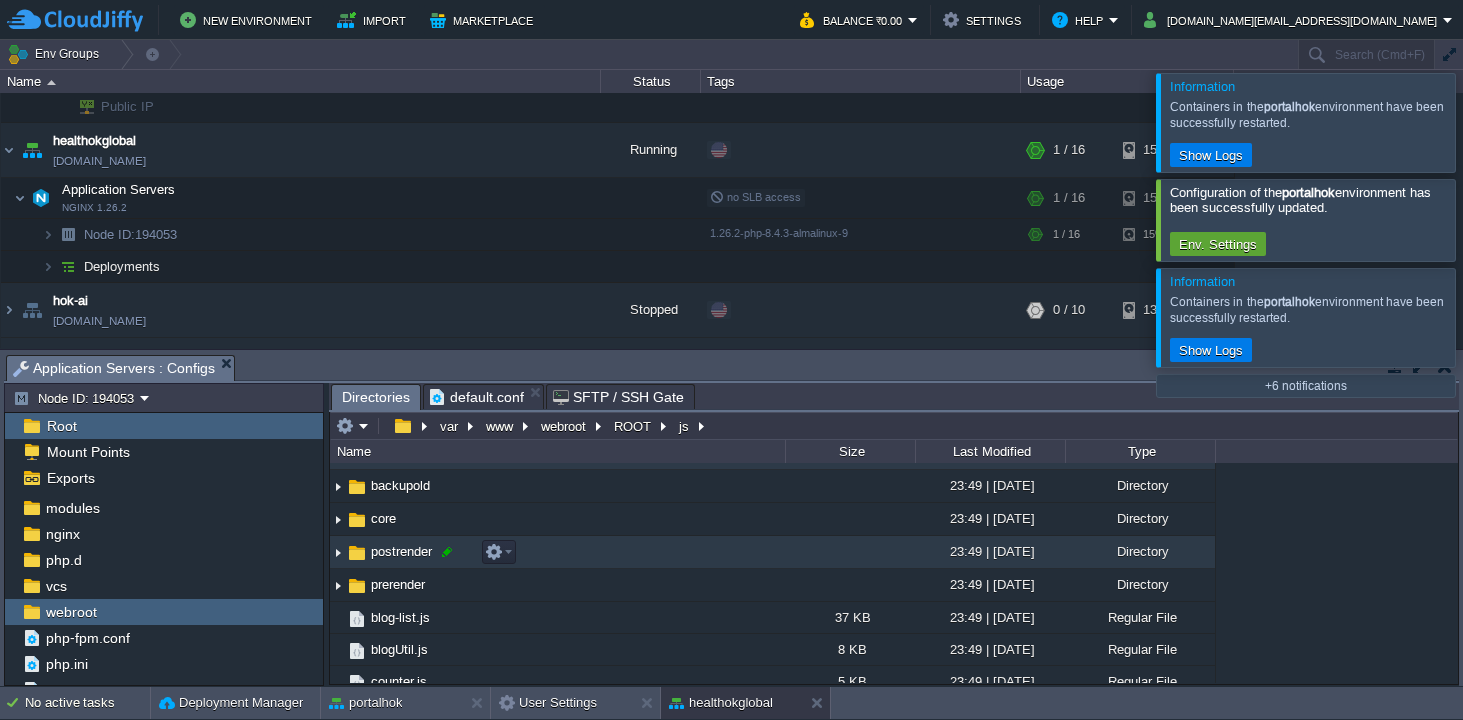 scroll, scrollTop: 30, scrollLeft: 0, axis: vertical 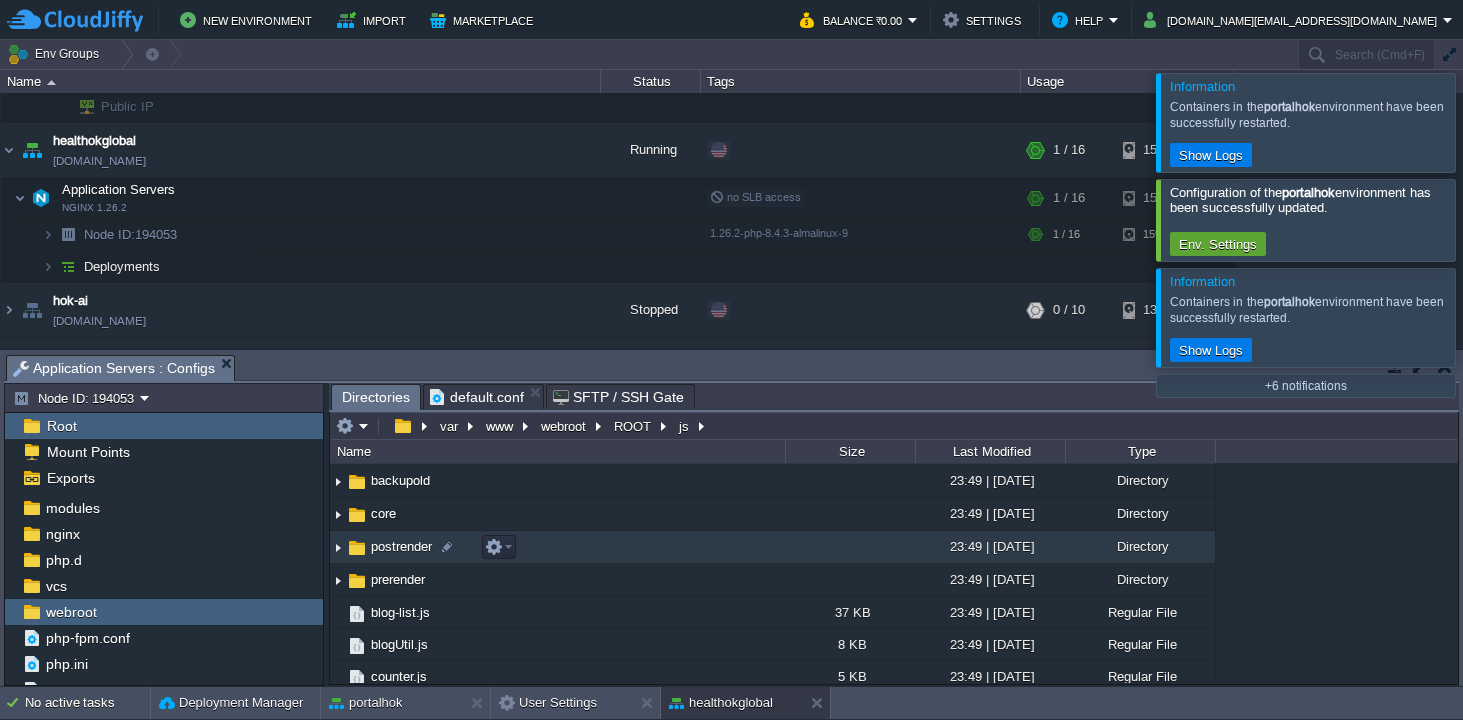 click on "postrender" at bounding box center (401, 546) 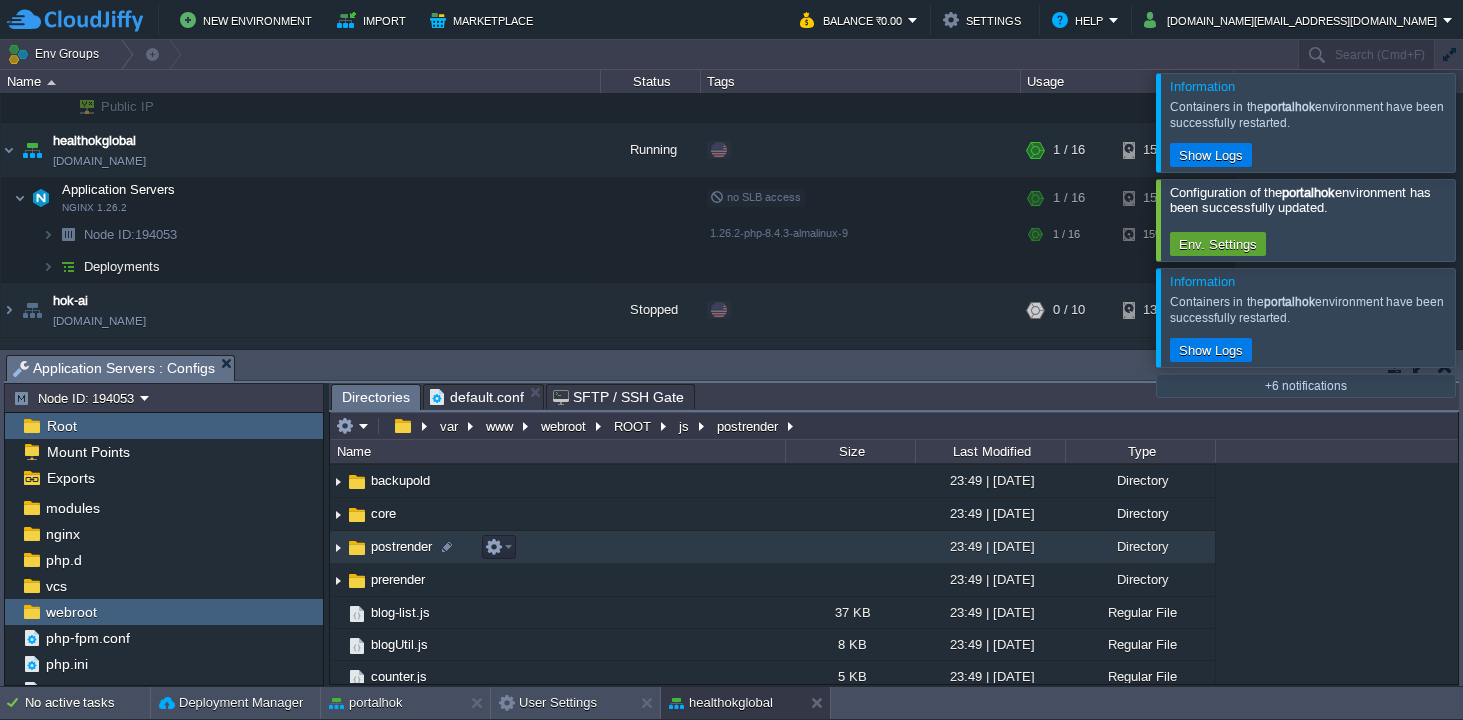 click on "postrender" at bounding box center (401, 546) 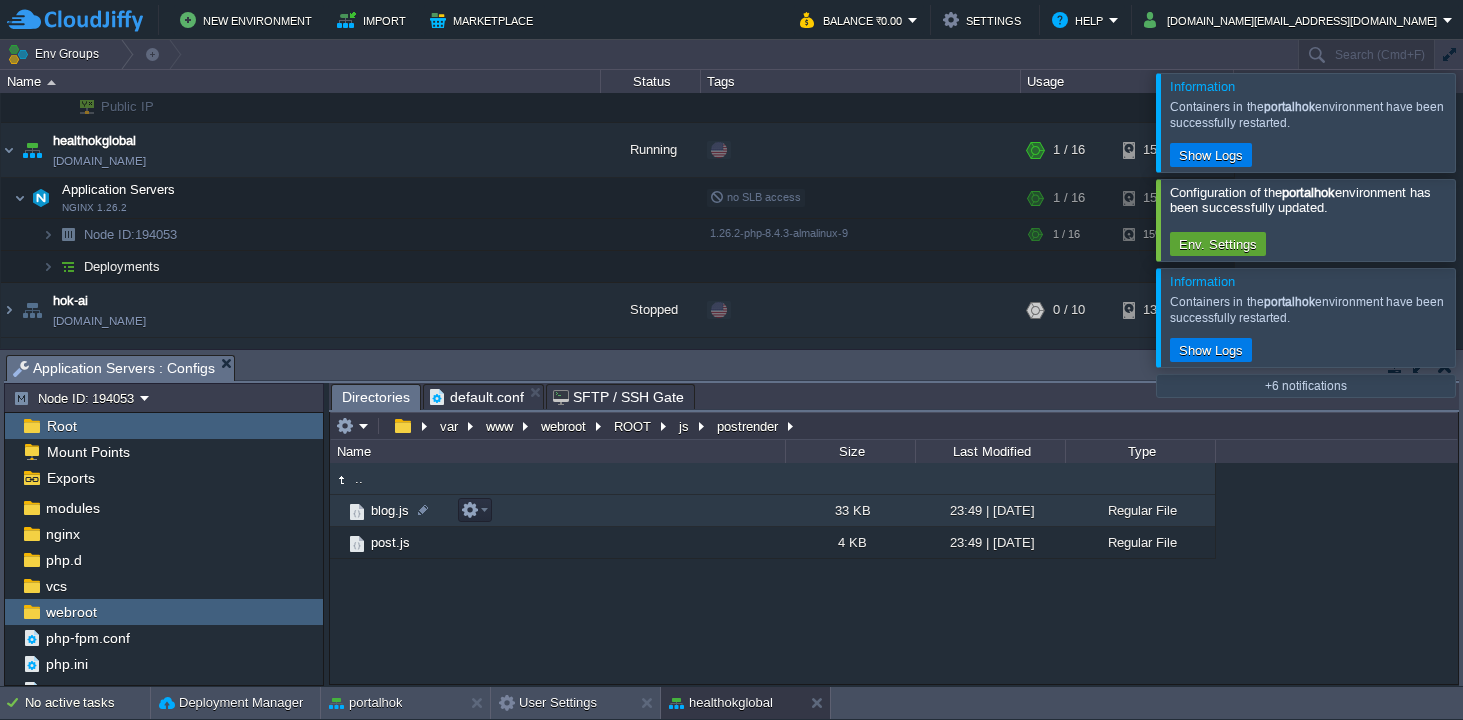 click on "blog.js" at bounding box center (390, 510) 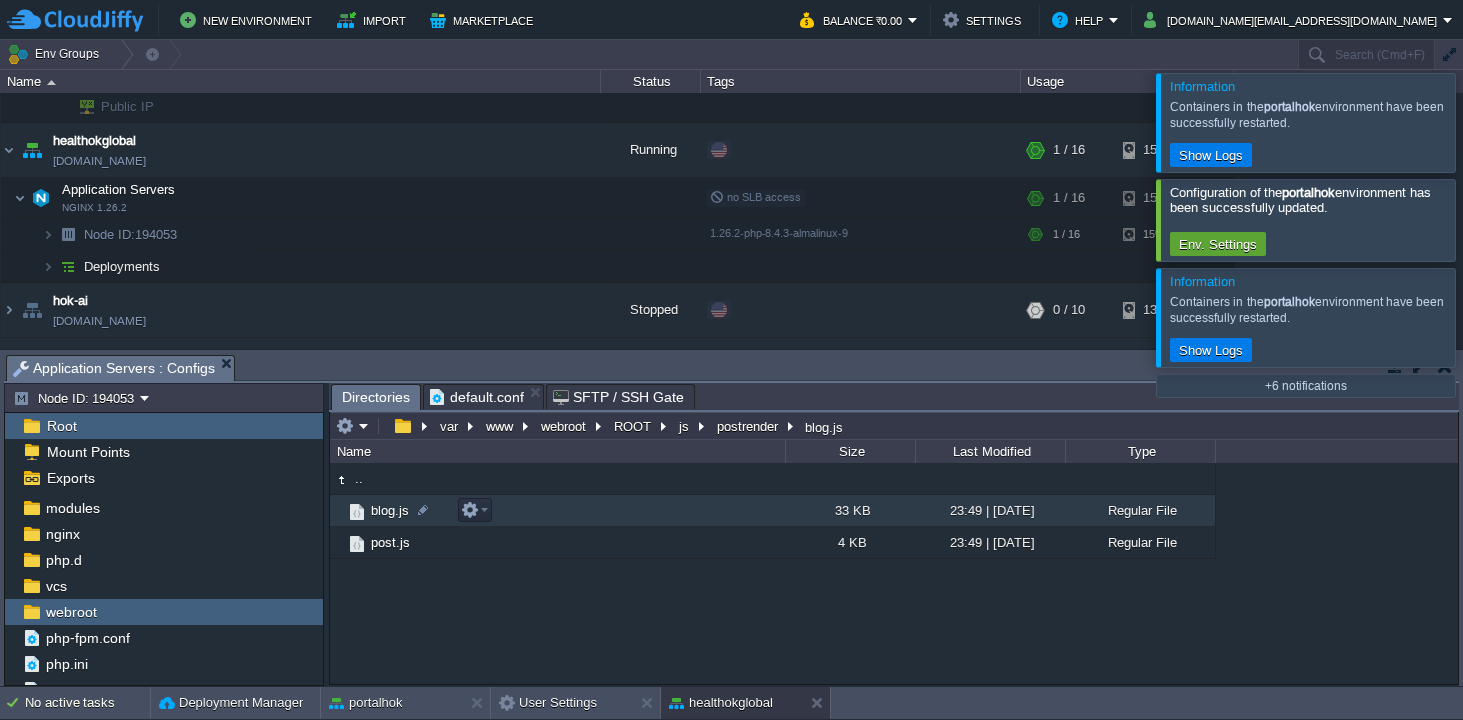 click on "blog.js" at bounding box center [390, 510] 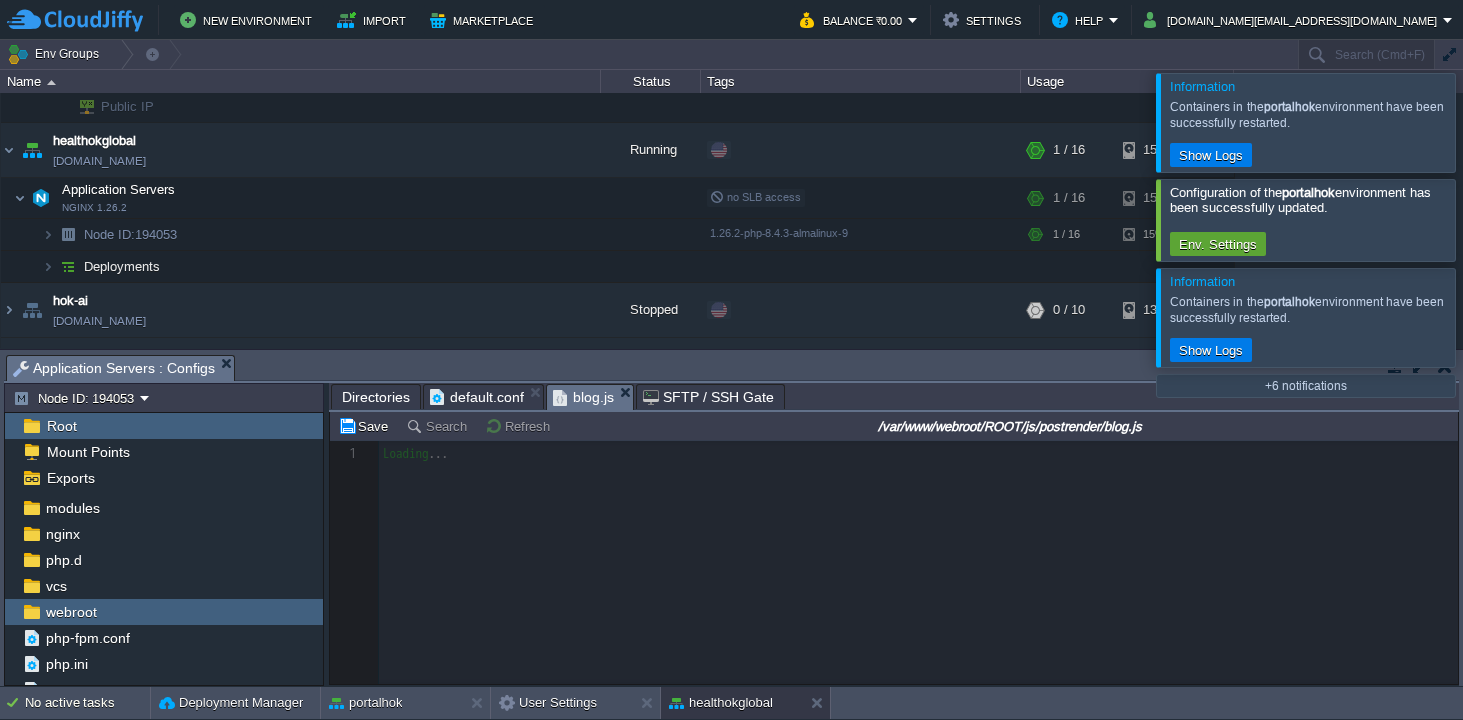 scroll, scrollTop: 6, scrollLeft: 0, axis: vertical 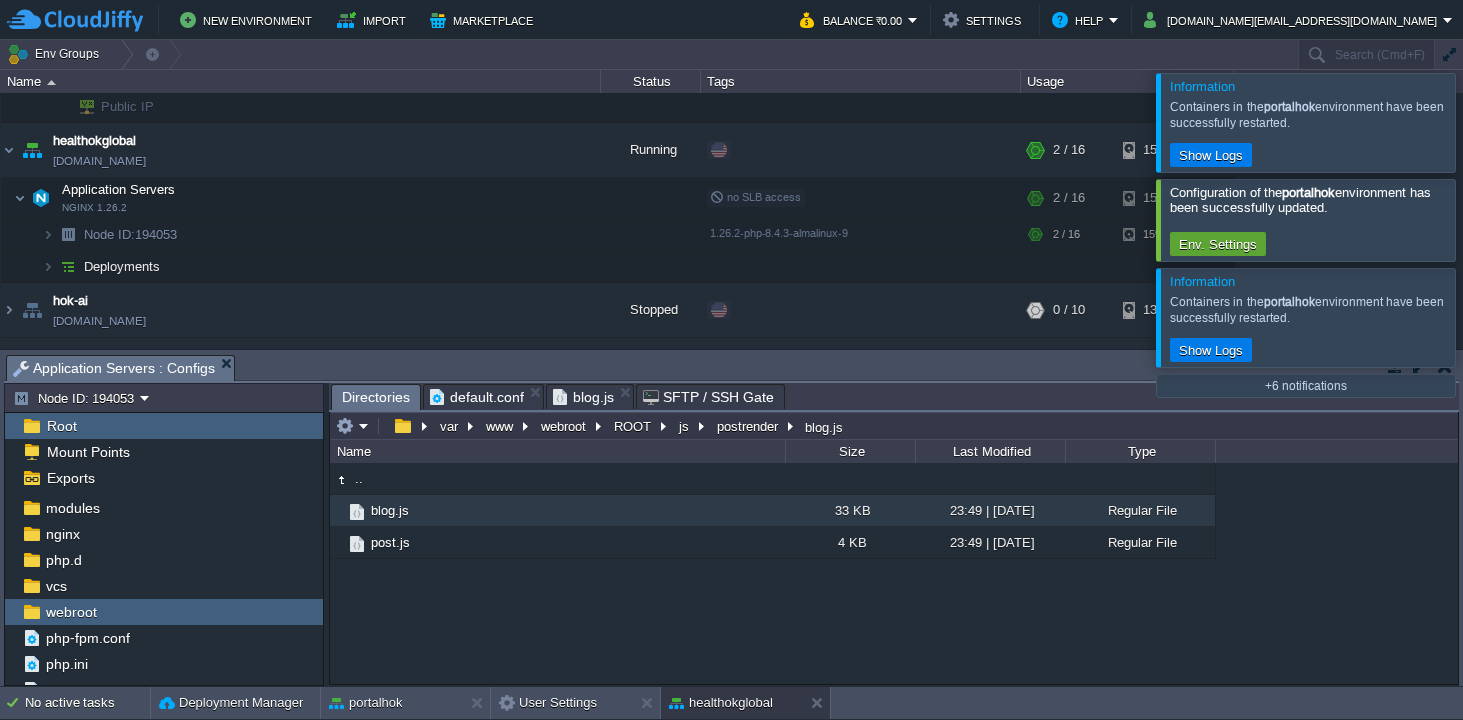 click on "Directories" at bounding box center [376, 397] 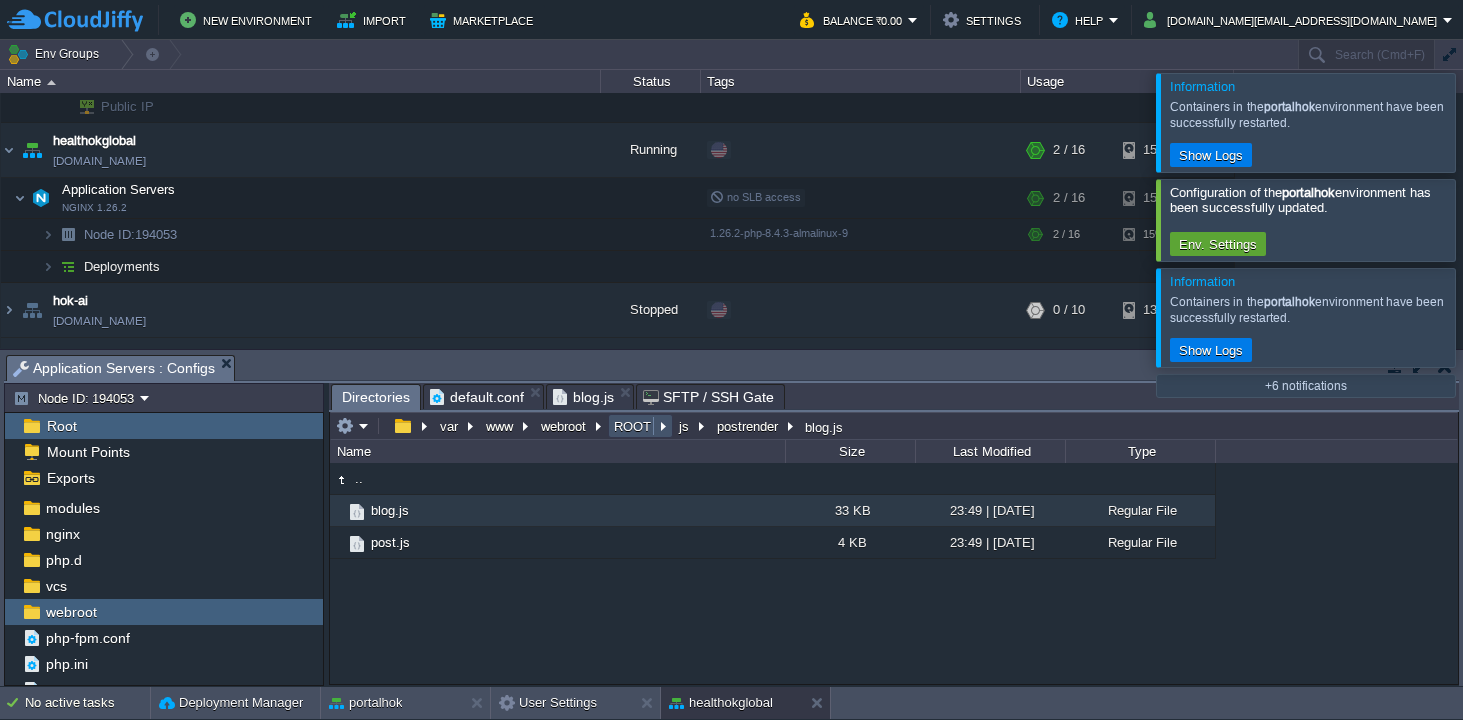 click on "ROOT" at bounding box center (633, 426) 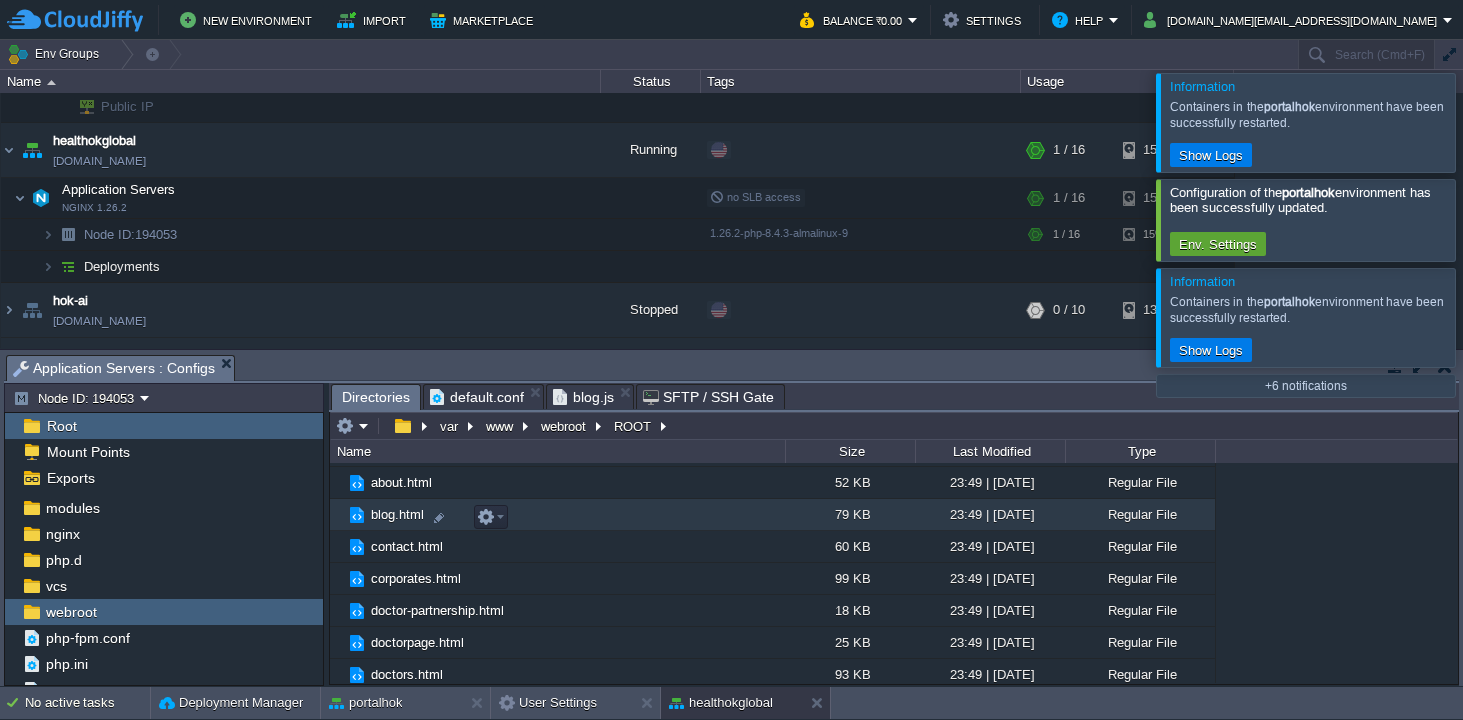click on "blog.html" at bounding box center (397, 514) 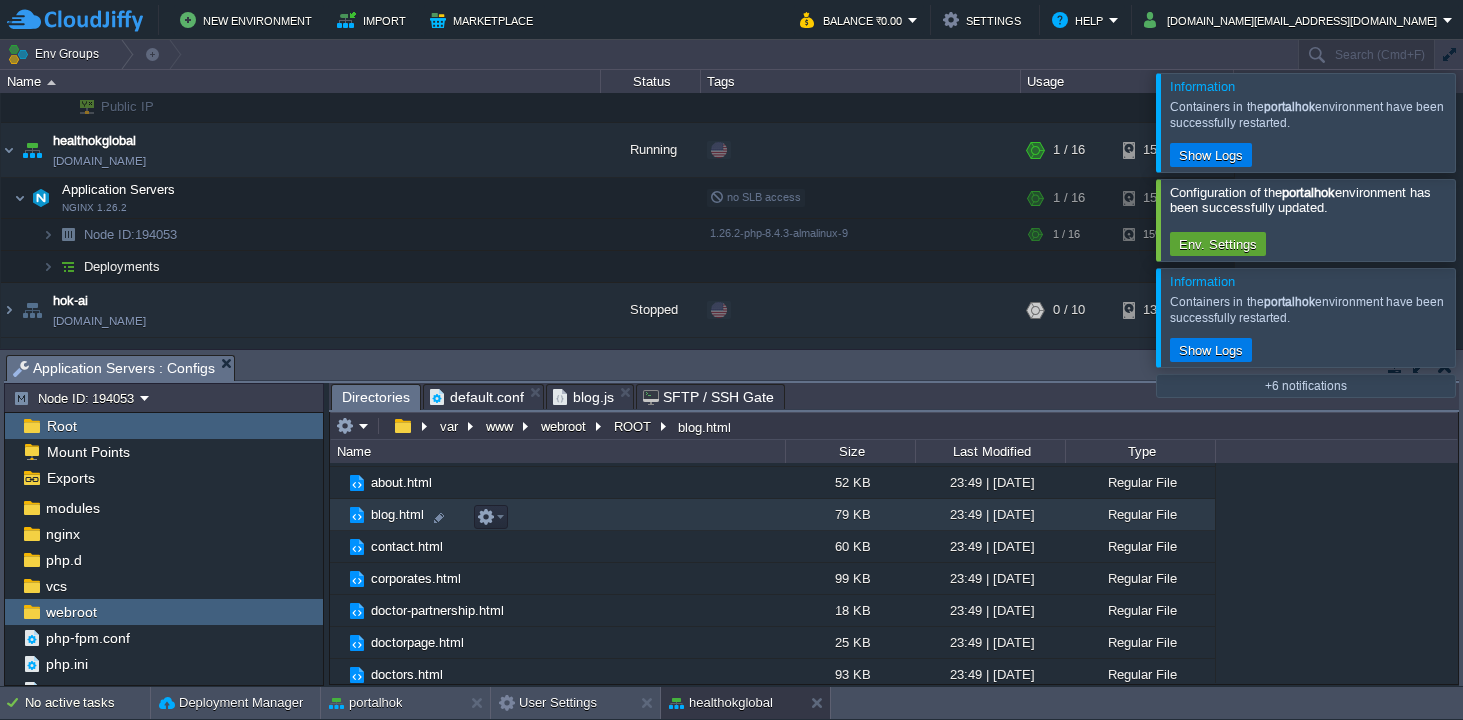 click on "blog.html" at bounding box center (397, 514) 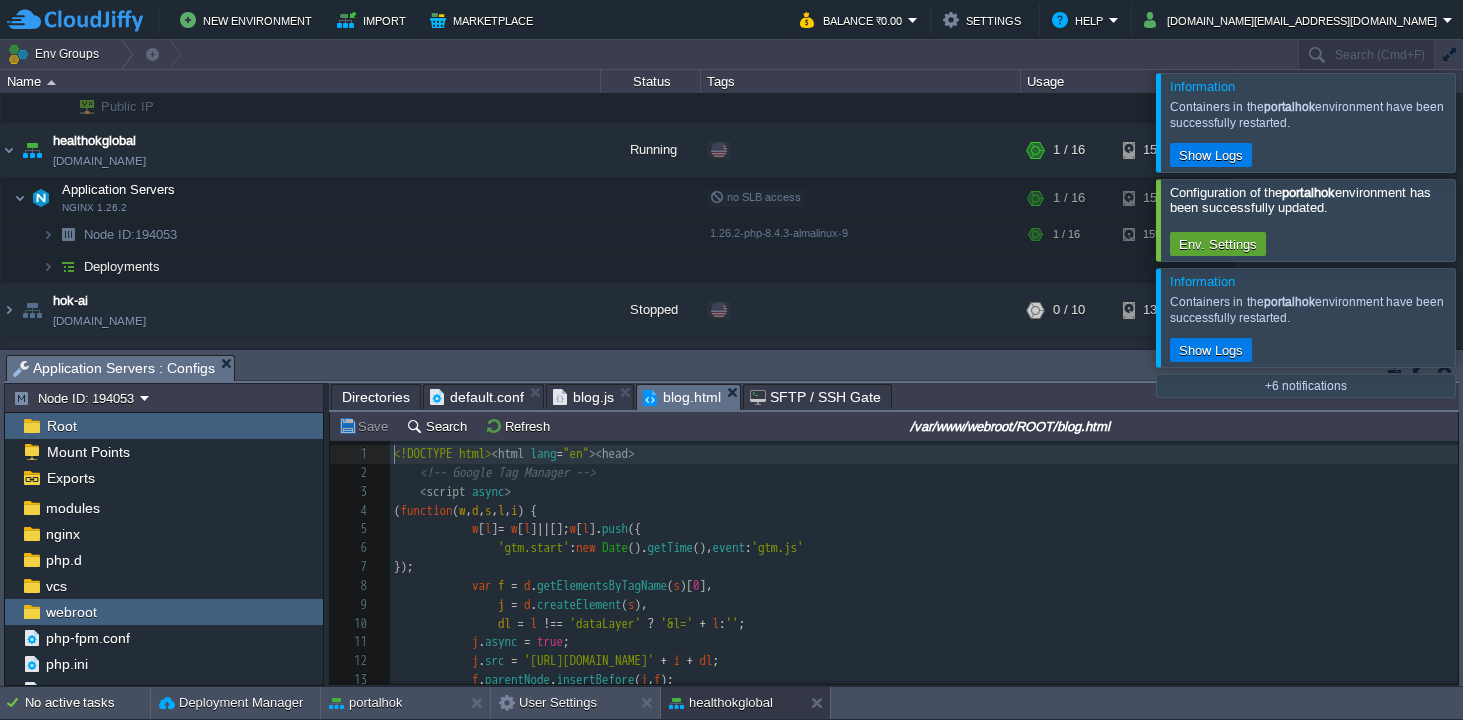 scroll, scrollTop: 6, scrollLeft: 0, axis: vertical 